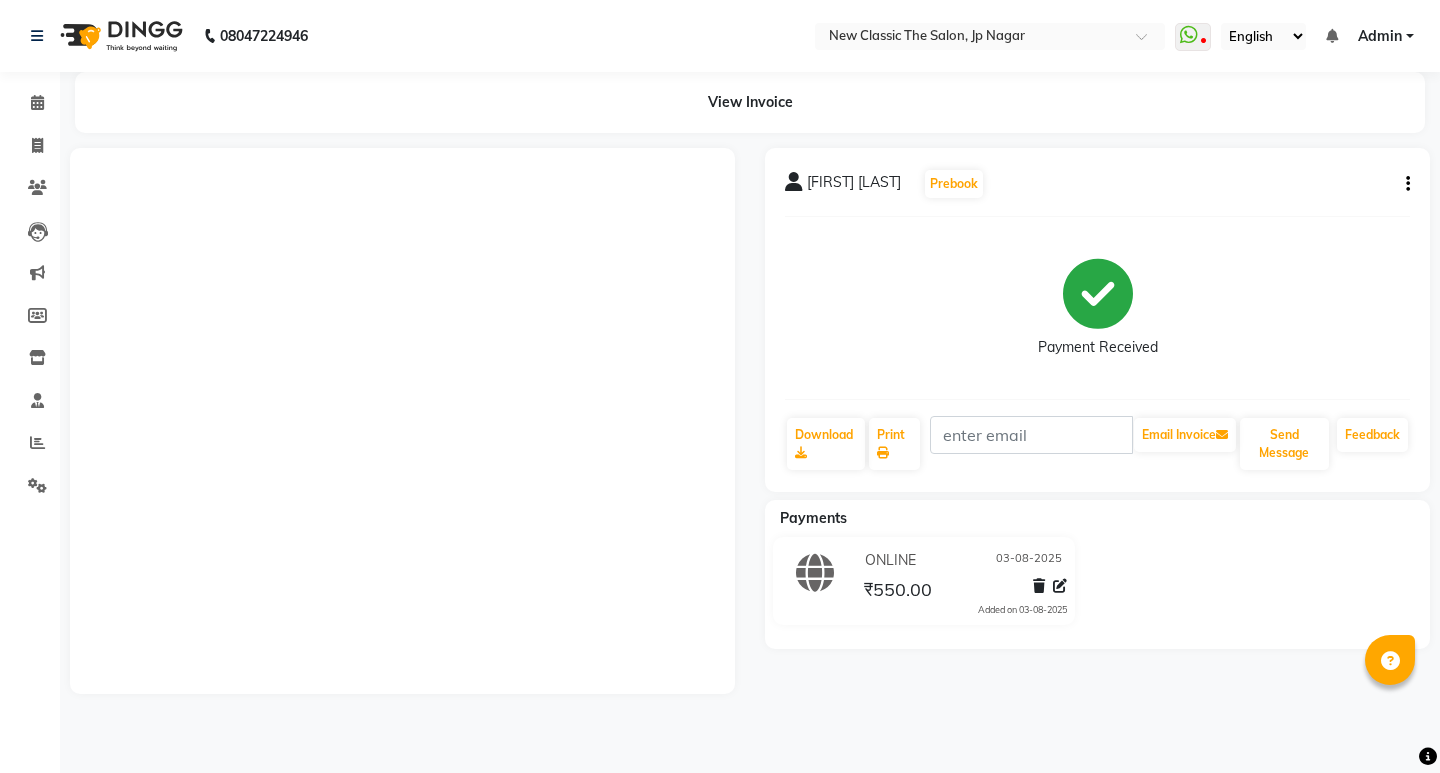 scroll, scrollTop: 0, scrollLeft: 0, axis: both 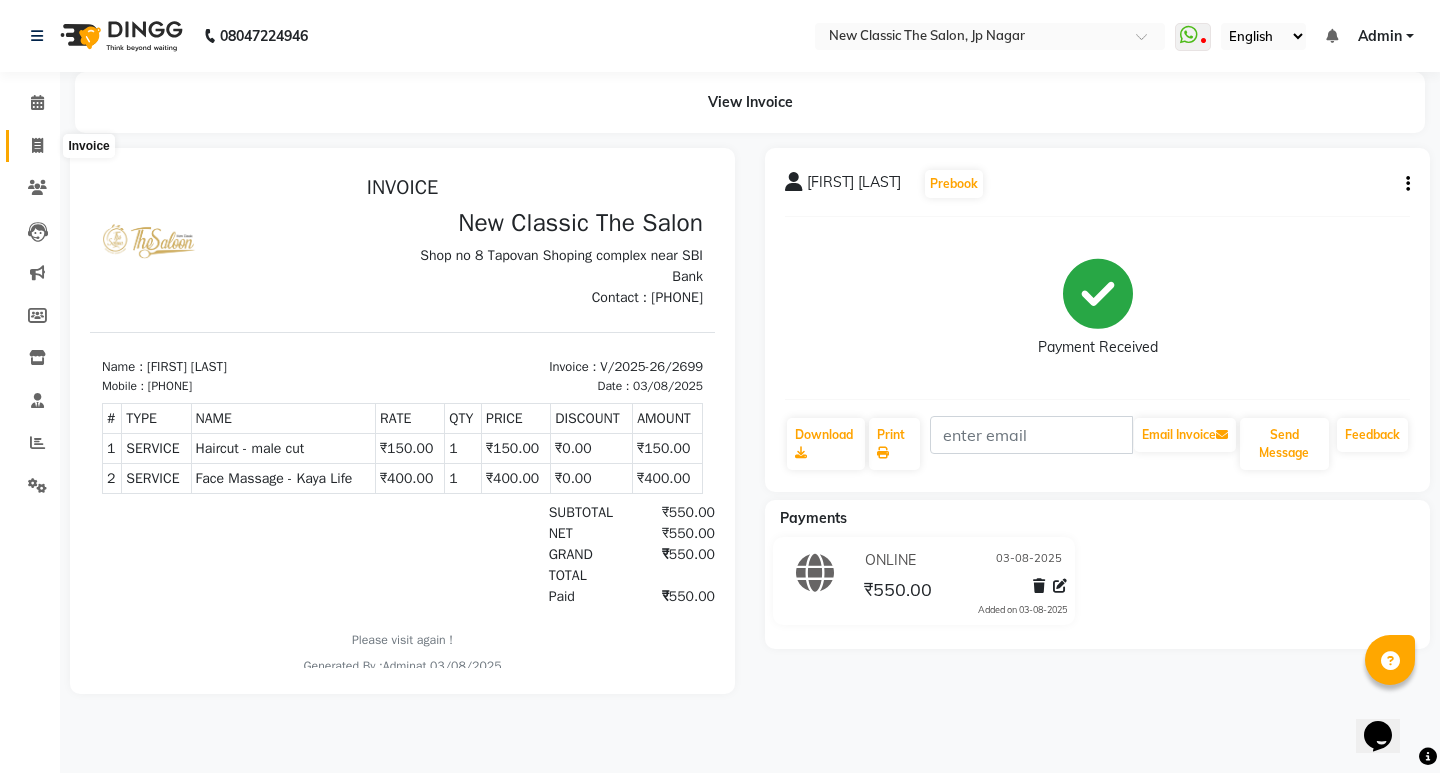 click 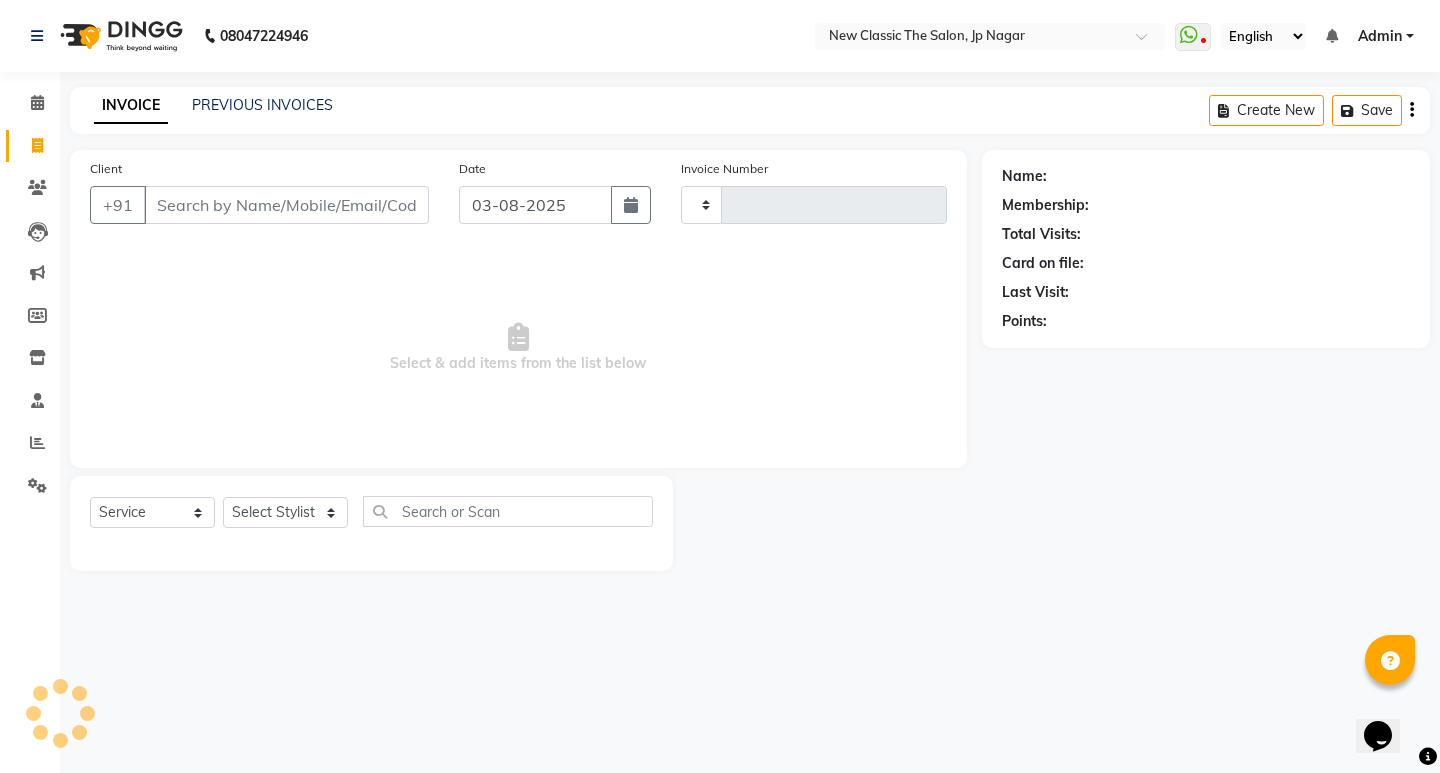 type on "2700" 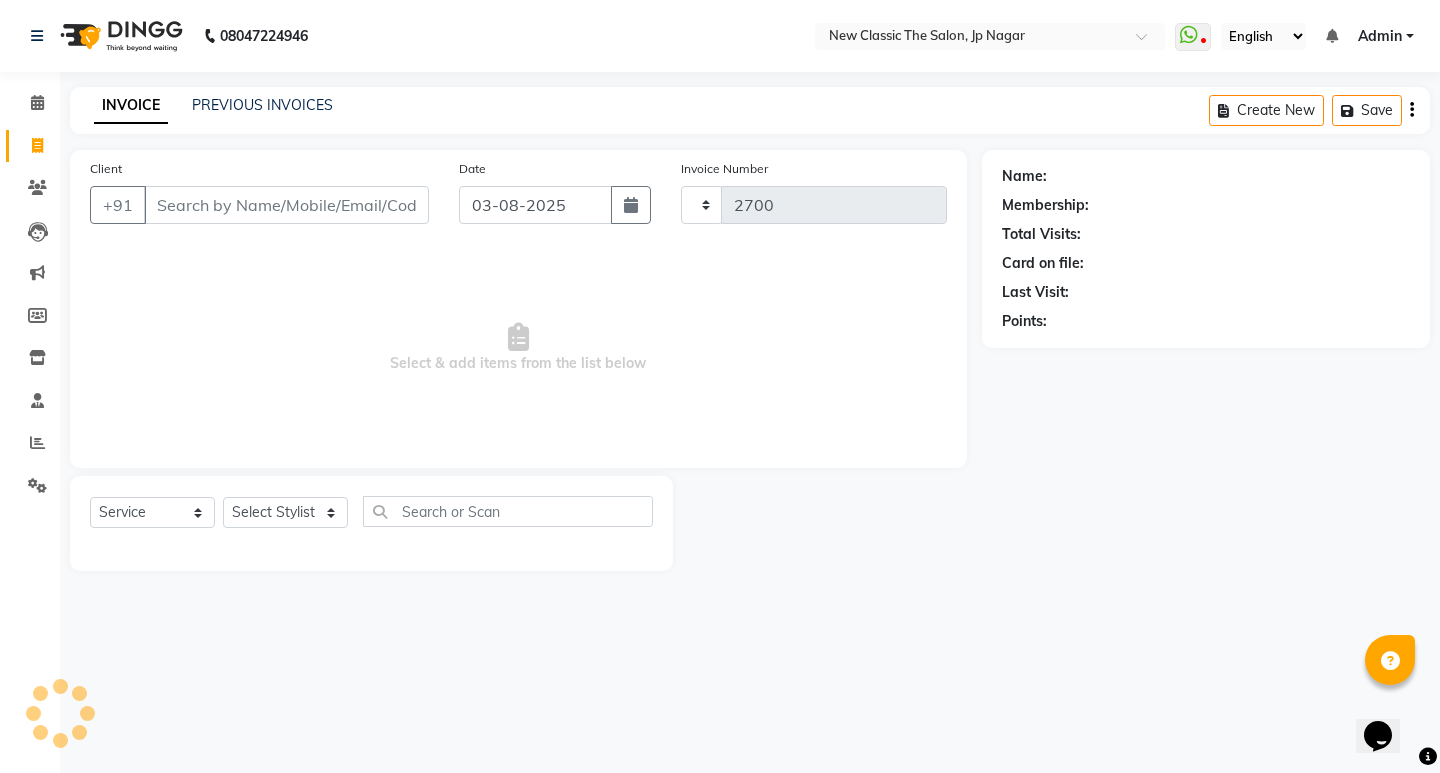 select on "4678" 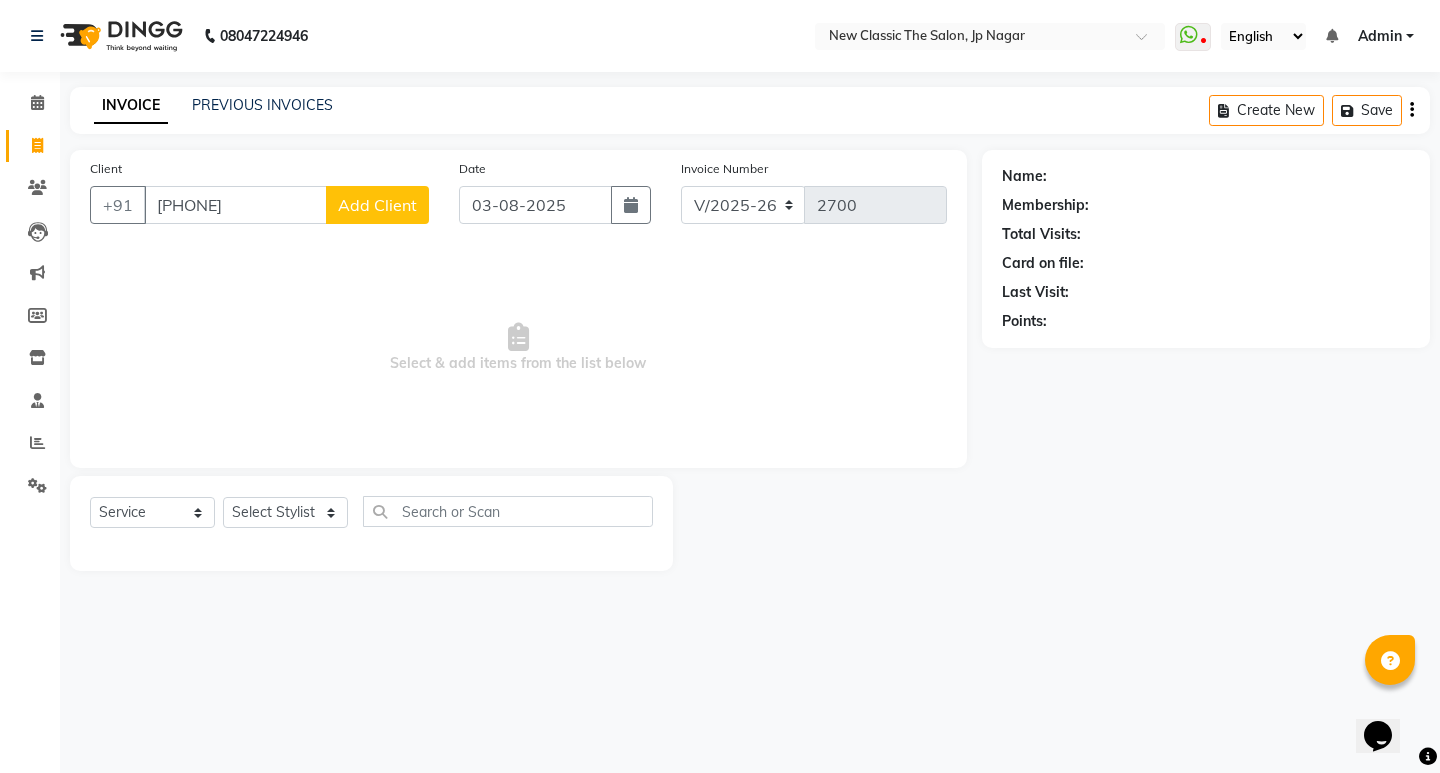 type on "[PHONE]" 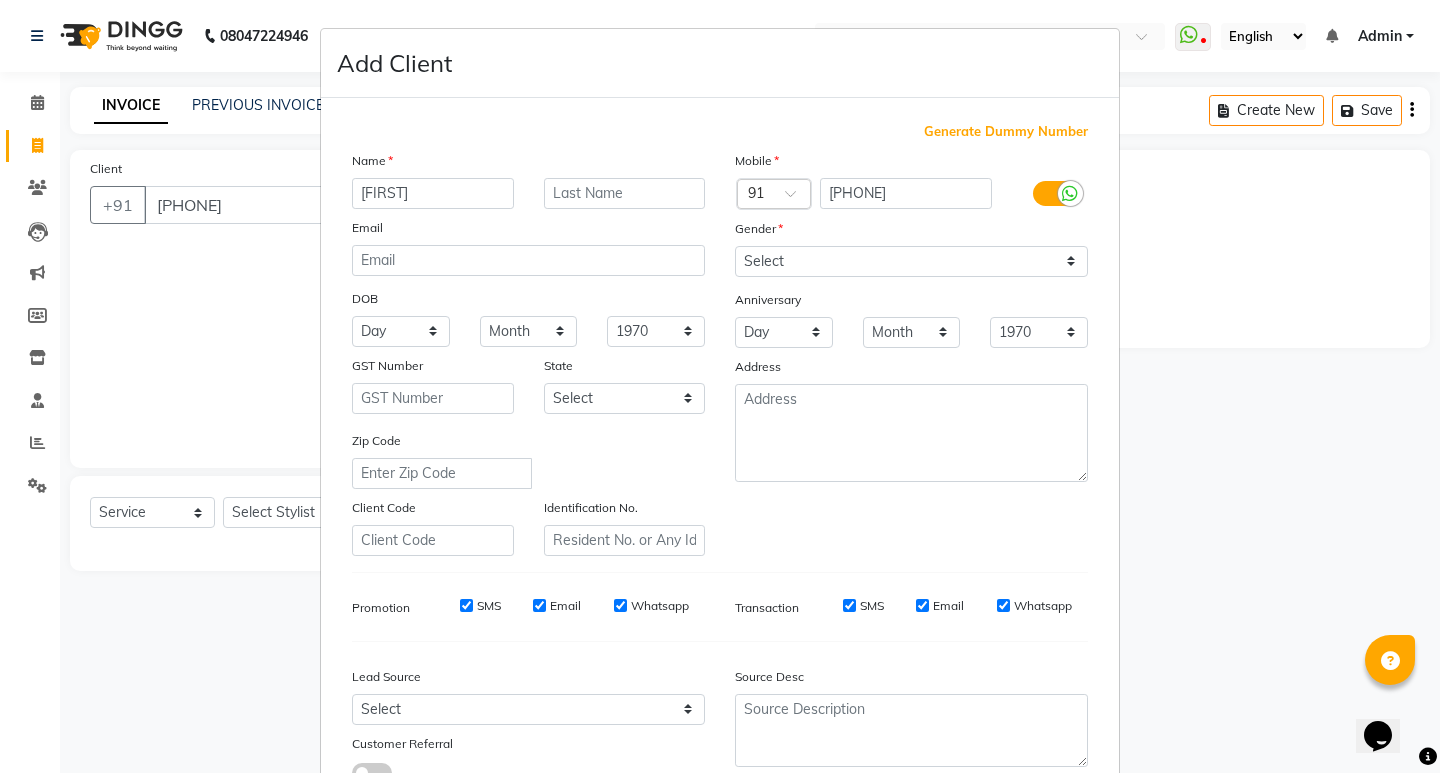 type on "[FIRST]" 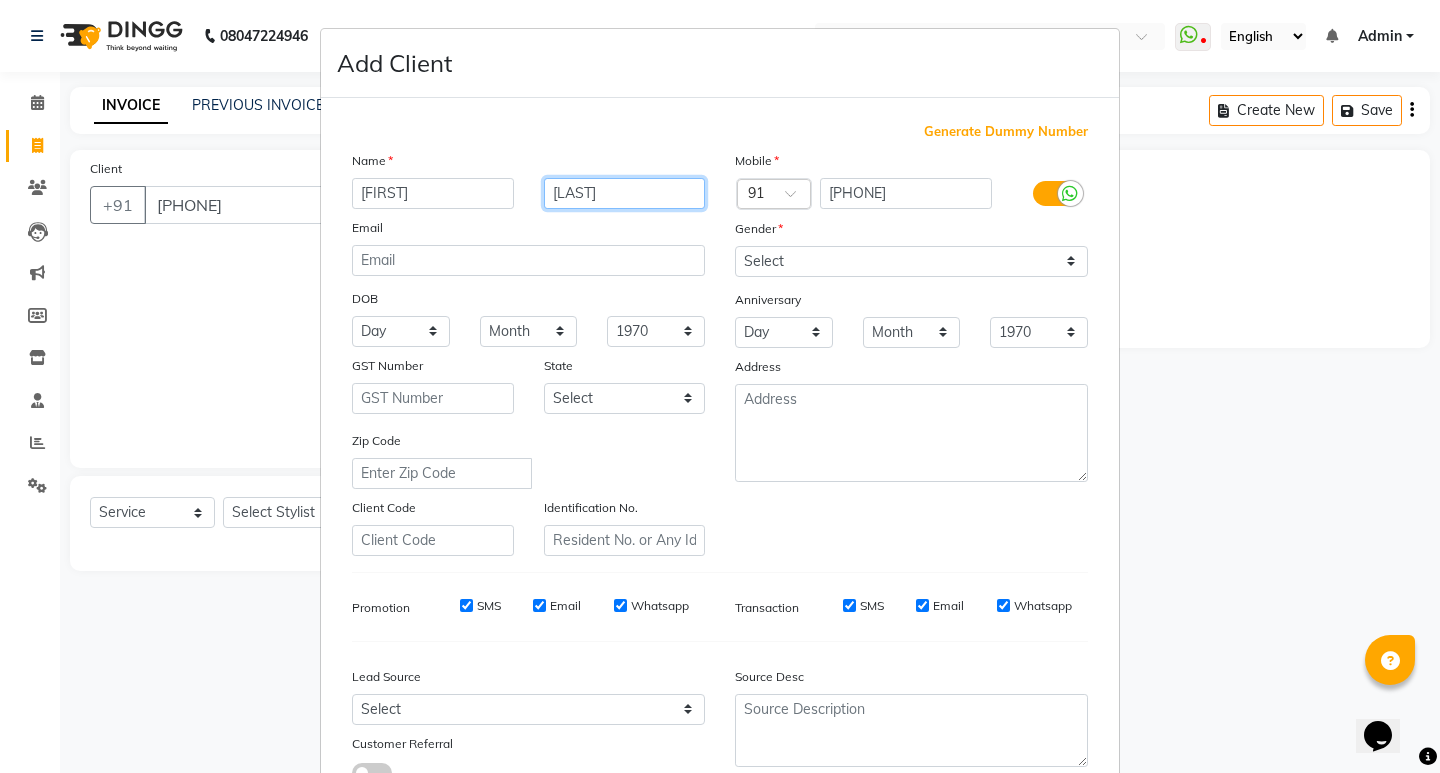 type on "[LAST]" 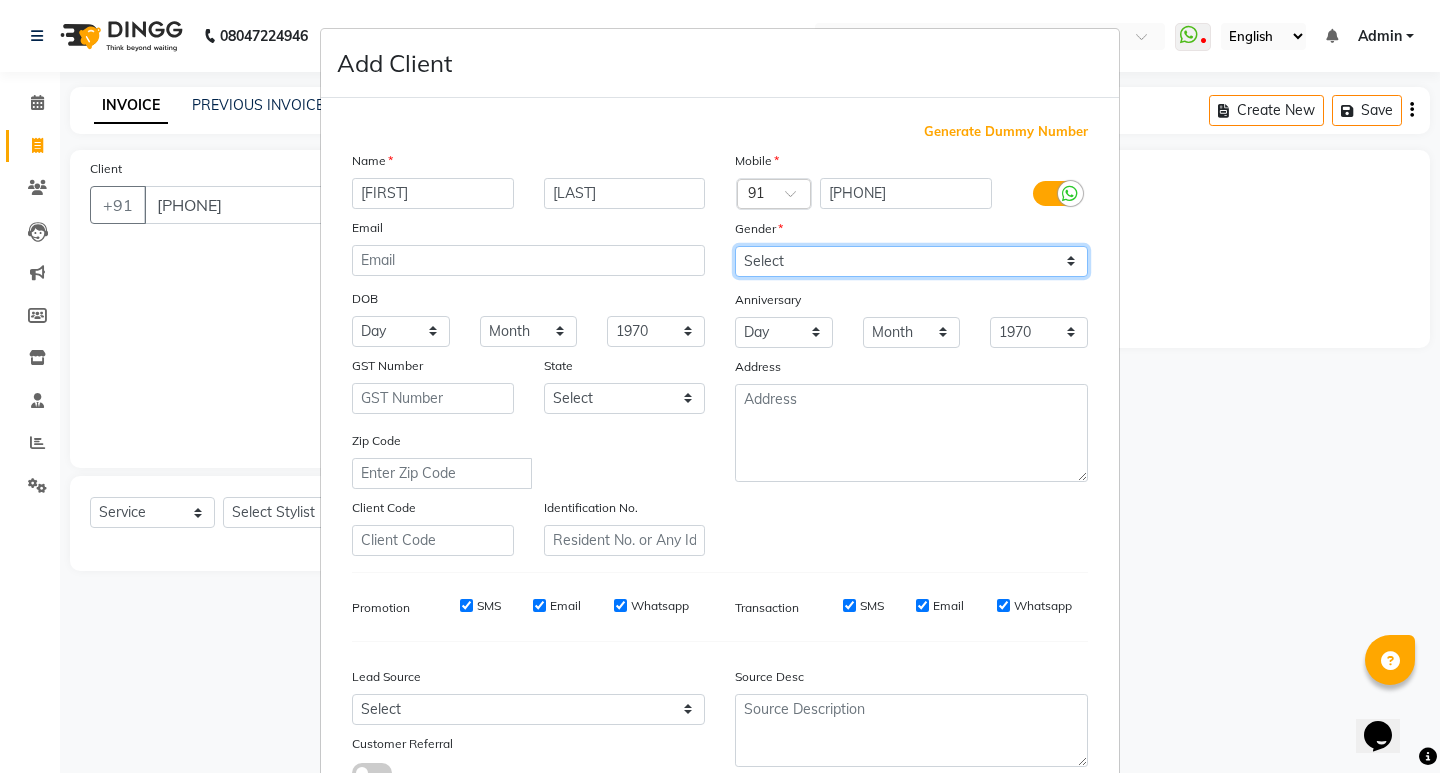 drag, startPoint x: 941, startPoint y: 261, endPoint x: 926, endPoint y: 276, distance: 21.213203 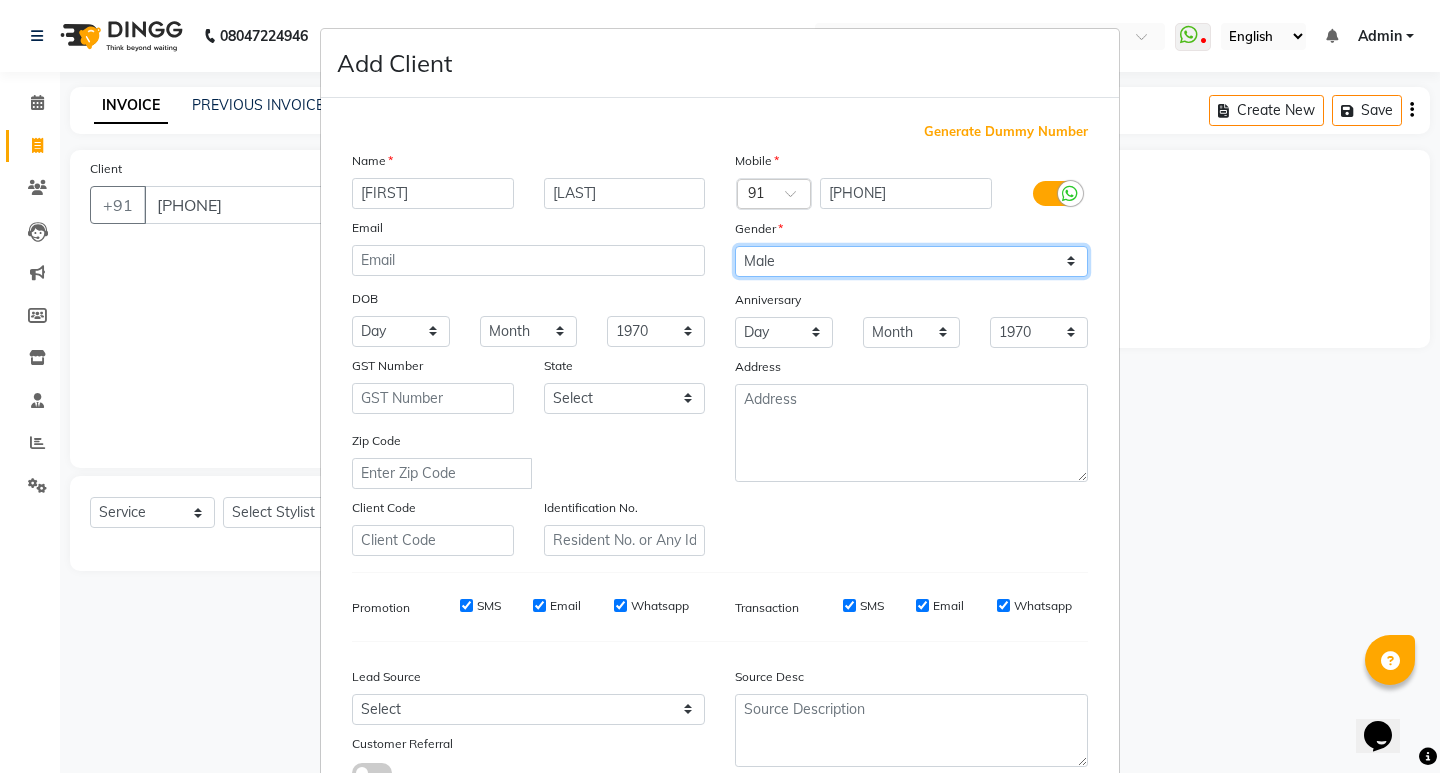 click on "Select Male Female Other Prefer Not To Say" at bounding box center [911, 261] 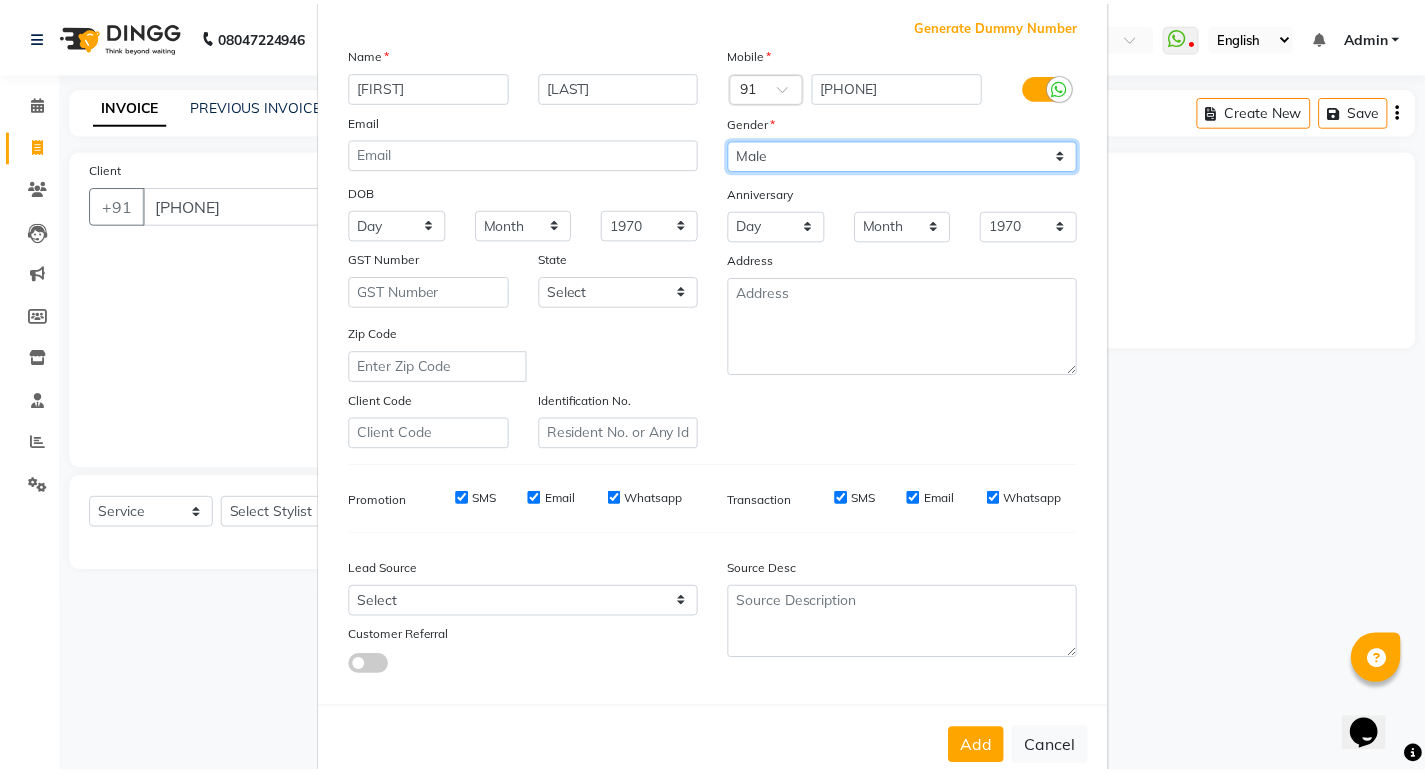 scroll, scrollTop: 150, scrollLeft: 0, axis: vertical 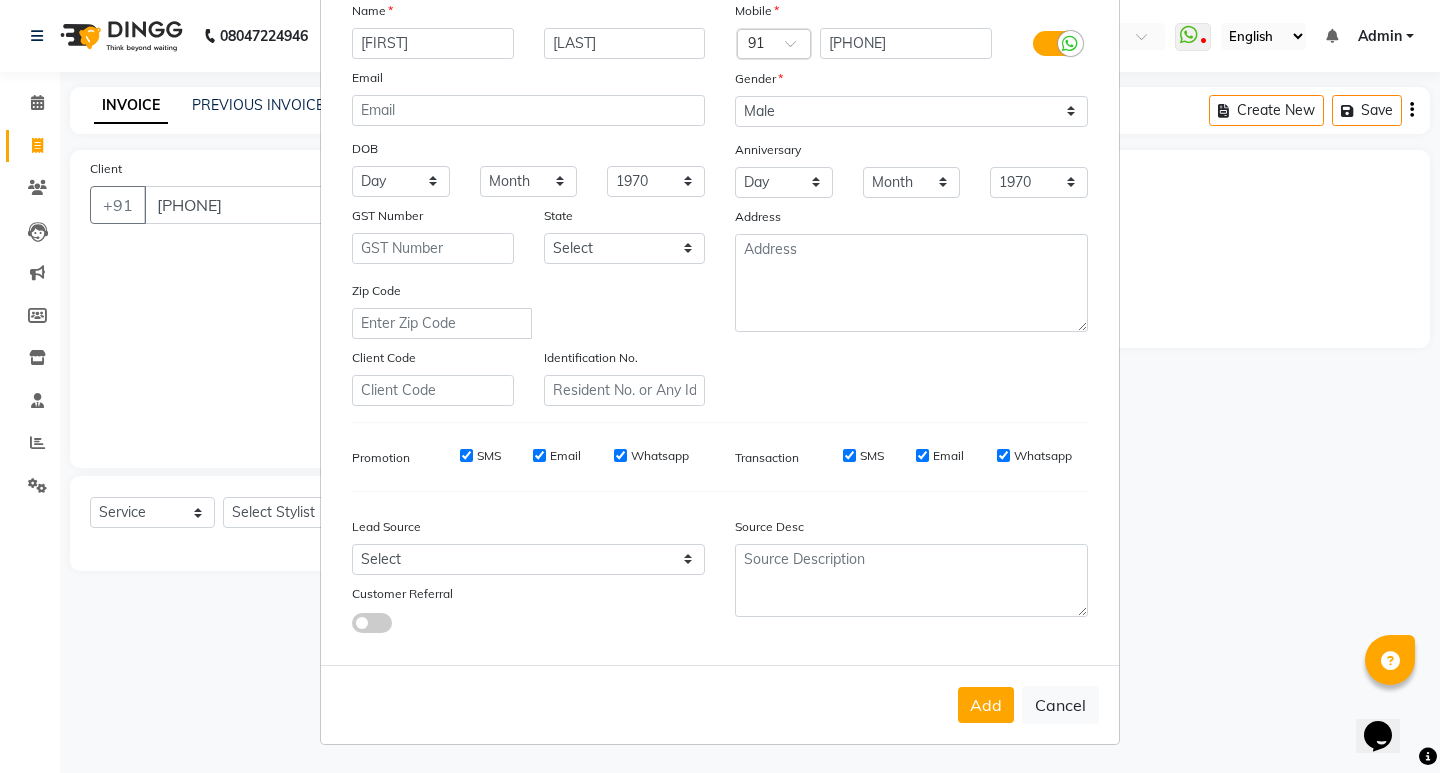 click on "Add" at bounding box center (986, 705) 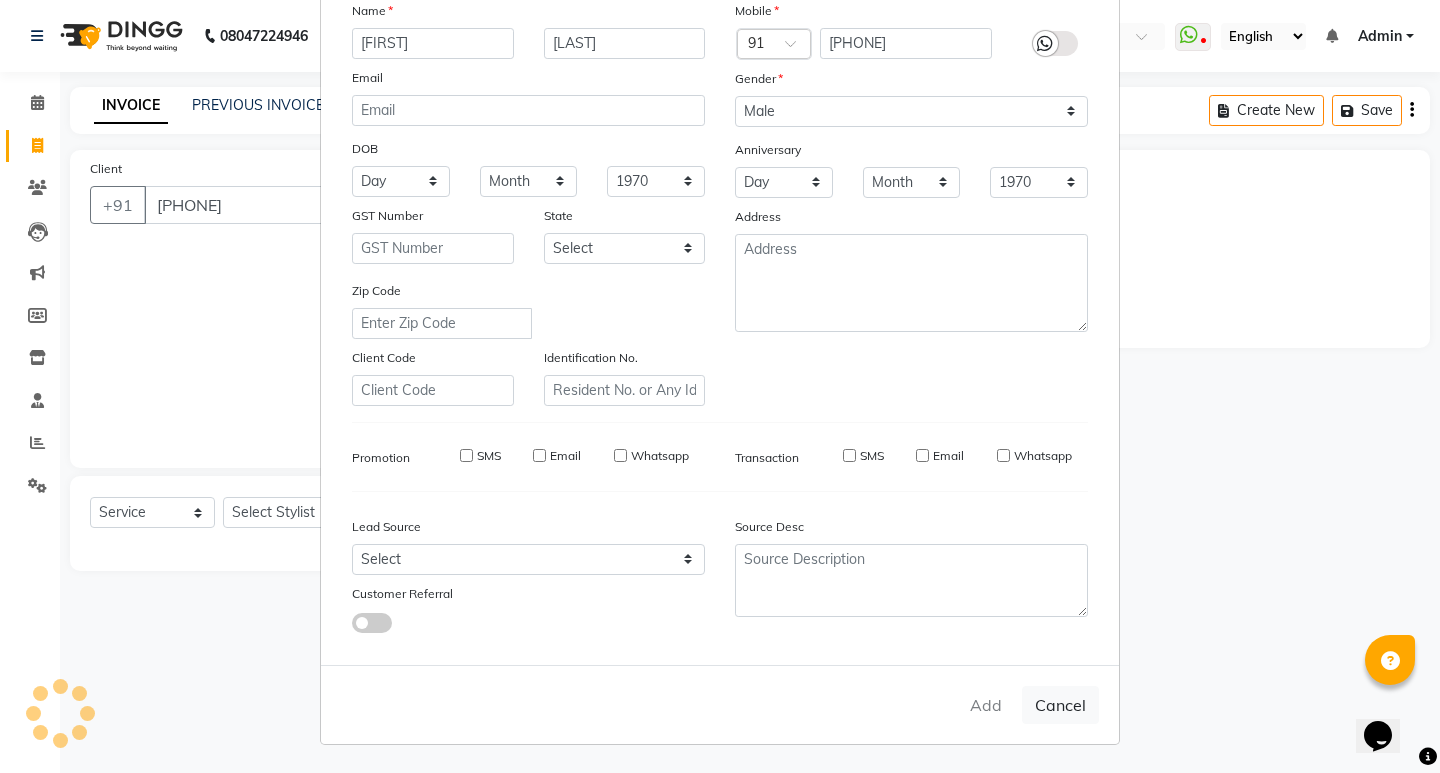 type 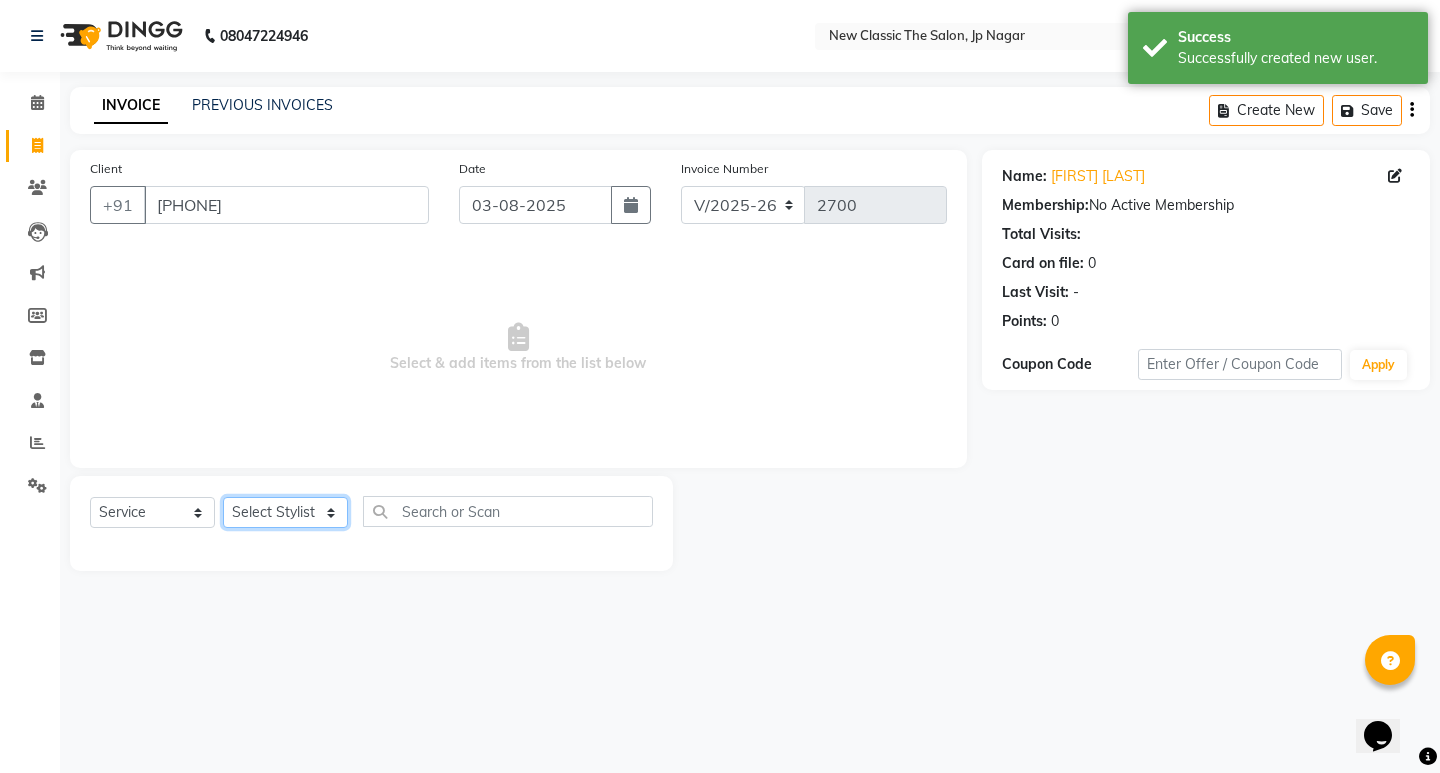 click on "Select Stylist [FIRST] [FIRST] [FIRST] [FIRST] [FIRST] [FIRST] [FIRST] [FIRST] [FIRST] [FIRST]" 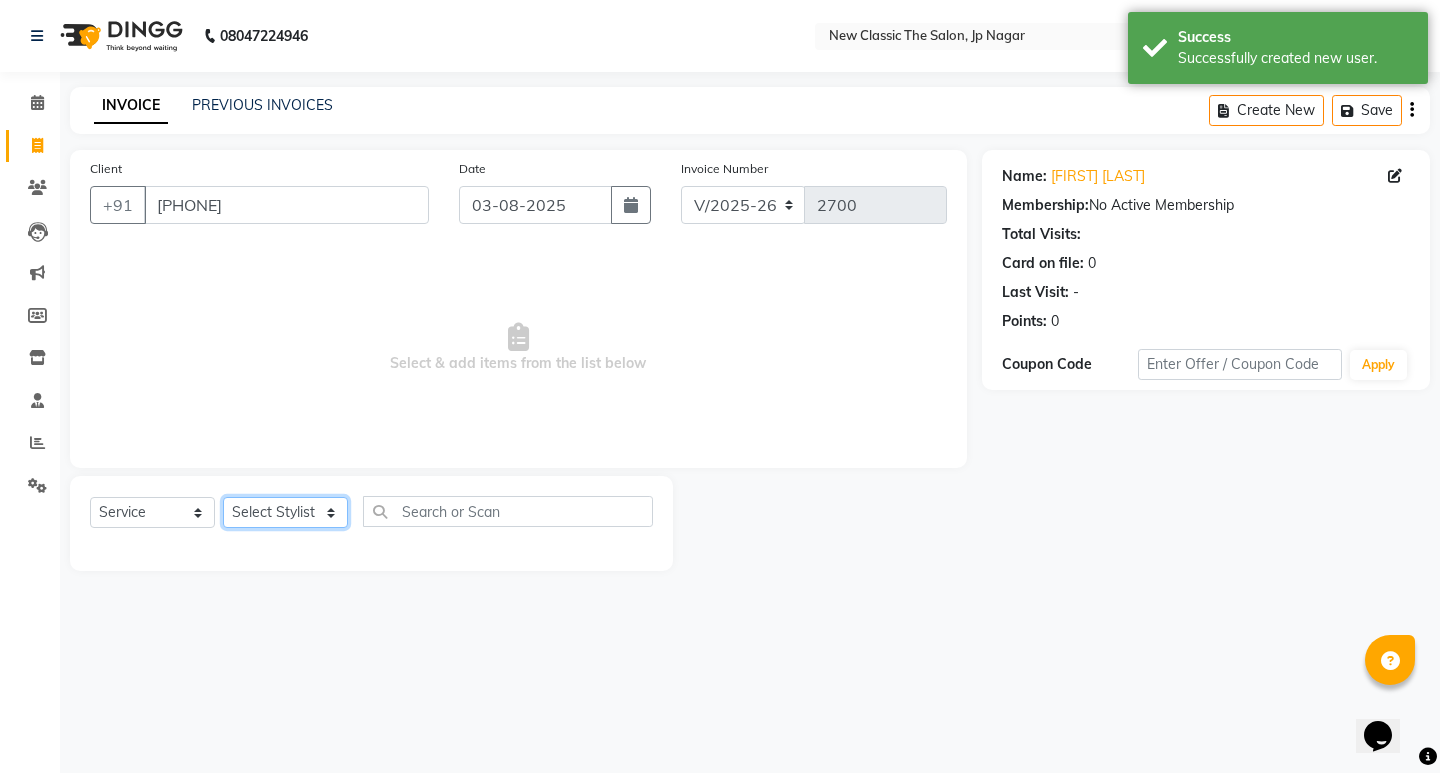 select on "27632" 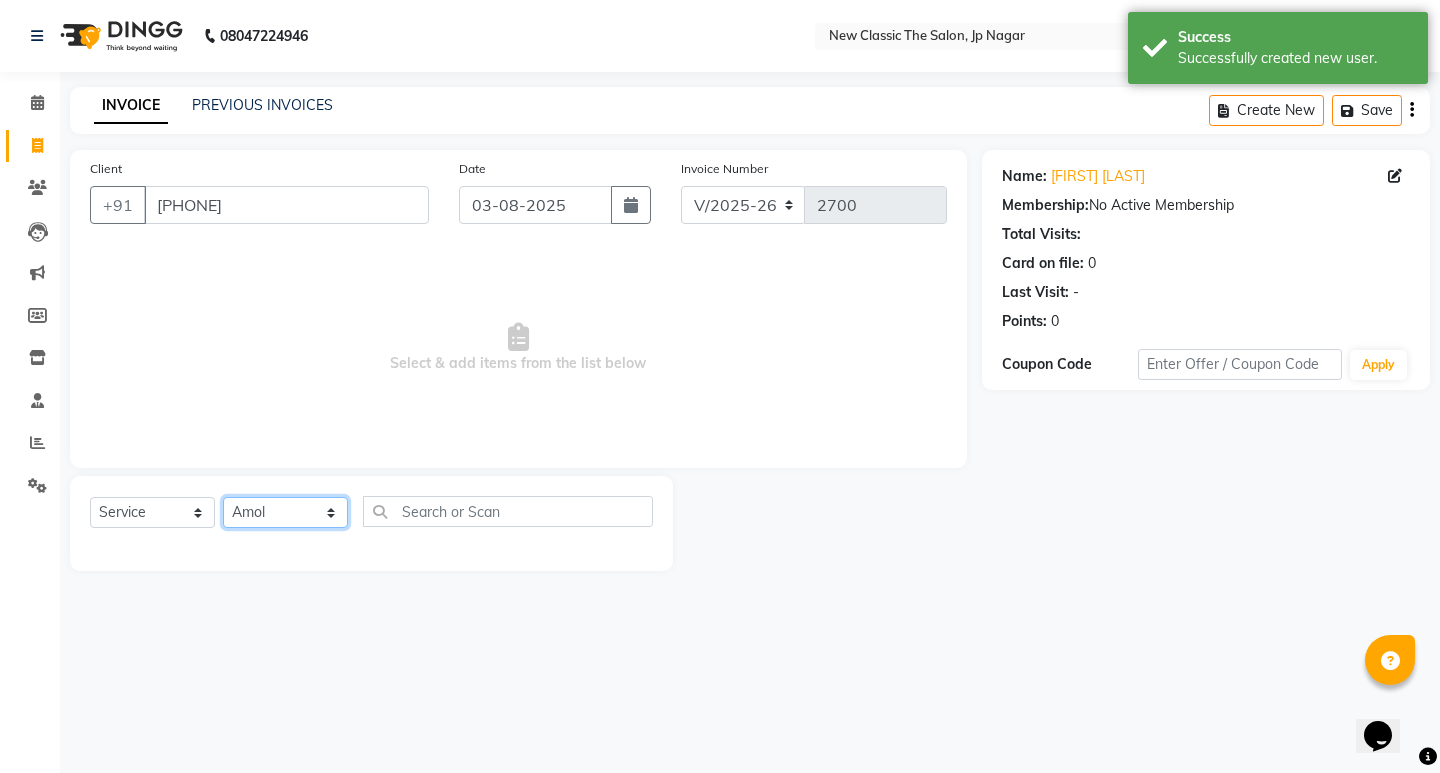 click on "Select Stylist [FIRST] [FIRST] [FIRST] [FIRST] [FIRST] [FIRST] [FIRST] [FIRST] [FIRST] [FIRST]" 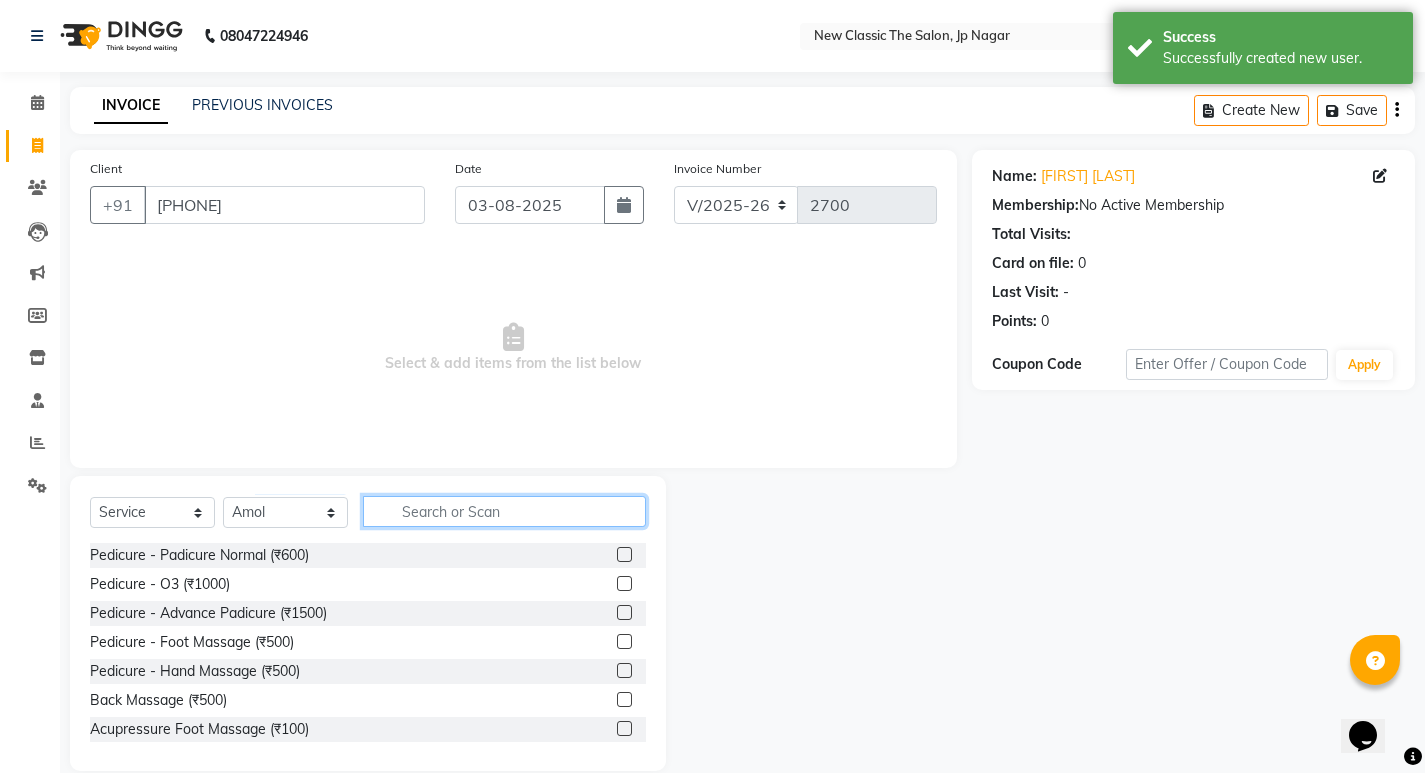 click 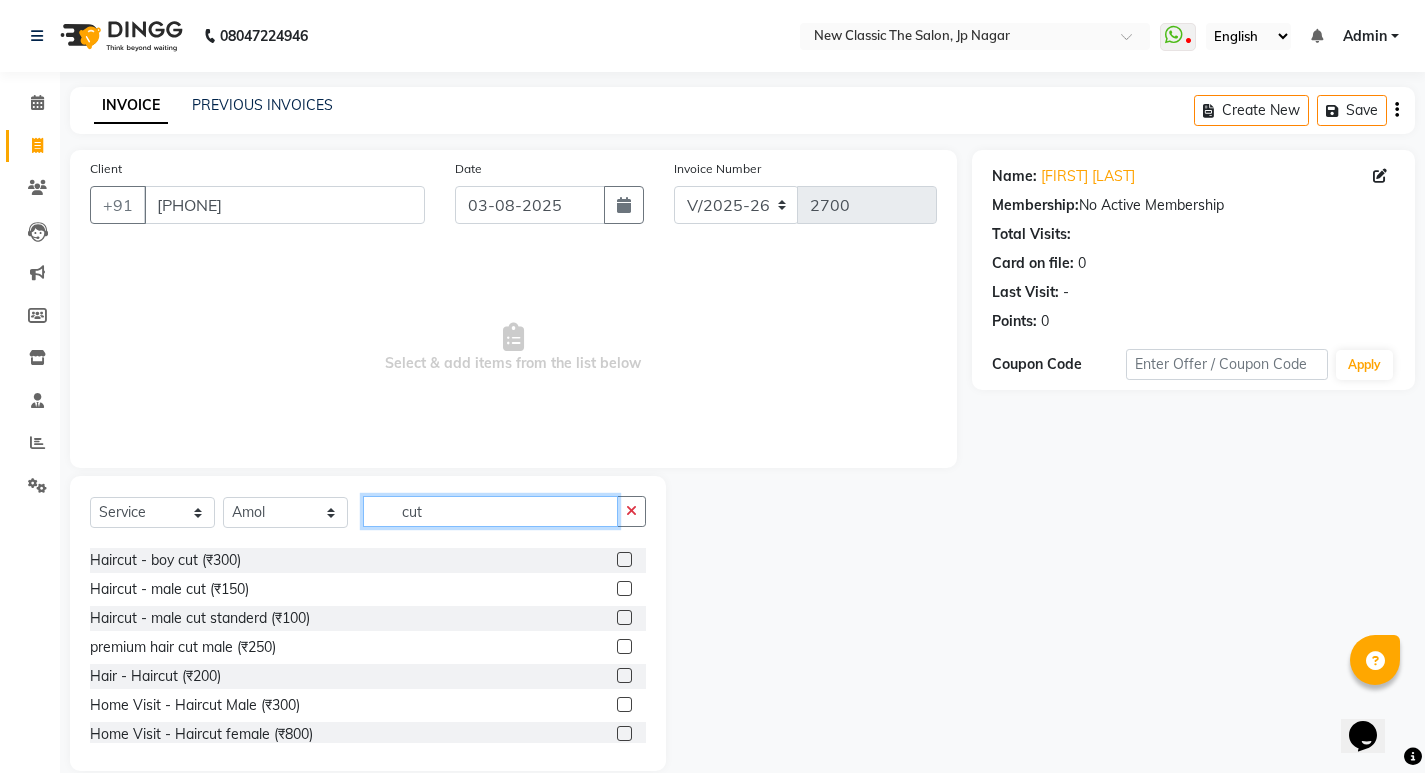 scroll, scrollTop: 177, scrollLeft: 0, axis: vertical 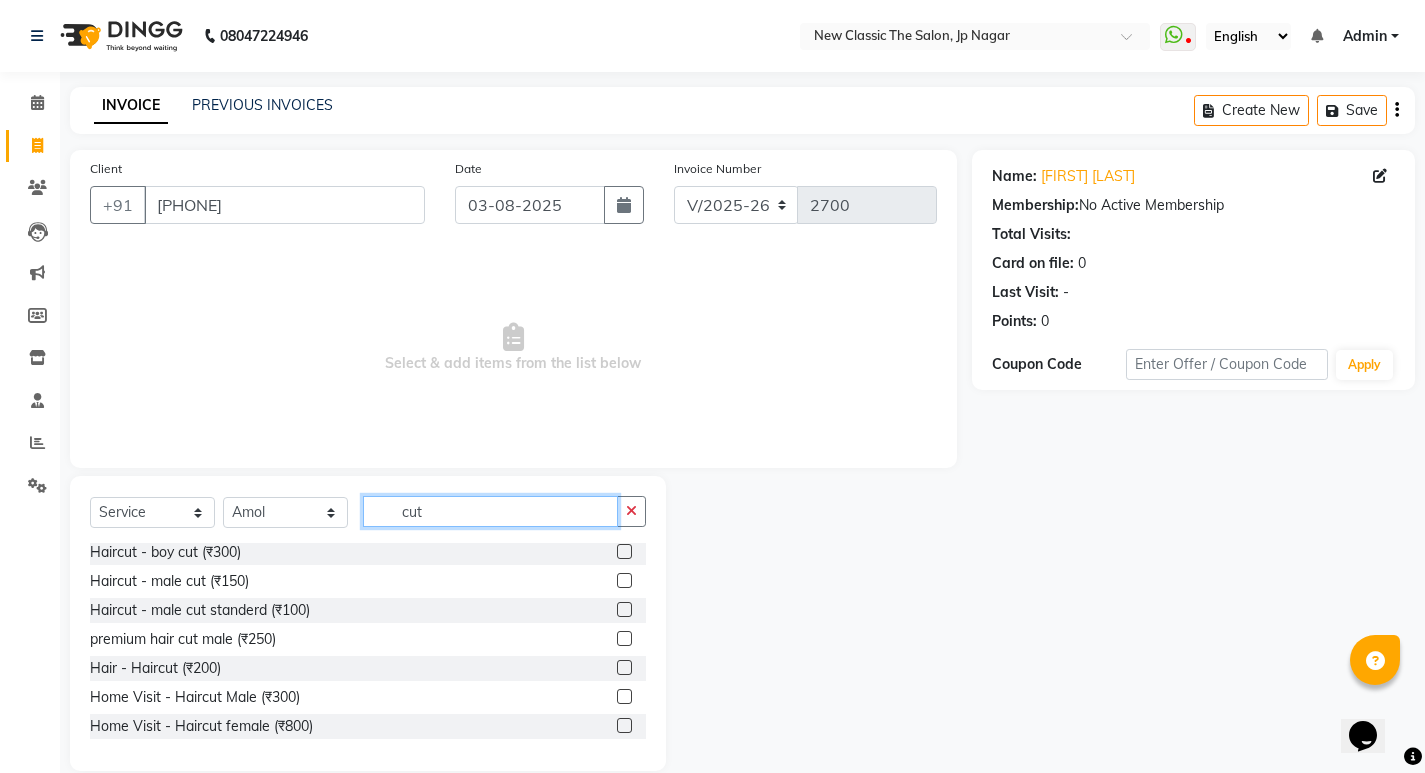 type on "cut" 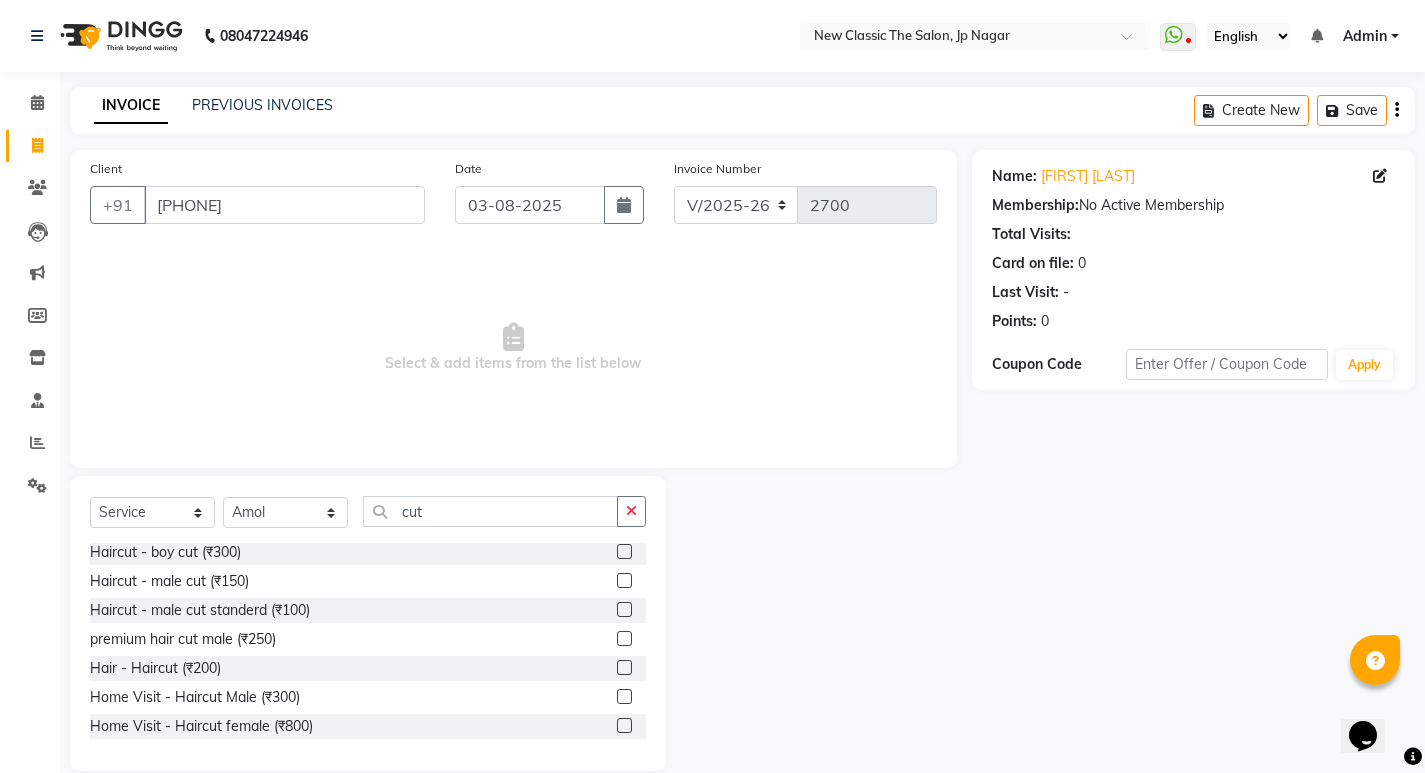 click 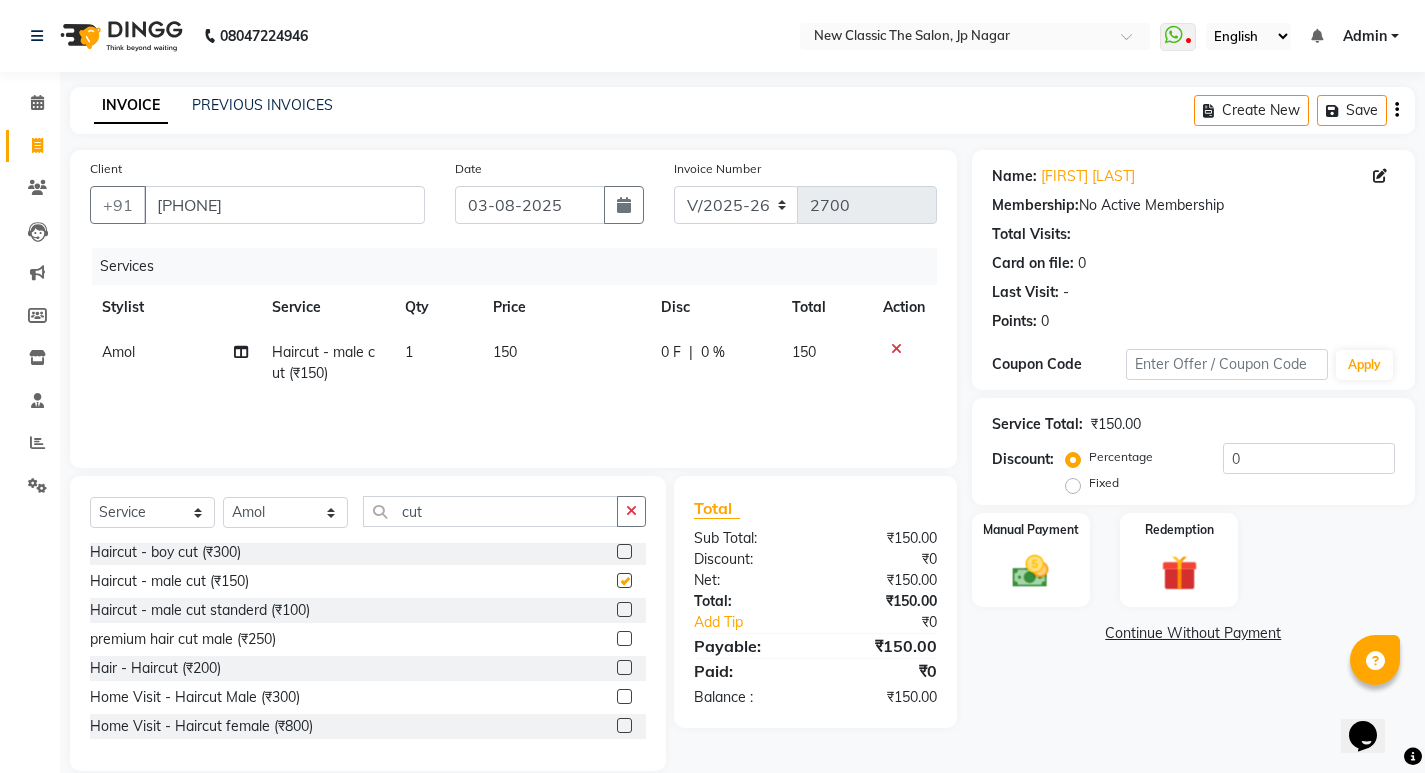checkbox on "false" 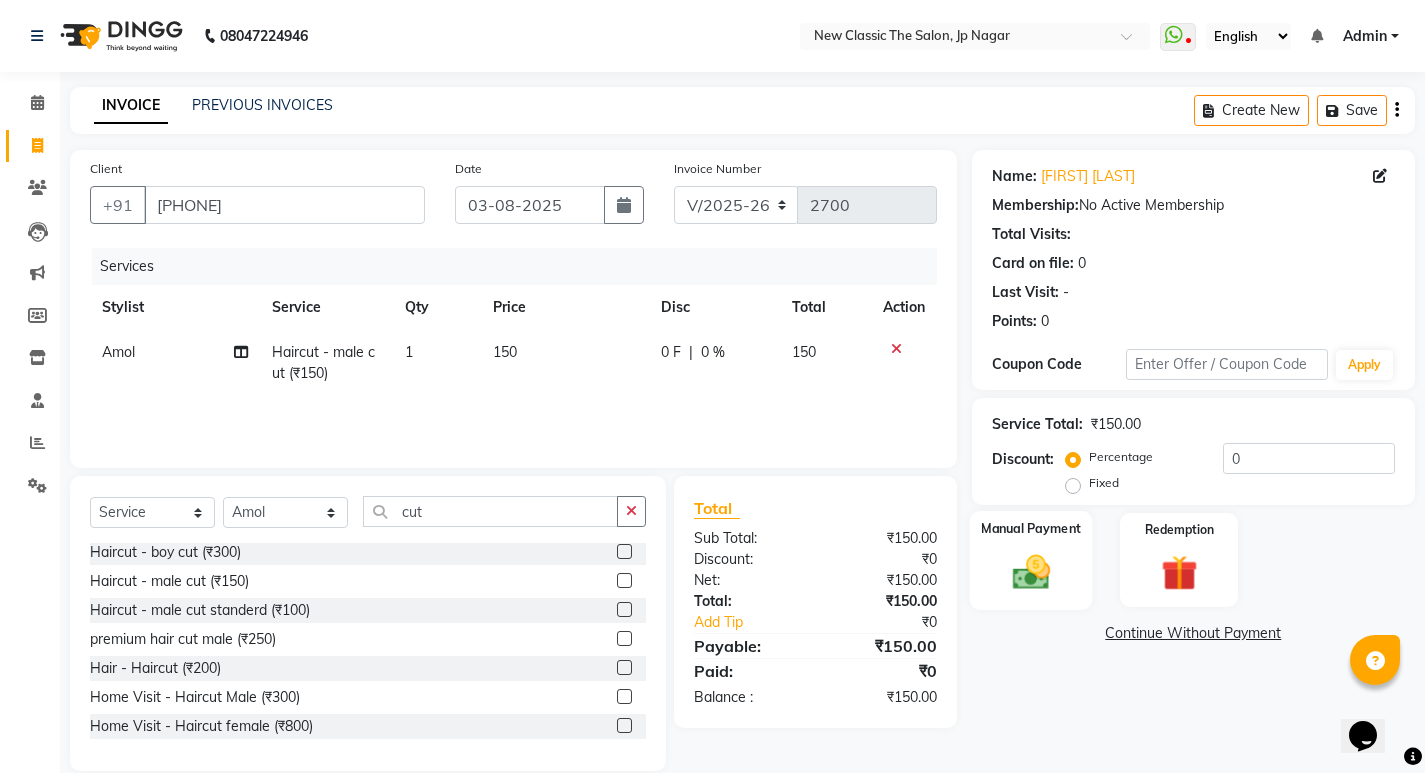 drag, startPoint x: 1028, startPoint y: 573, endPoint x: 1048, endPoint y: 596, distance: 30.479502 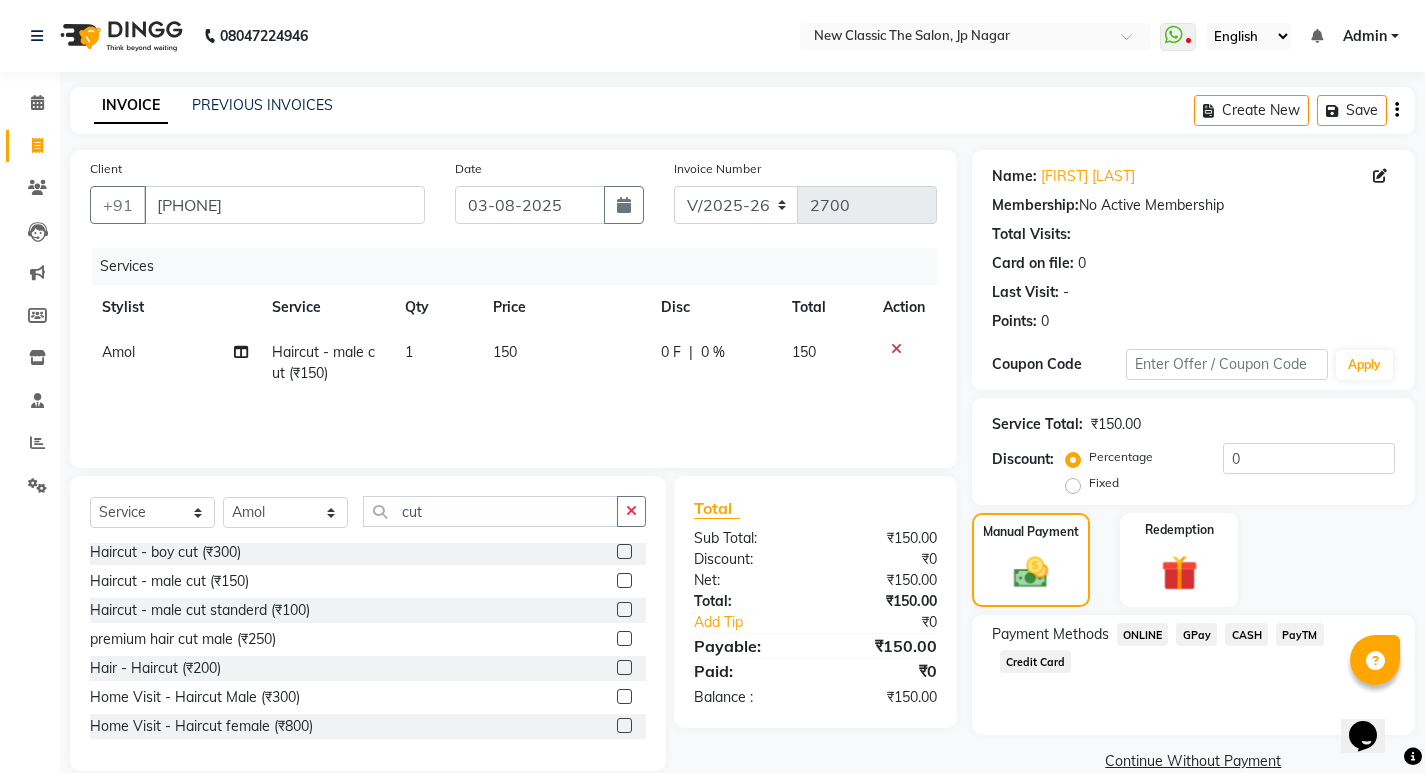 drag, startPoint x: 1141, startPoint y: 633, endPoint x: 1179, endPoint y: 671, distance: 53.740116 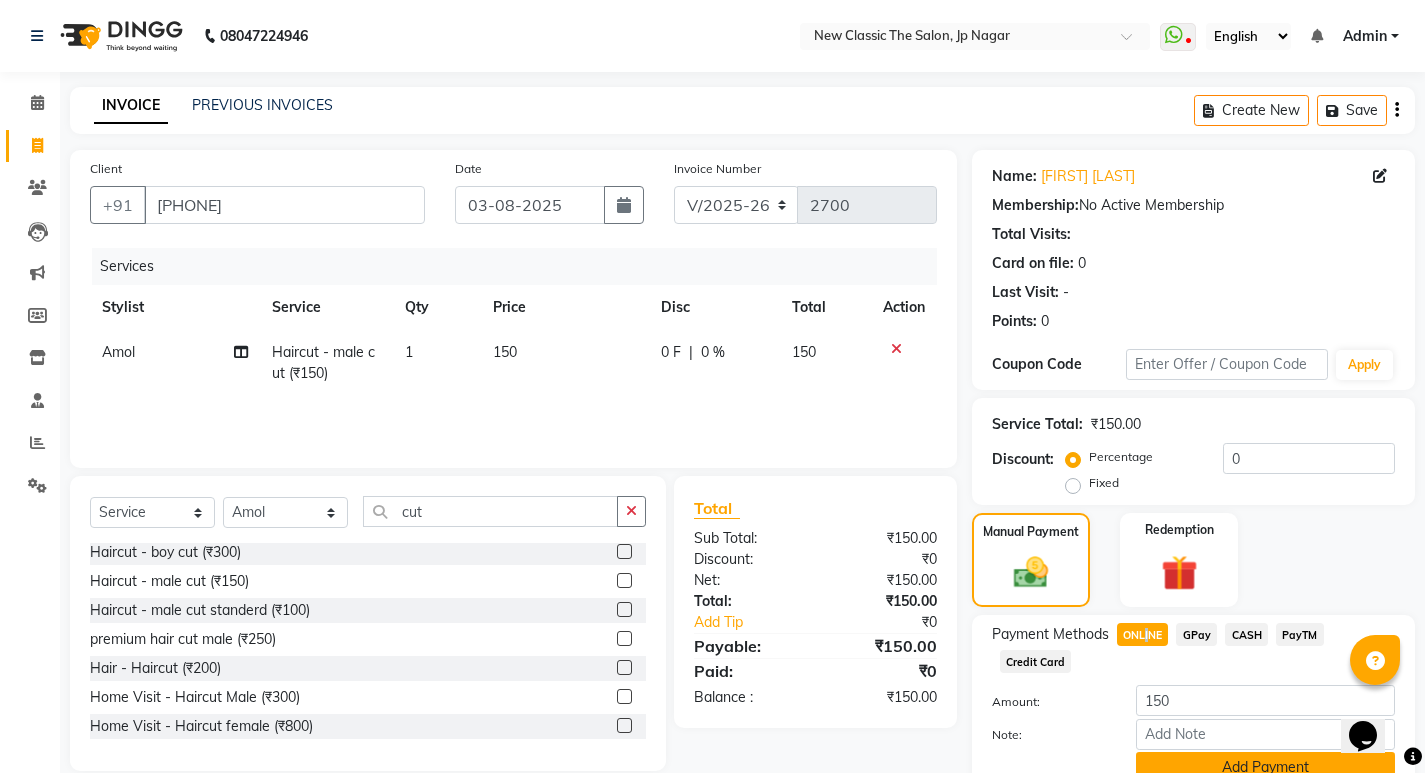 click on "Add Payment" 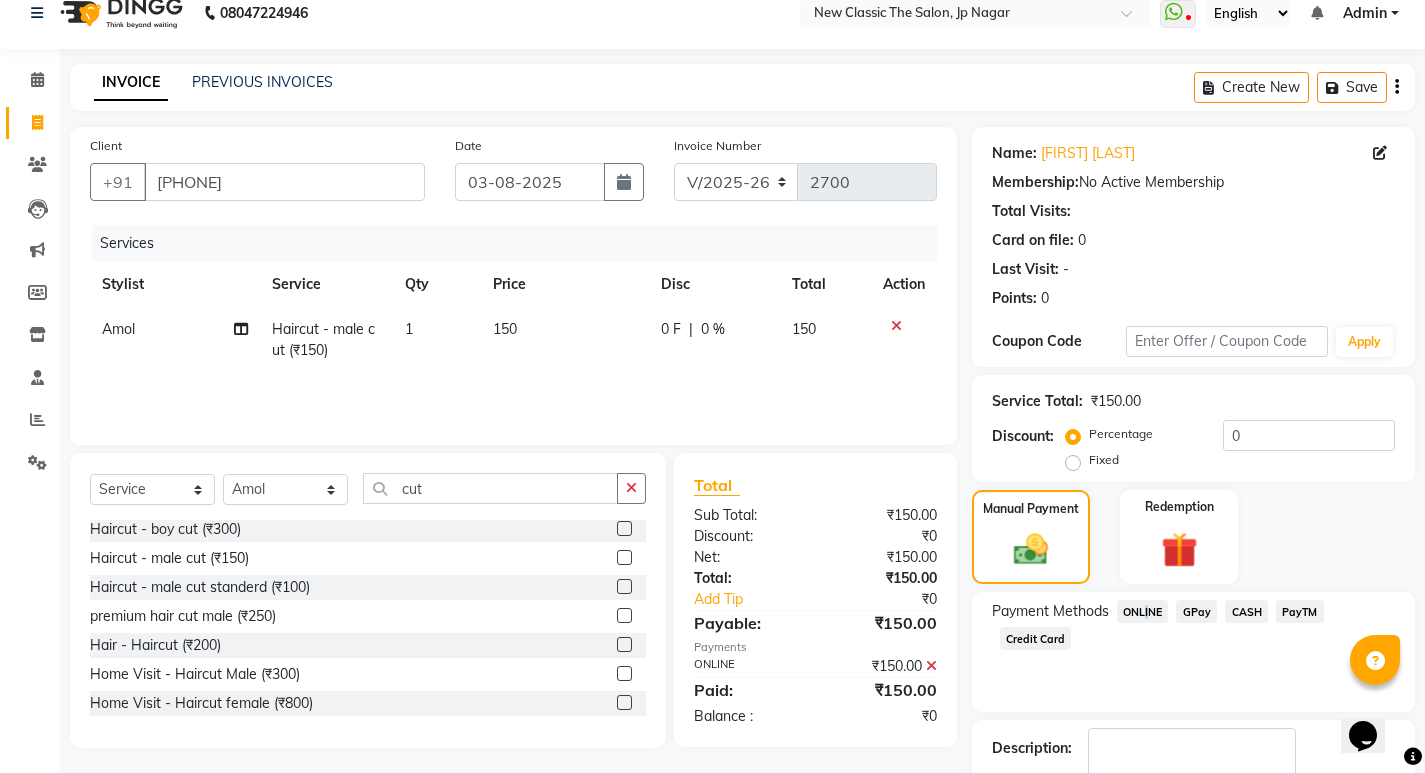 scroll, scrollTop: 146, scrollLeft: 0, axis: vertical 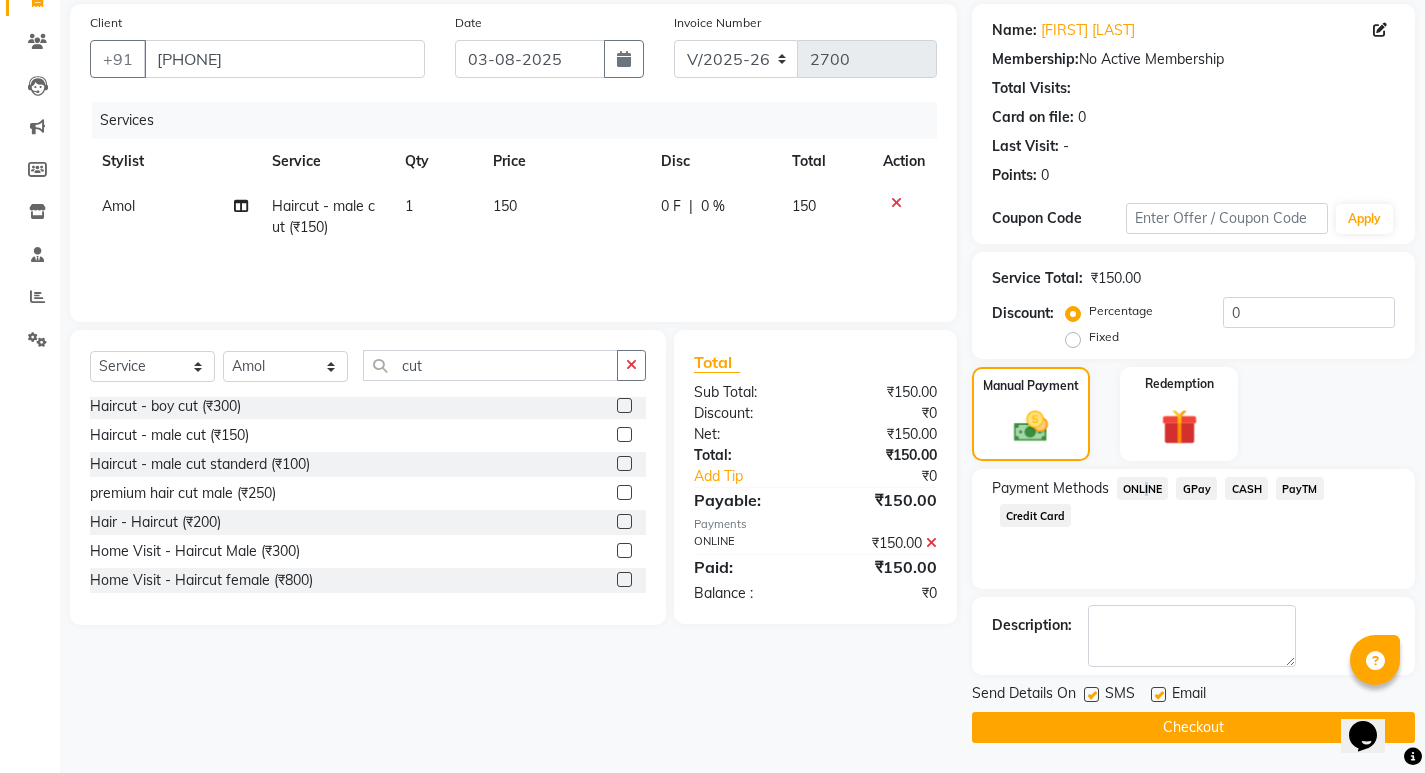 click on "Checkout" 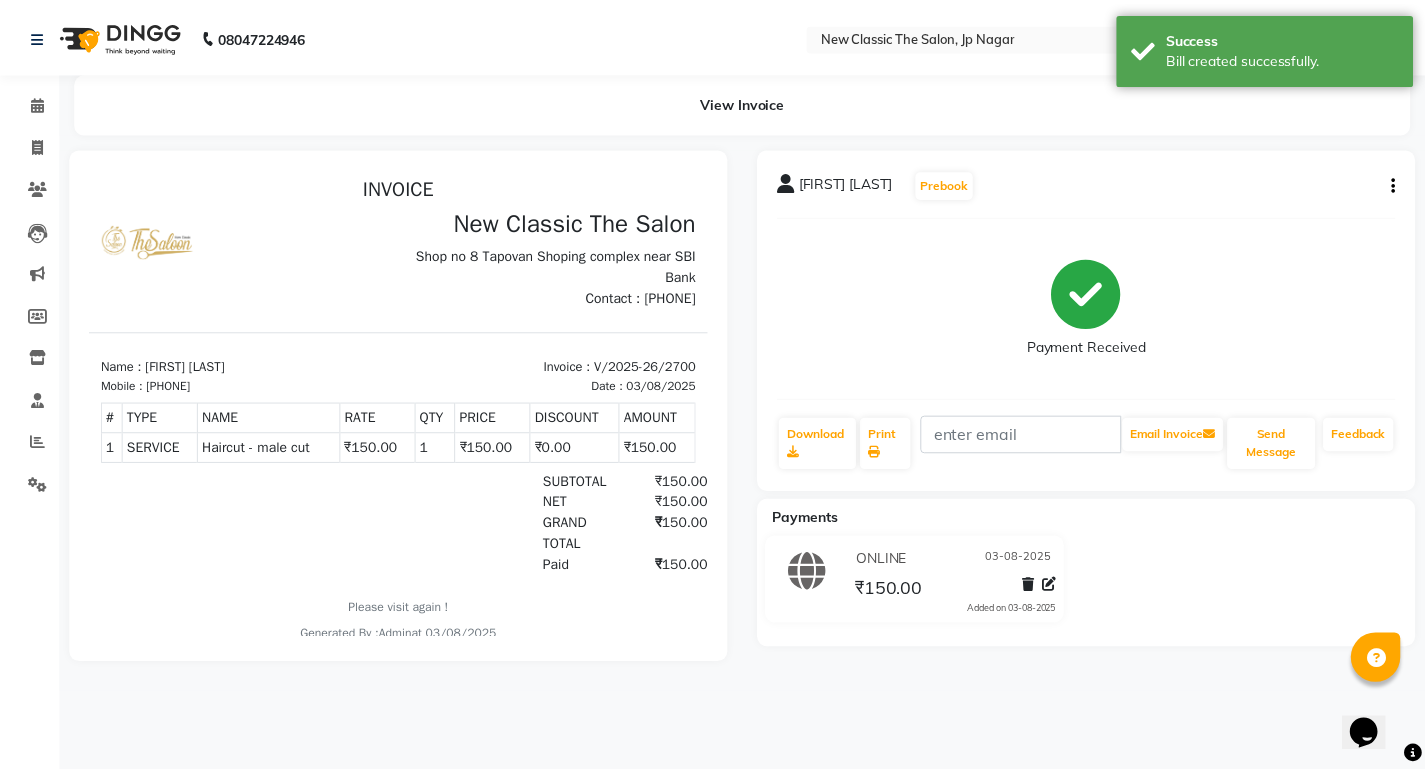 scroll, scrollTop: 0, scrollLeft: 0, axis: both 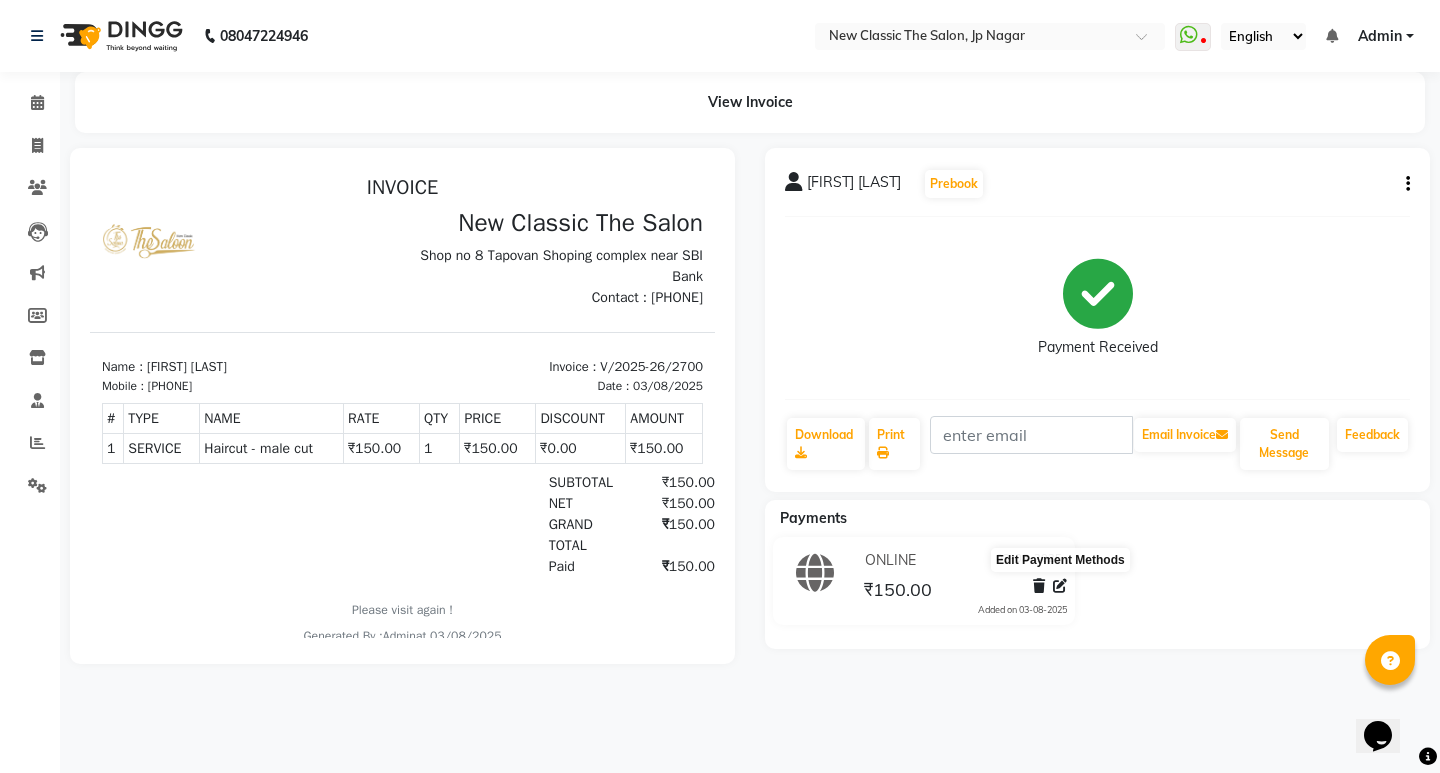 click 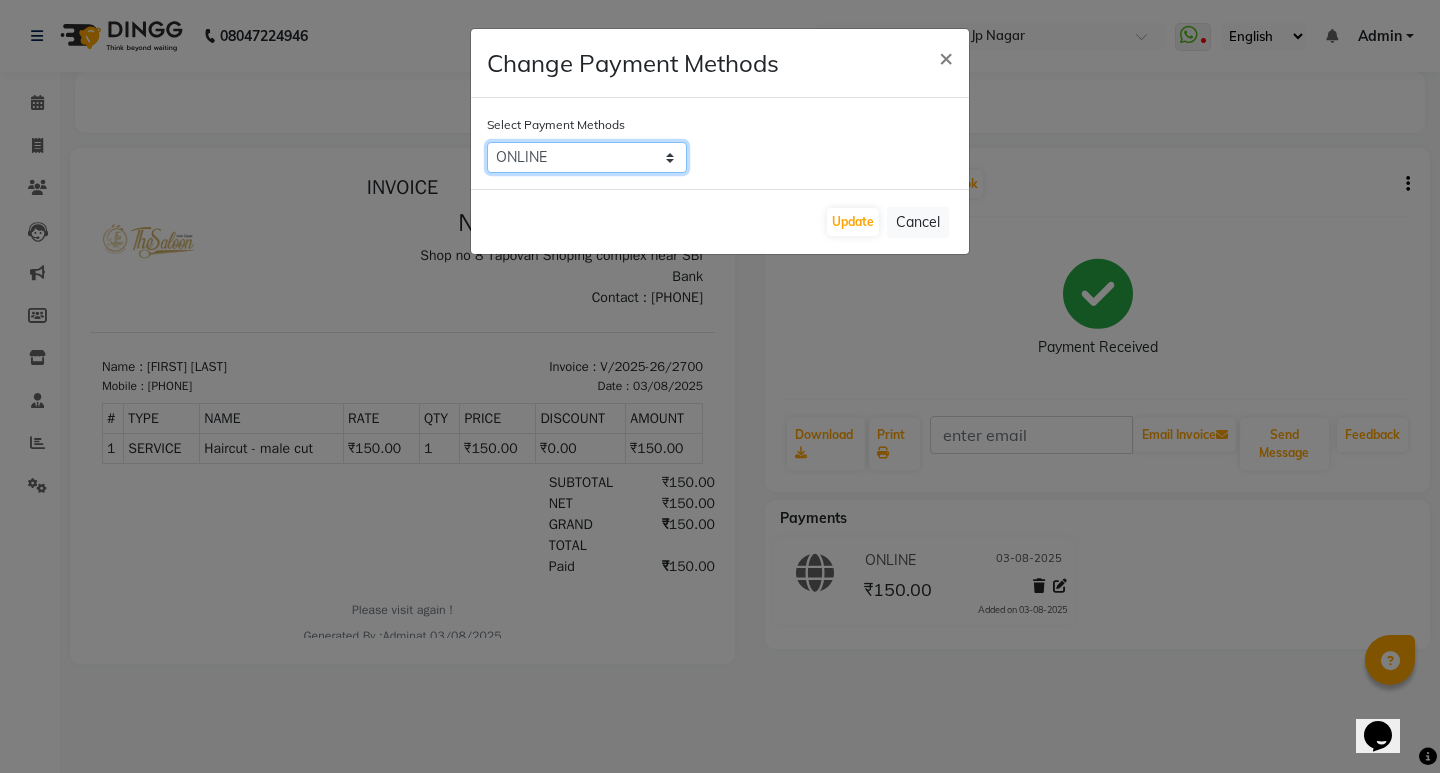 click on "ONLINE GPay CASH PayTM Credit Card" 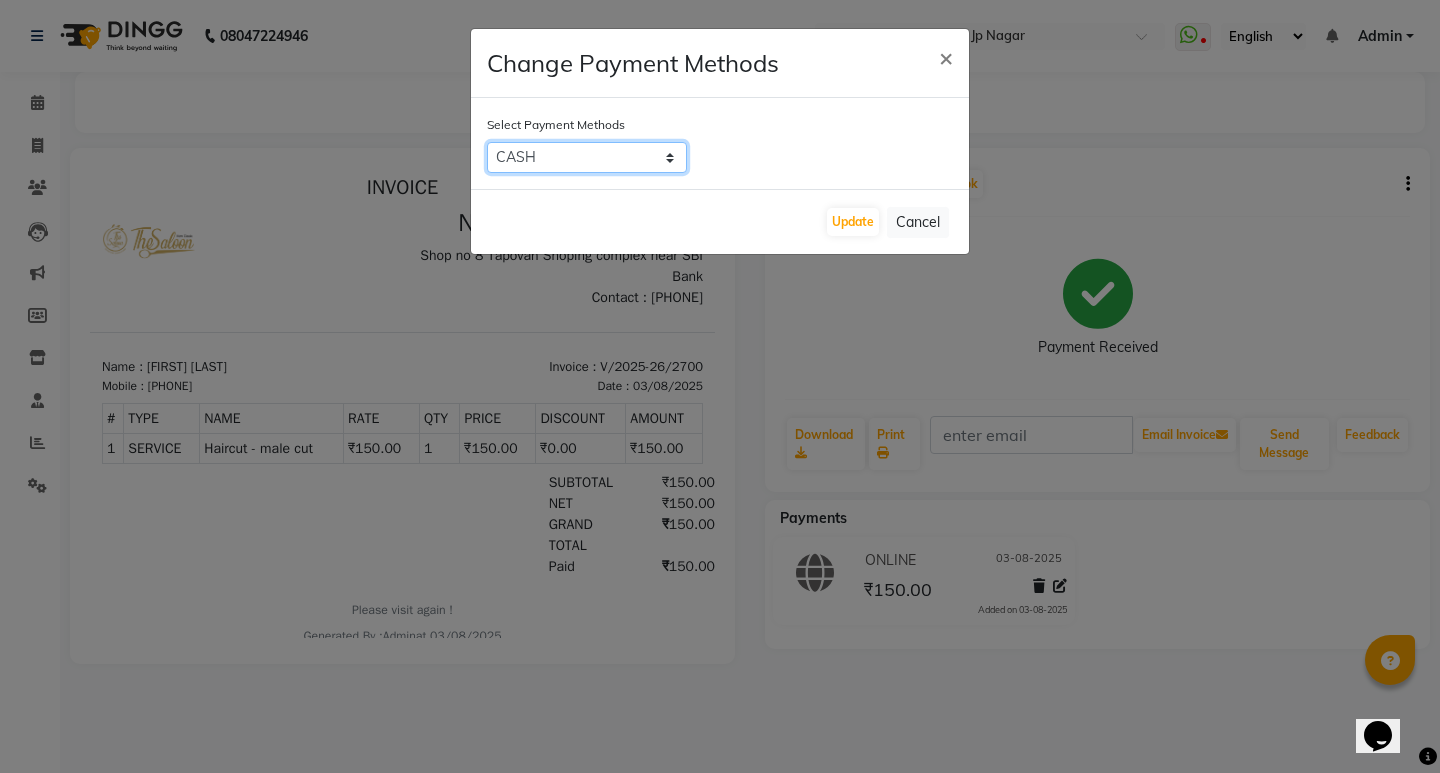 click on "ONLINE GPay CASH PayTM Credit Card" 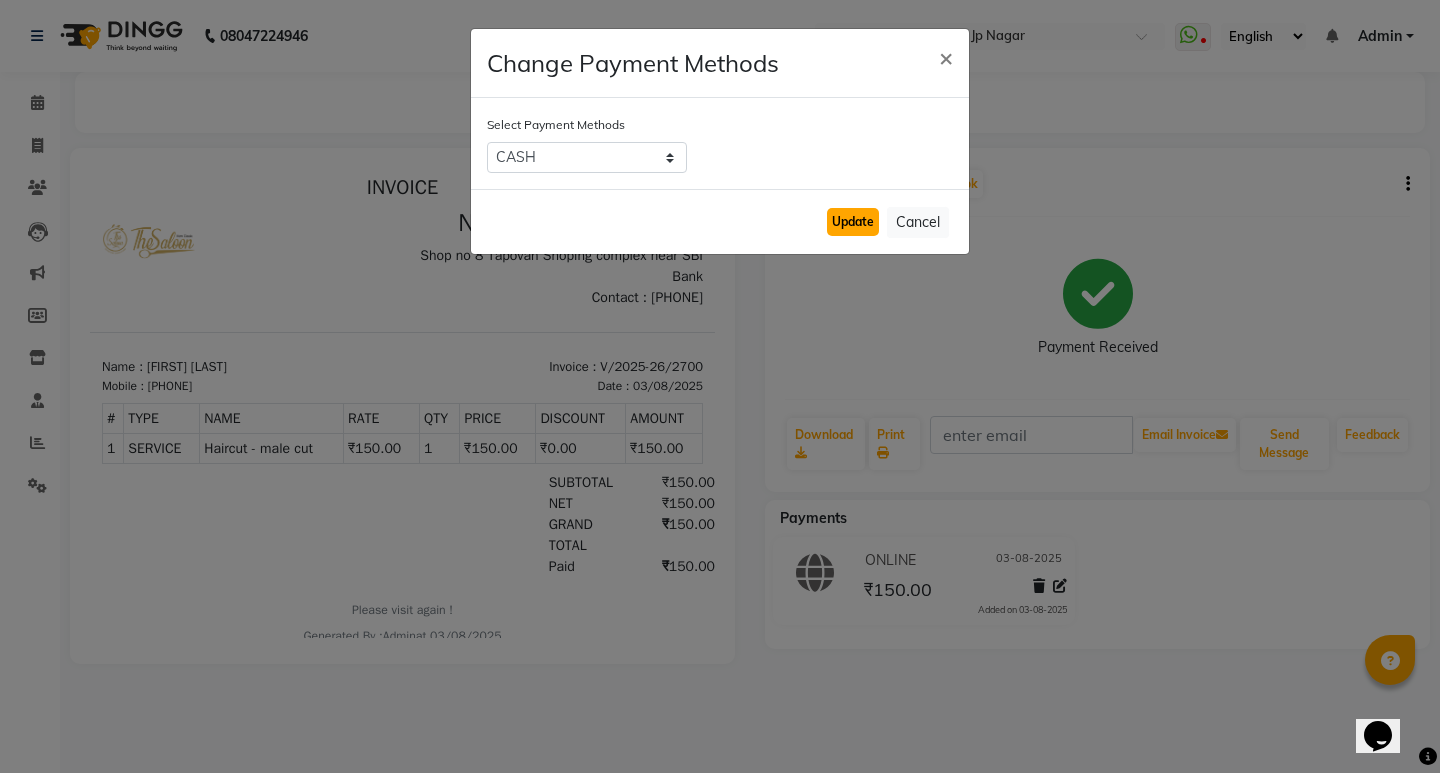 click on "Update" 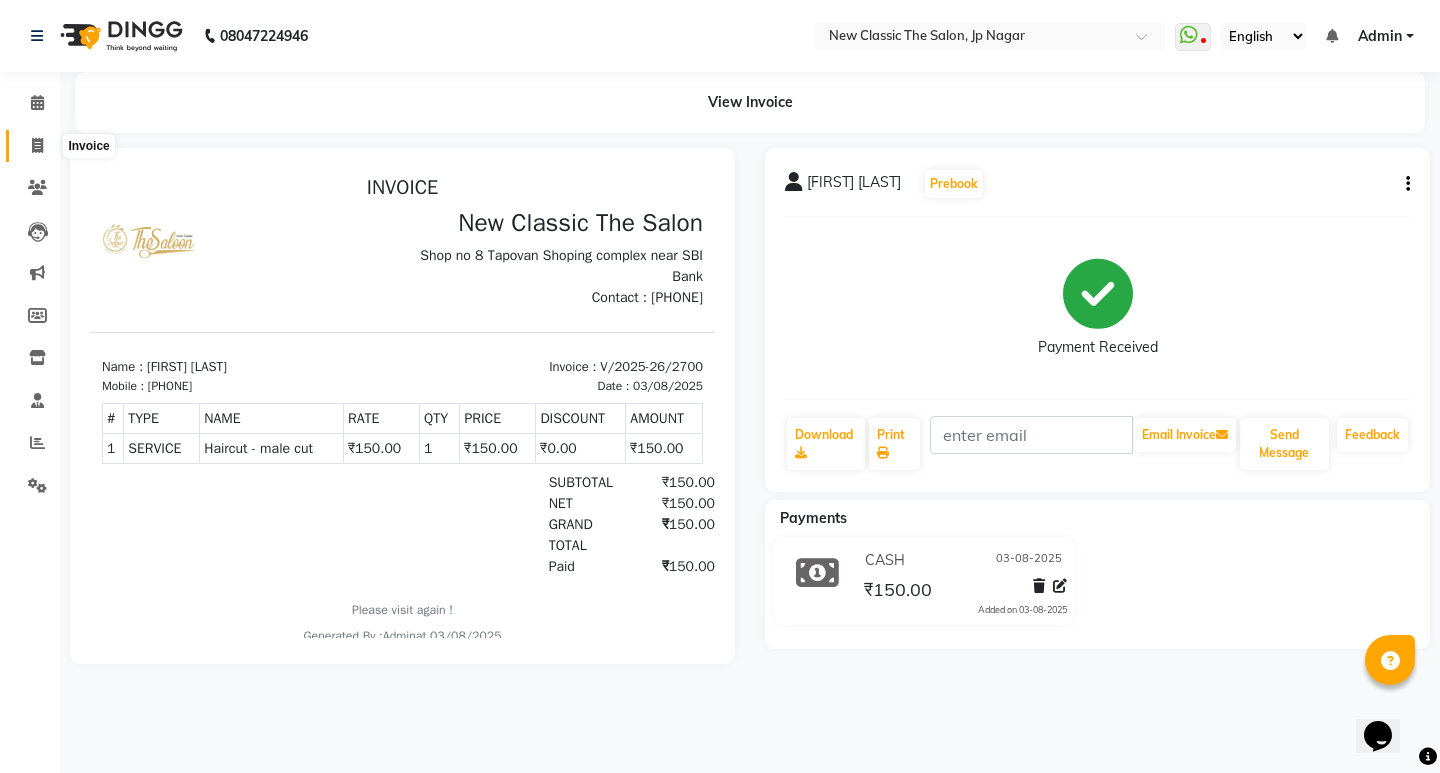 click 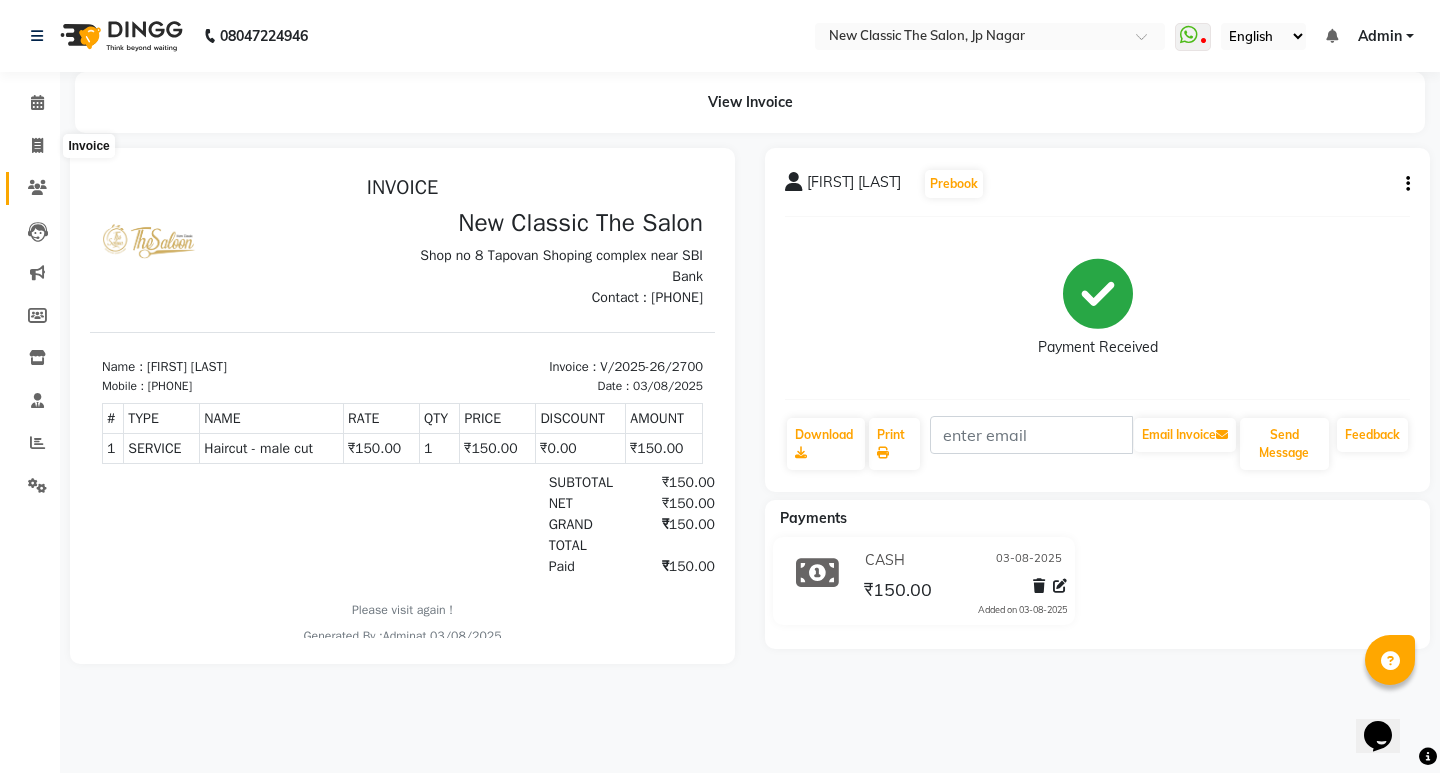 select on "service" 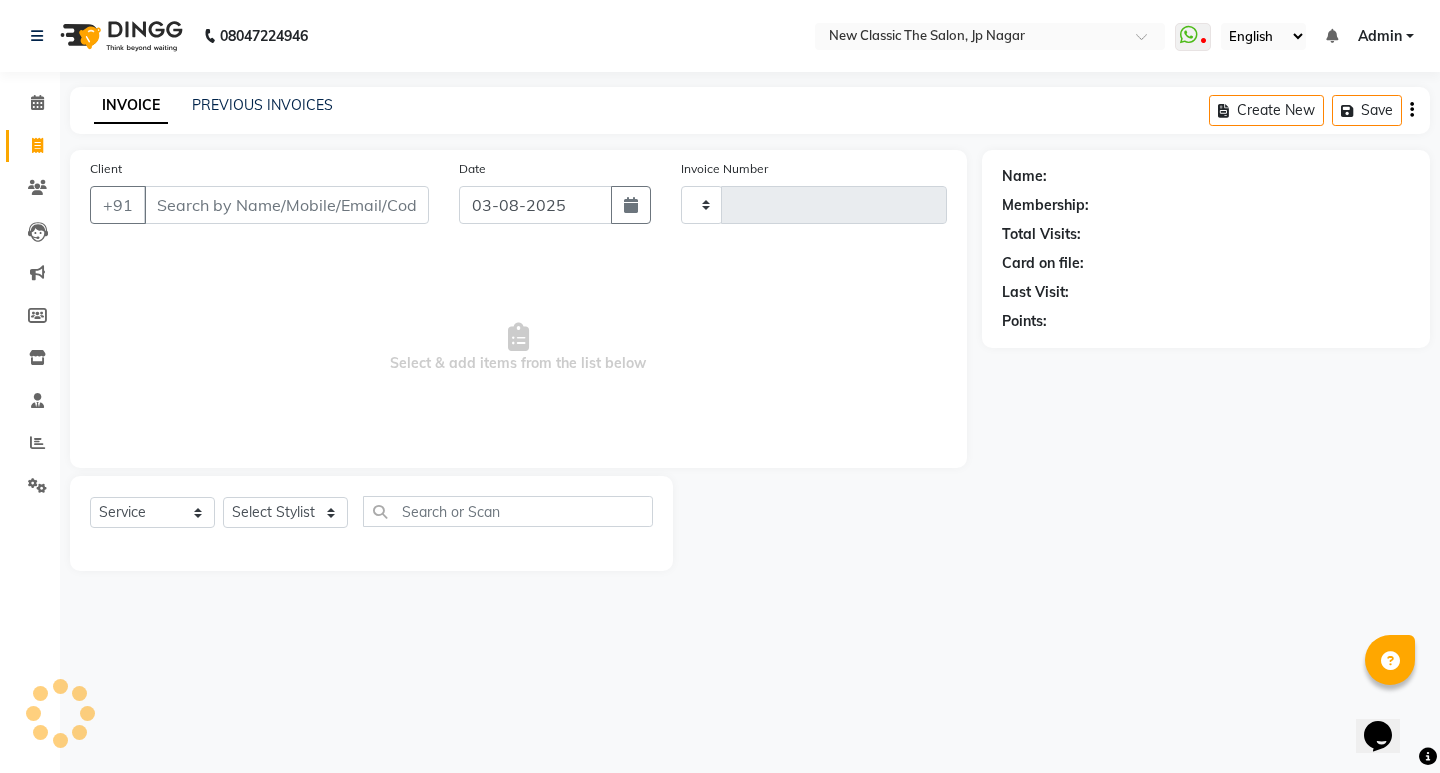 type on "2701" 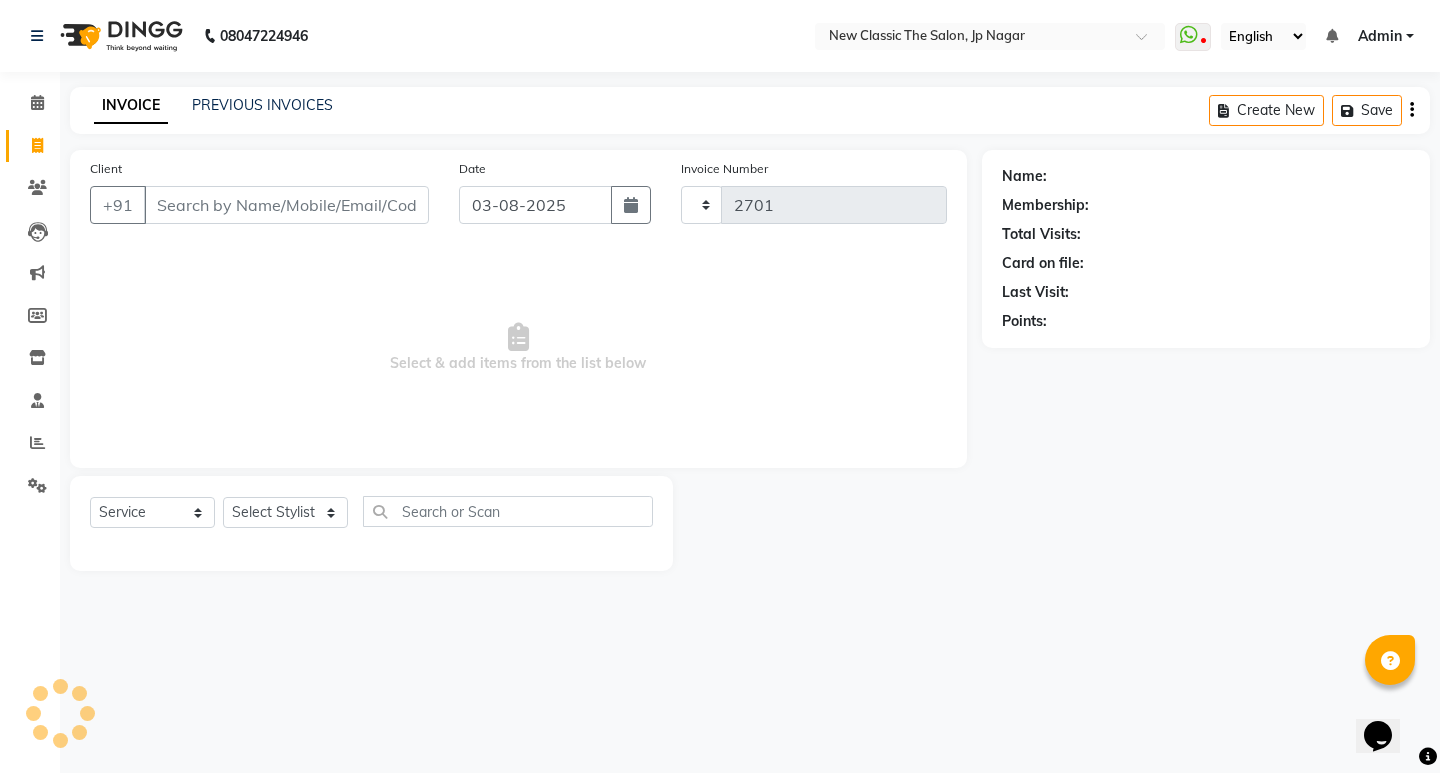 select on "4678" 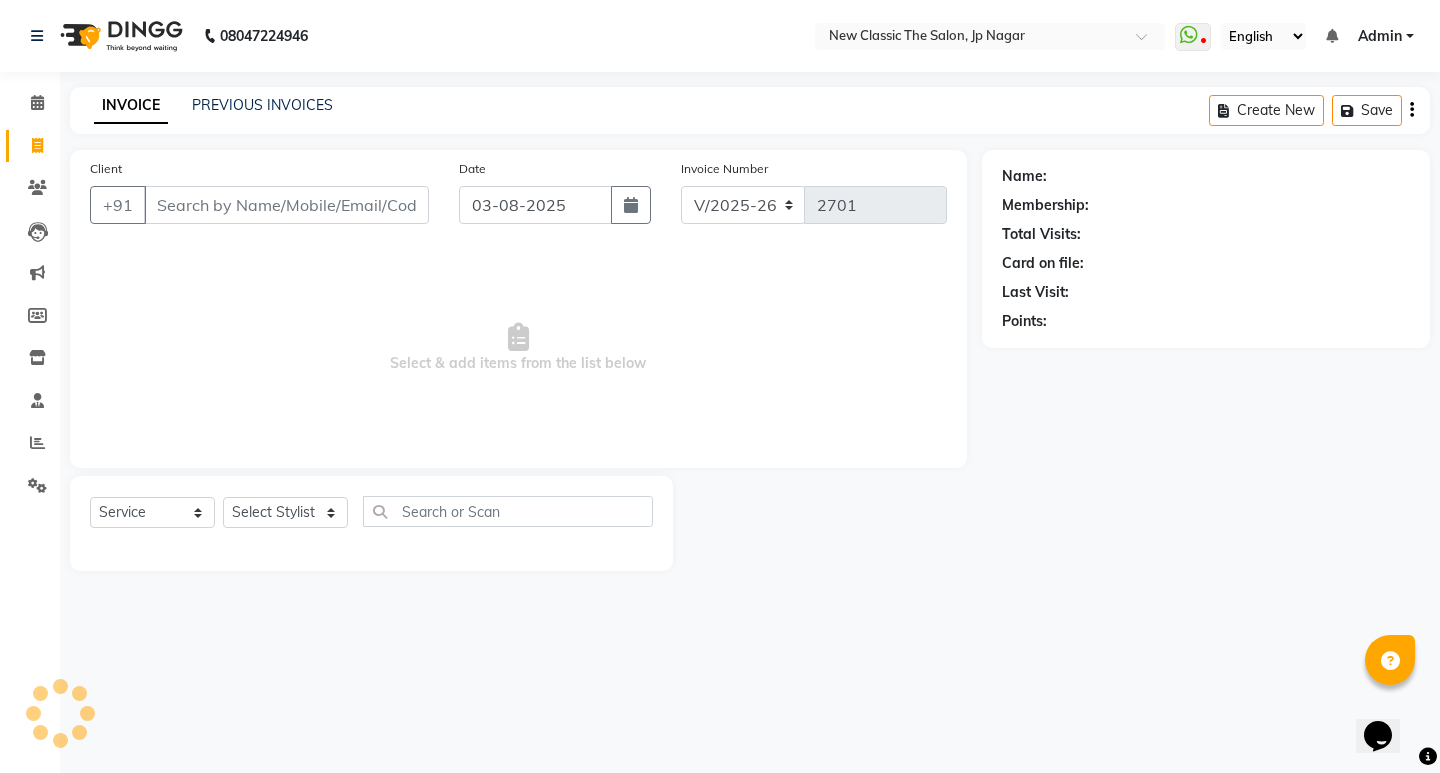 click on "Client" at bounding box center (286, 205) 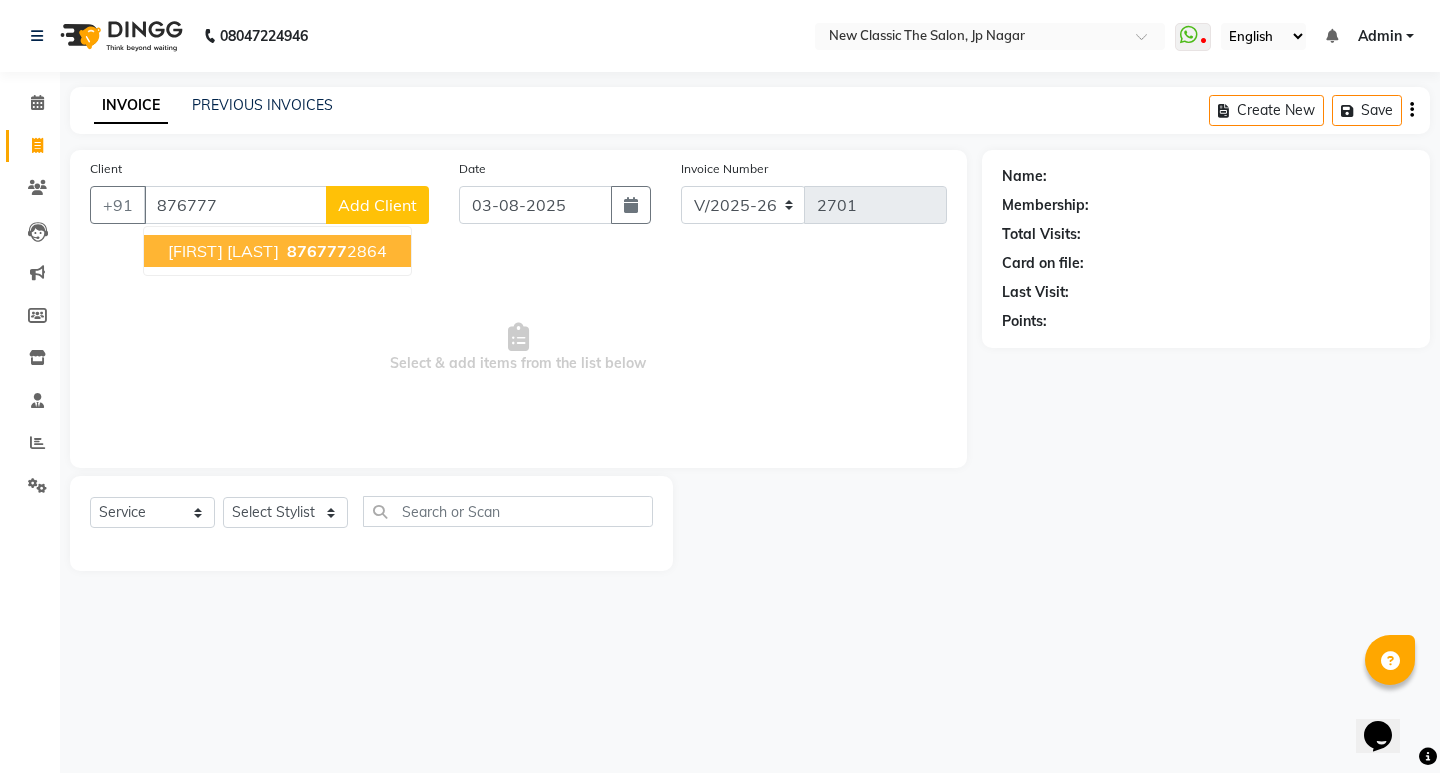 click on "[FIRST] [LAST] [PHONE]" at bounding box center (277, 251) 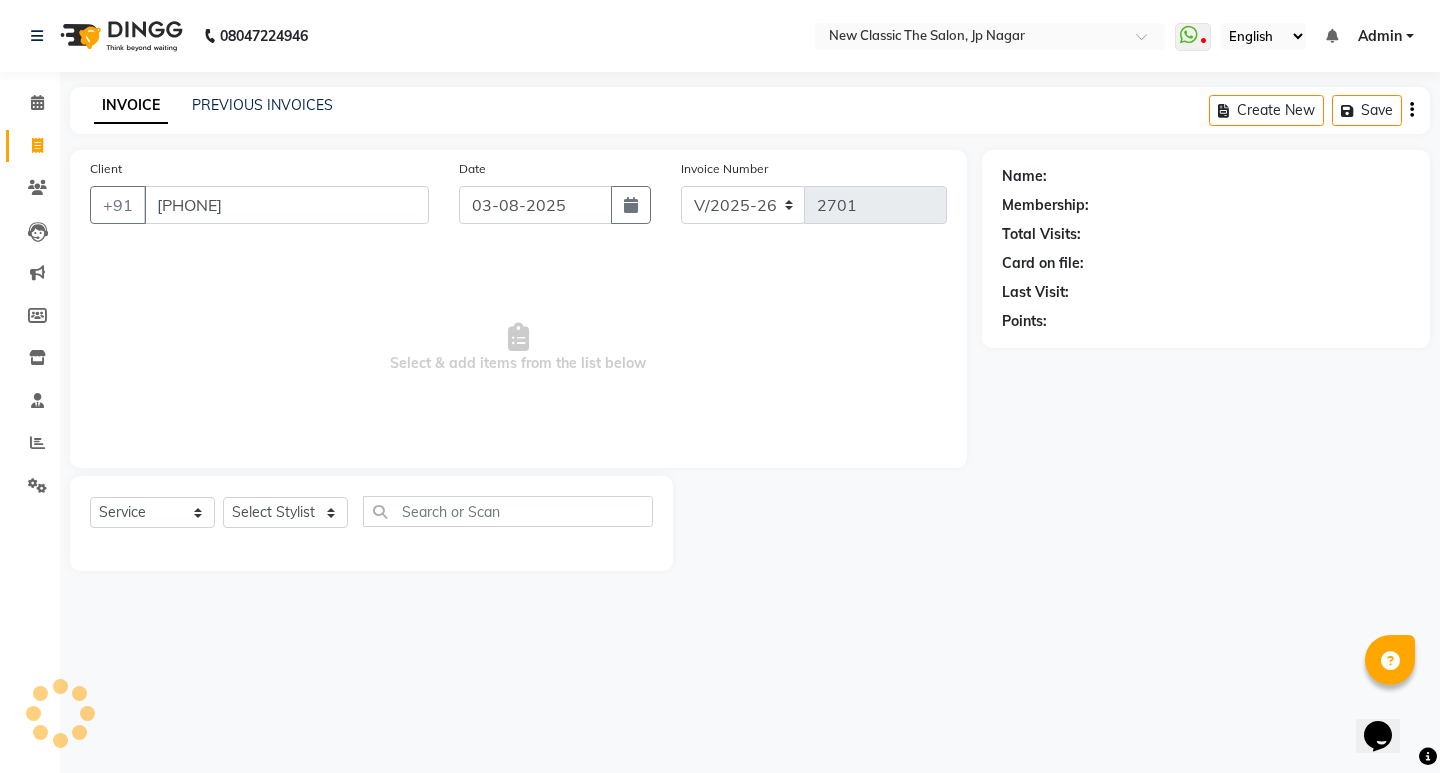 type on "[PHONE]" 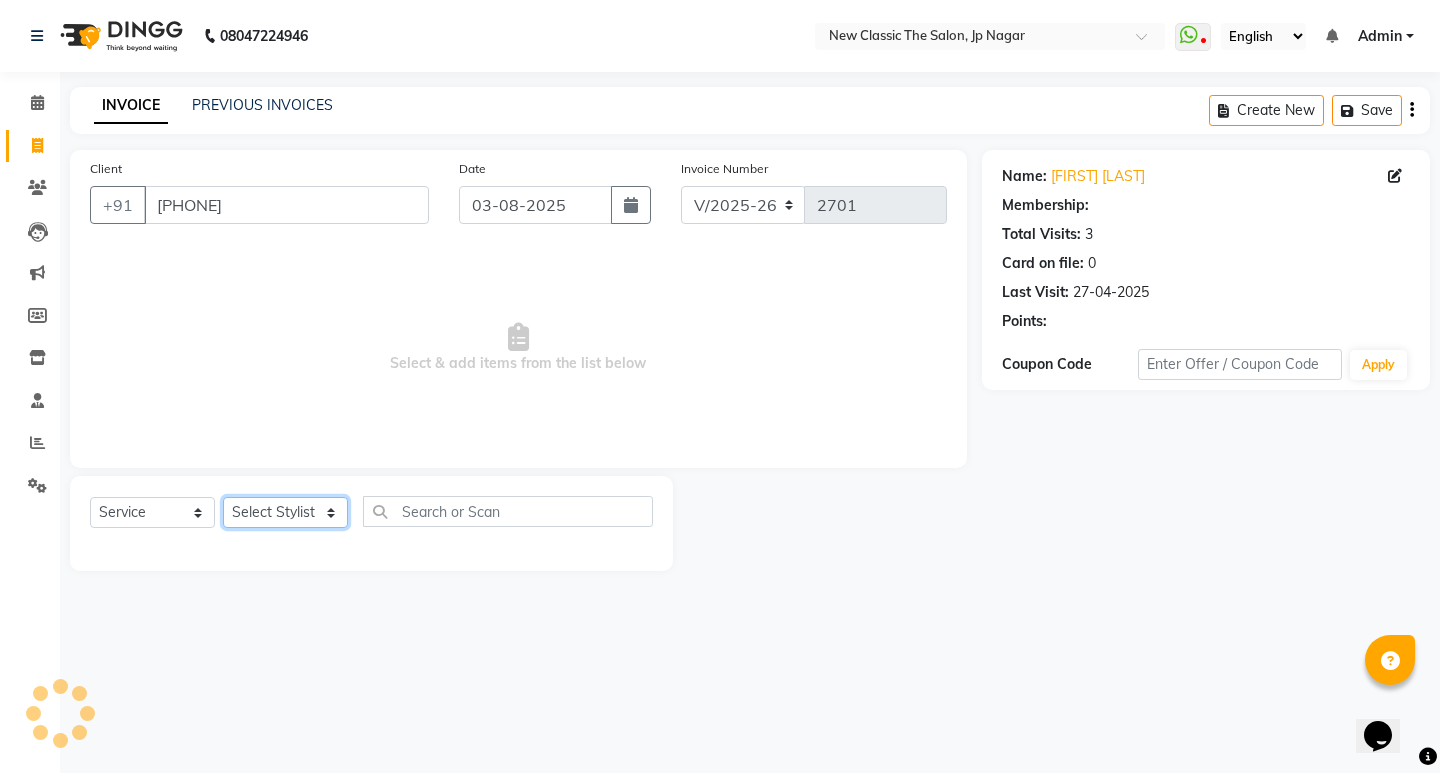 drag, startPoint x: 280, startPoint y: 512, endPoint x: 282, endPoint y: 498, distance: 14.142136 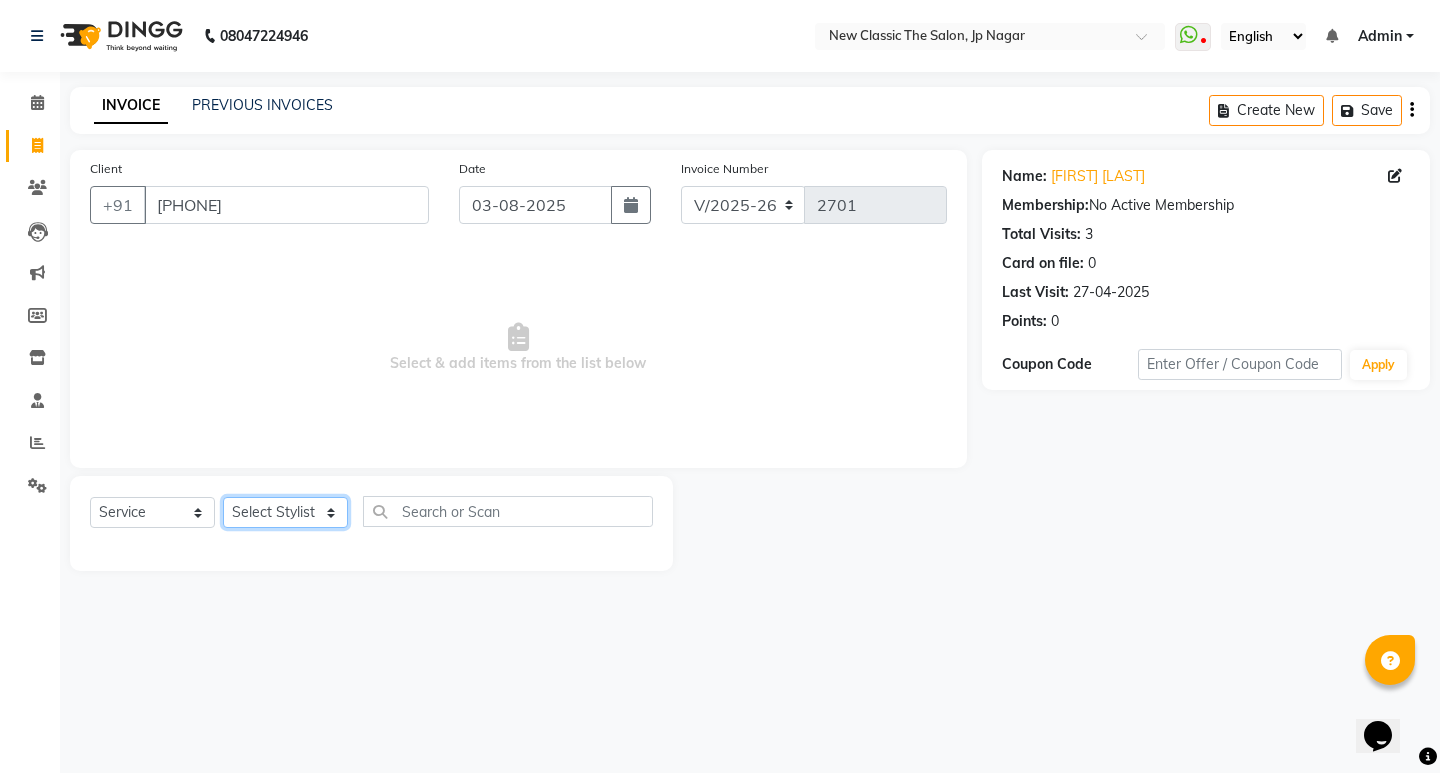 select on "27631" 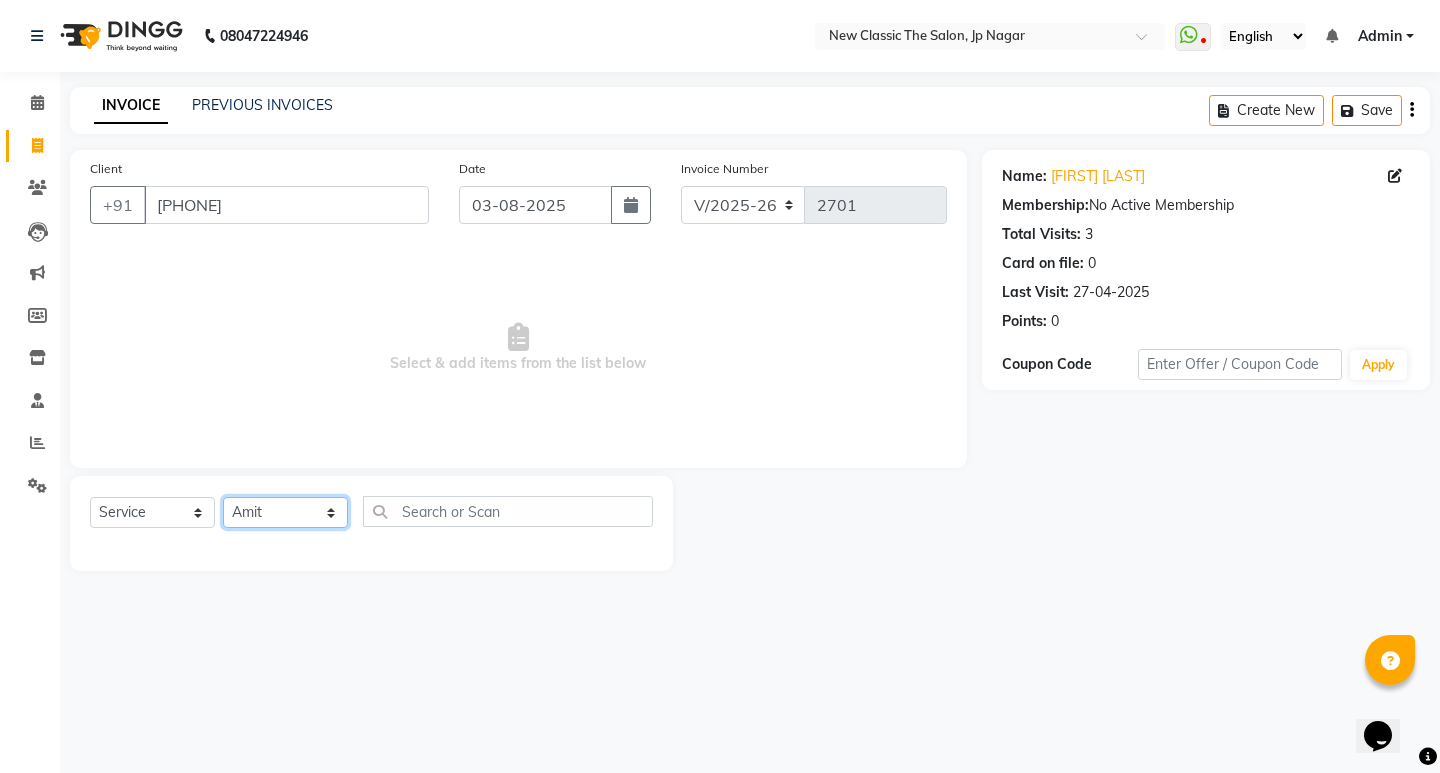 click on "Select Stylist [FIRST] [FIRST] [FIRST] [FIRST] [FIRST] [FIRST] [FIRST] [FIRST] [FIRST] [FIRST]" 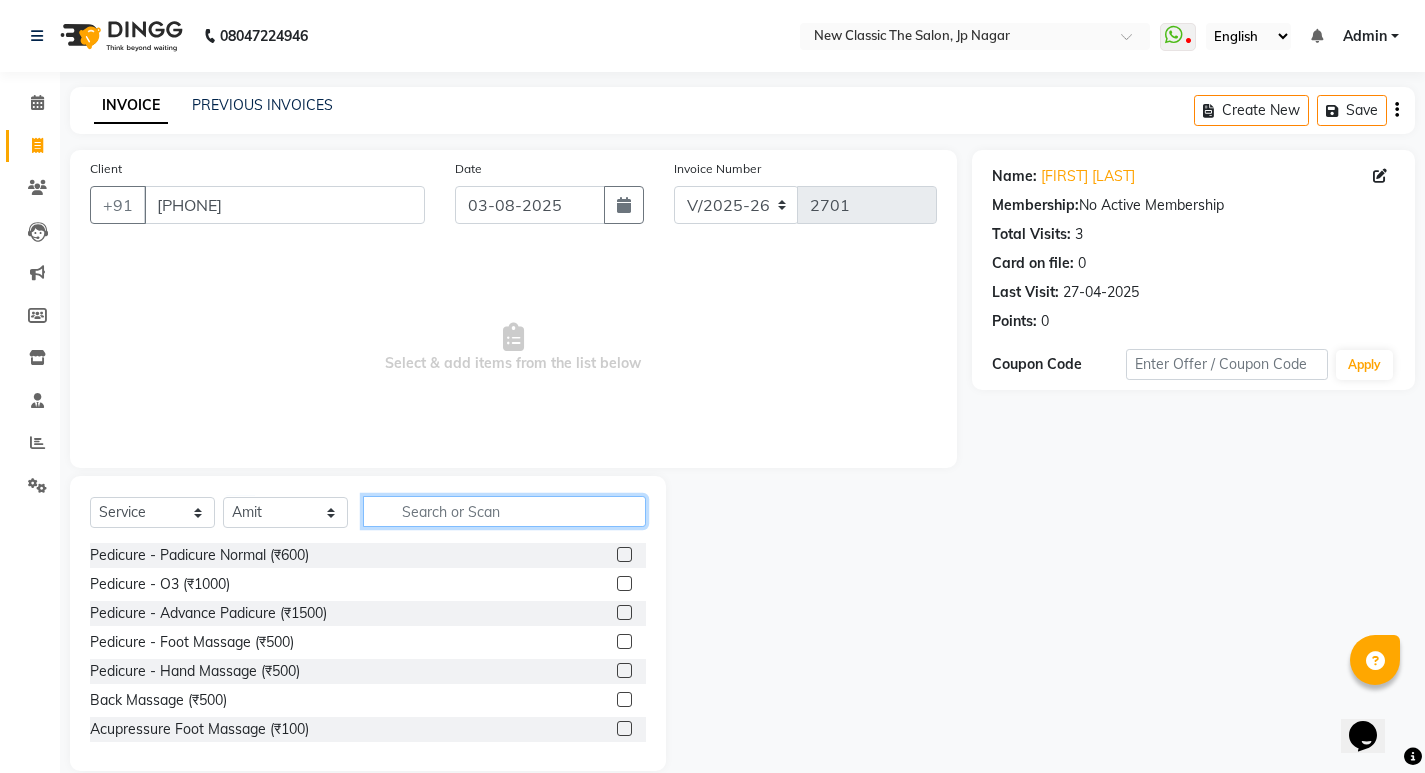 click 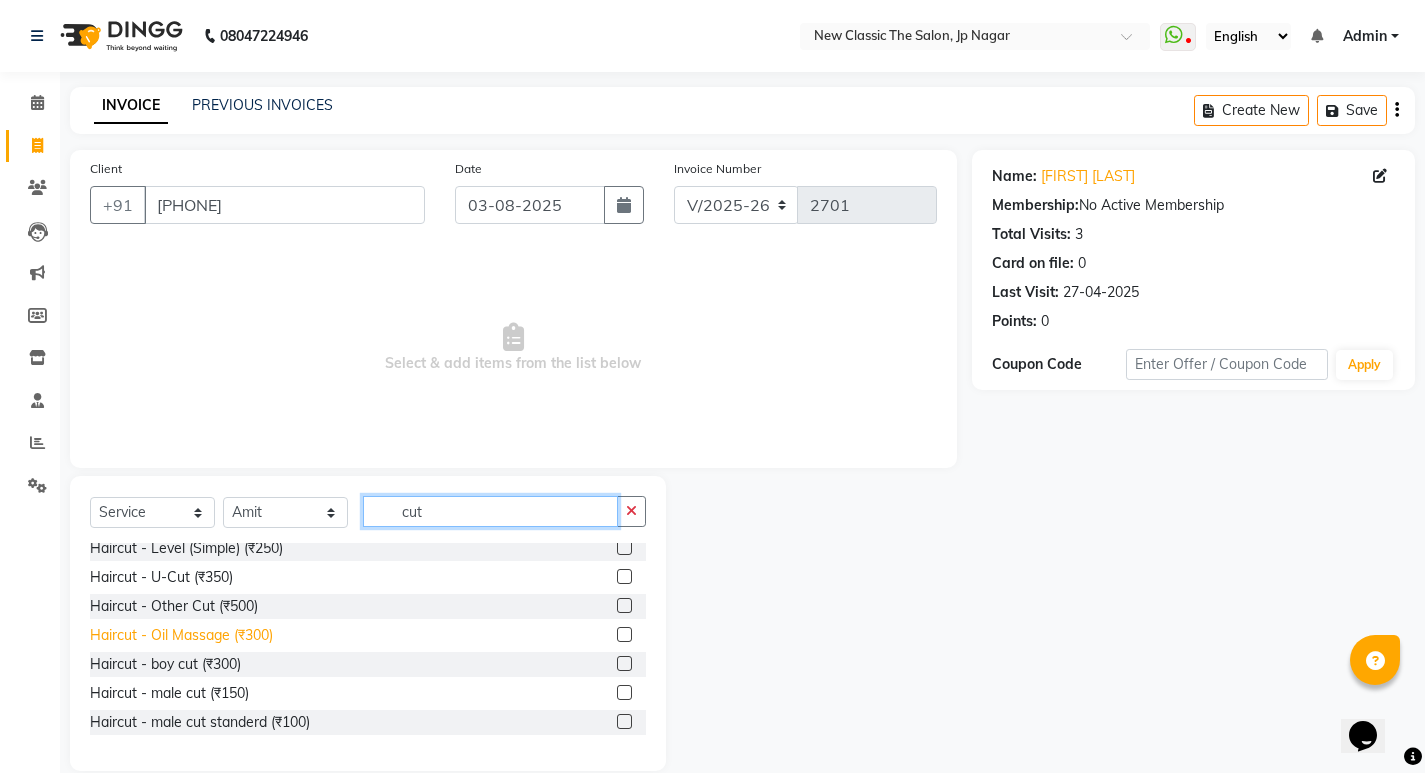 scroll, scrollTop: 100, scrollLeft: 0, axis: vertical 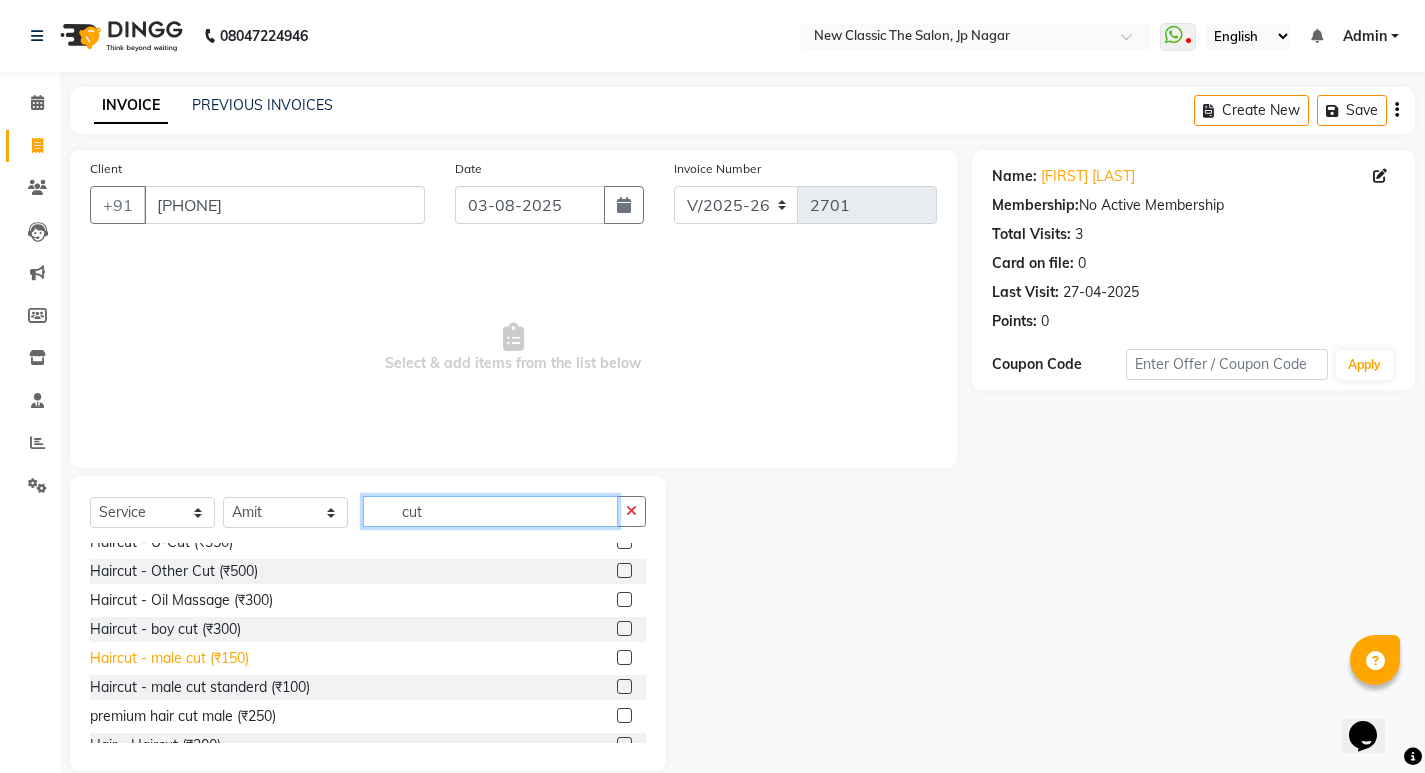 type on "cut" 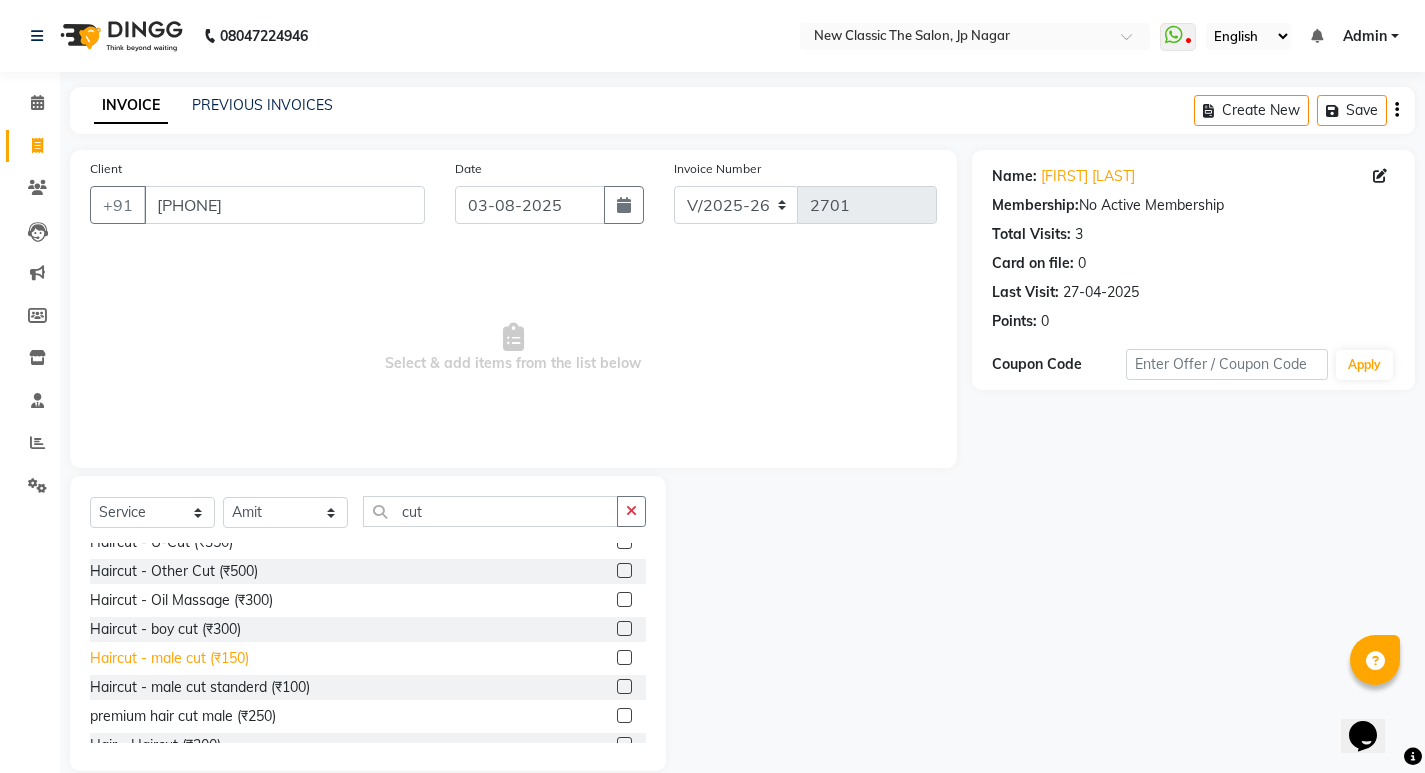 click on "Haircut - male cut  (₹150)" 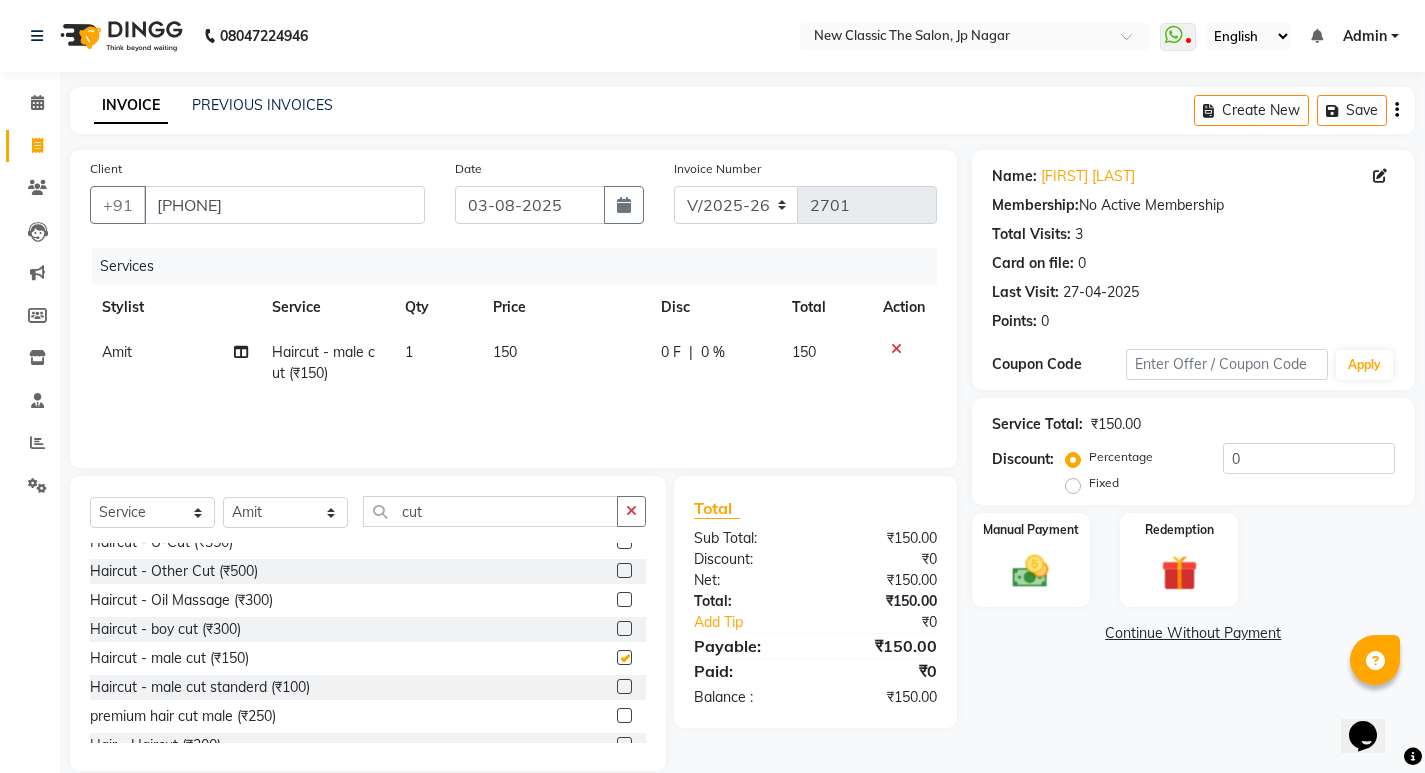 checkbox on "false" 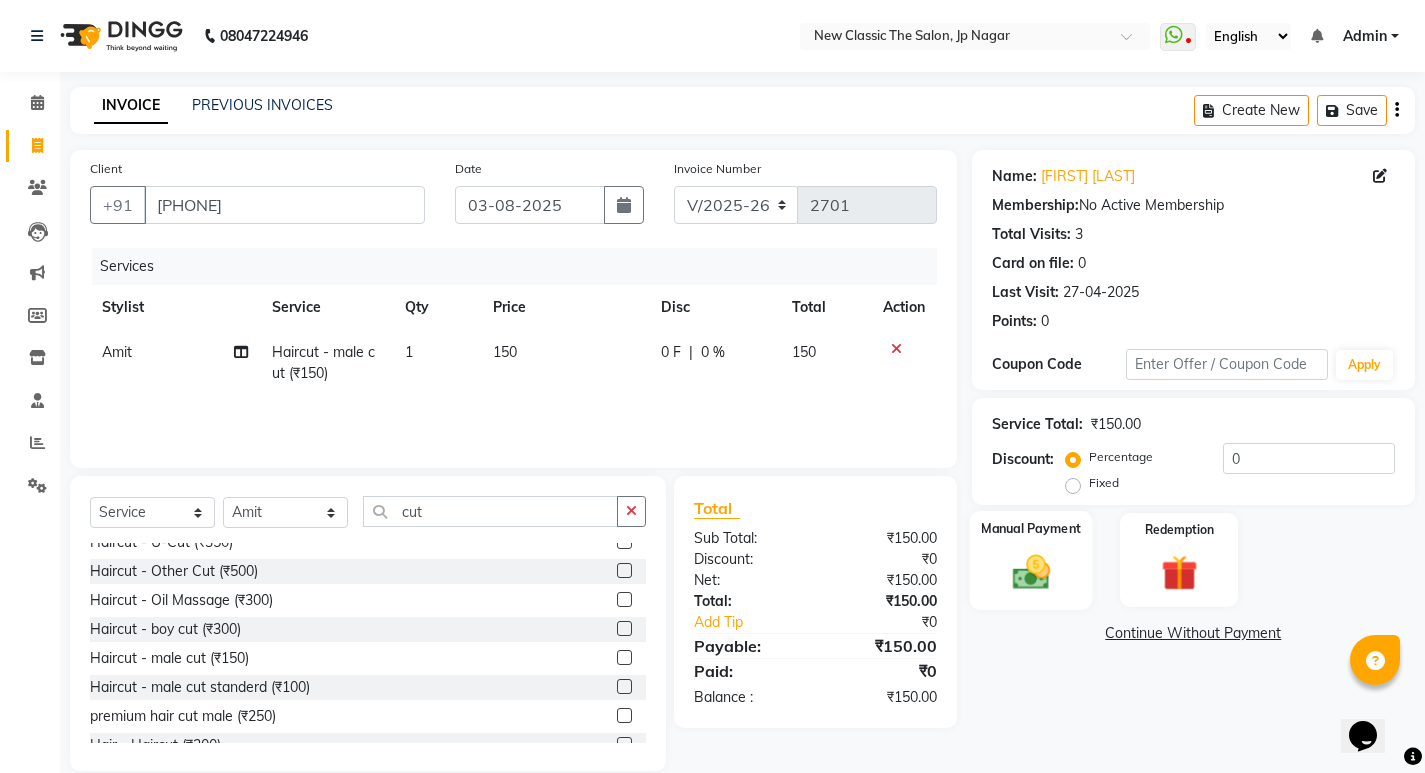 click 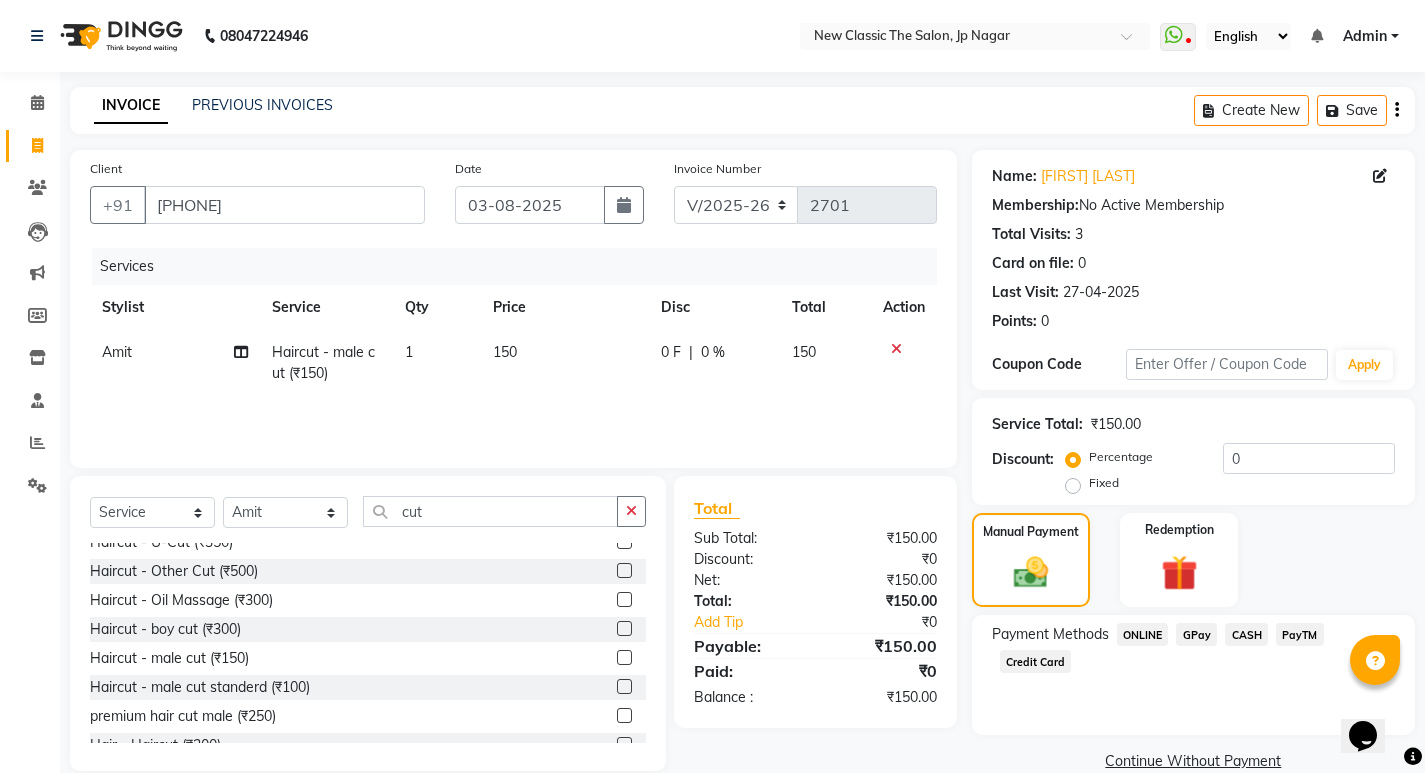 click on "CASH" 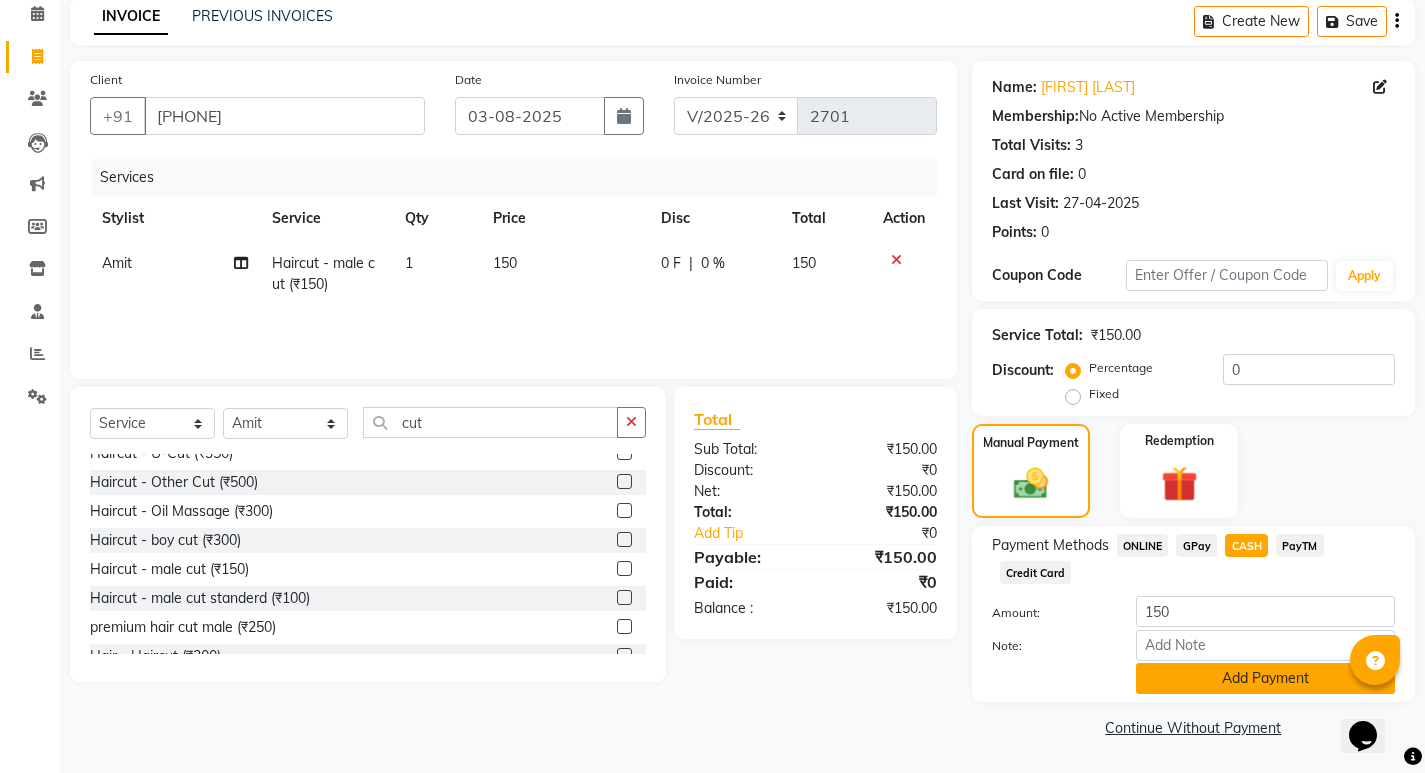 click on "Add Payment" 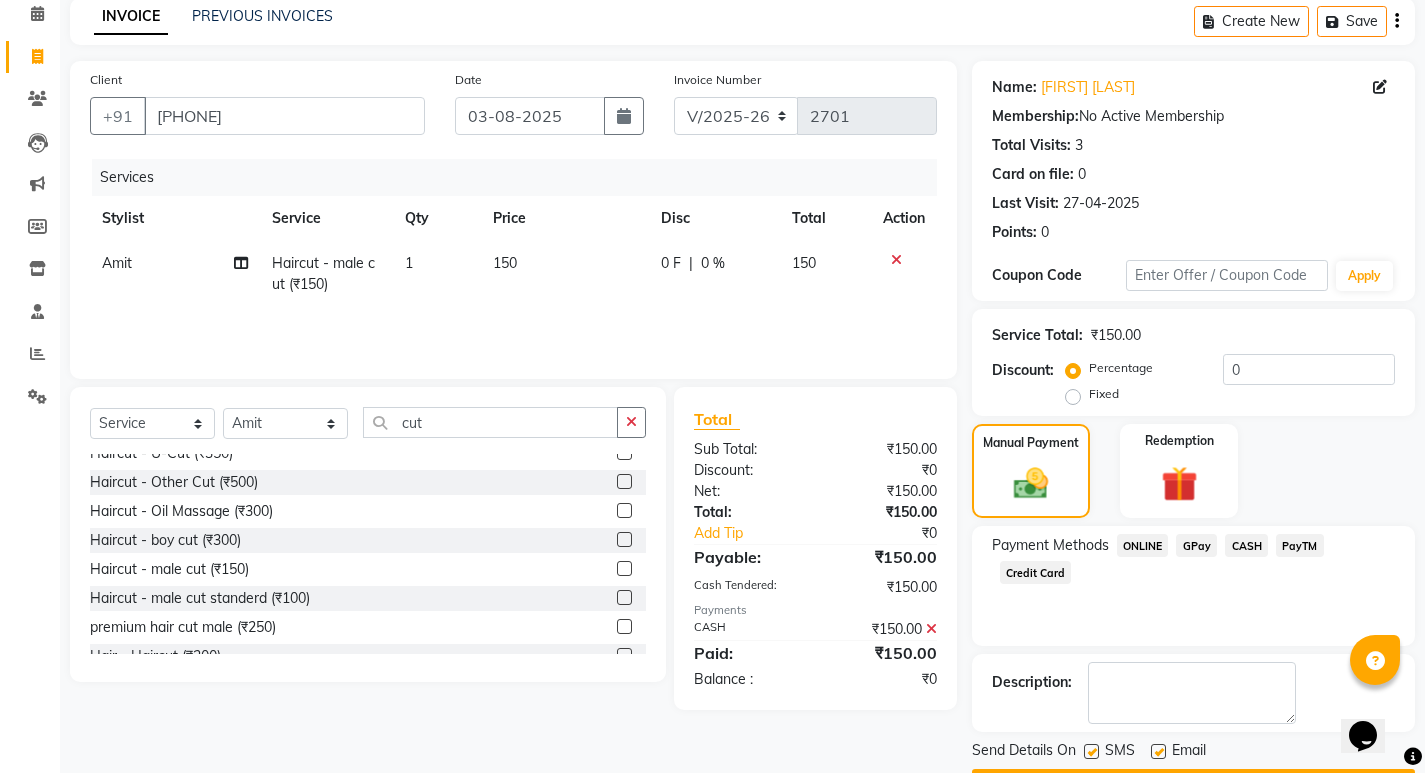 scroll, scrollTop: 146, scrollLeft: 0, axis: vertical 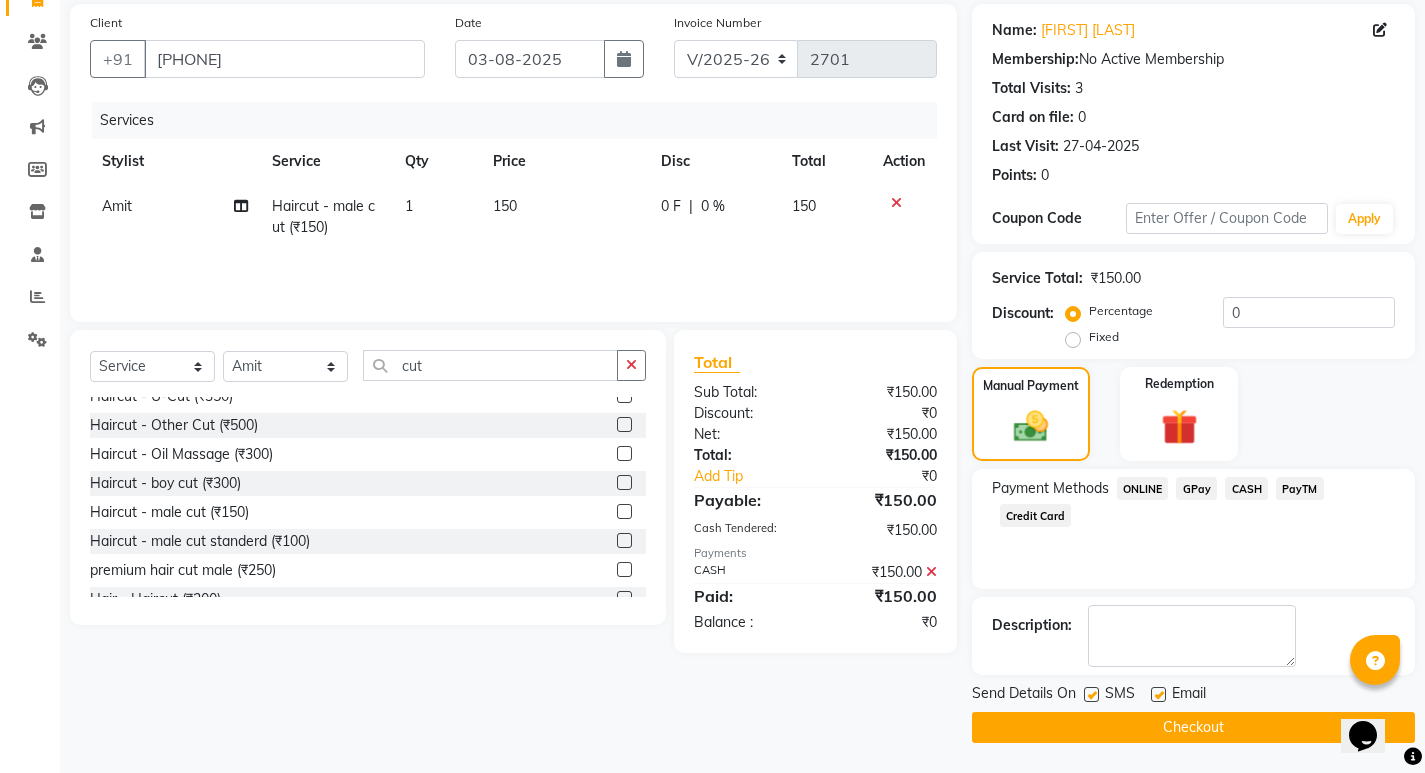 click on "Checkout" 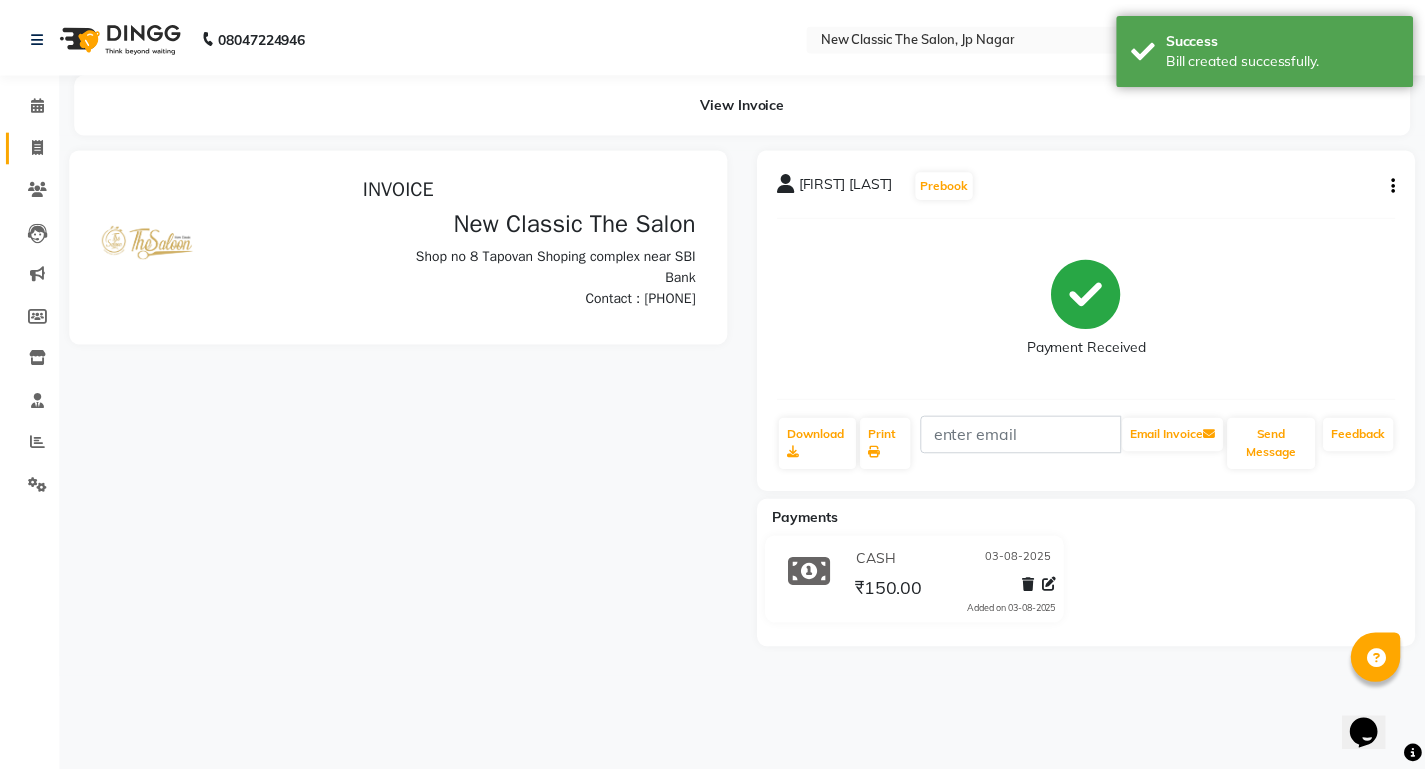 scroll, scrollTop: 0, scrollLeft: 0, axis: both 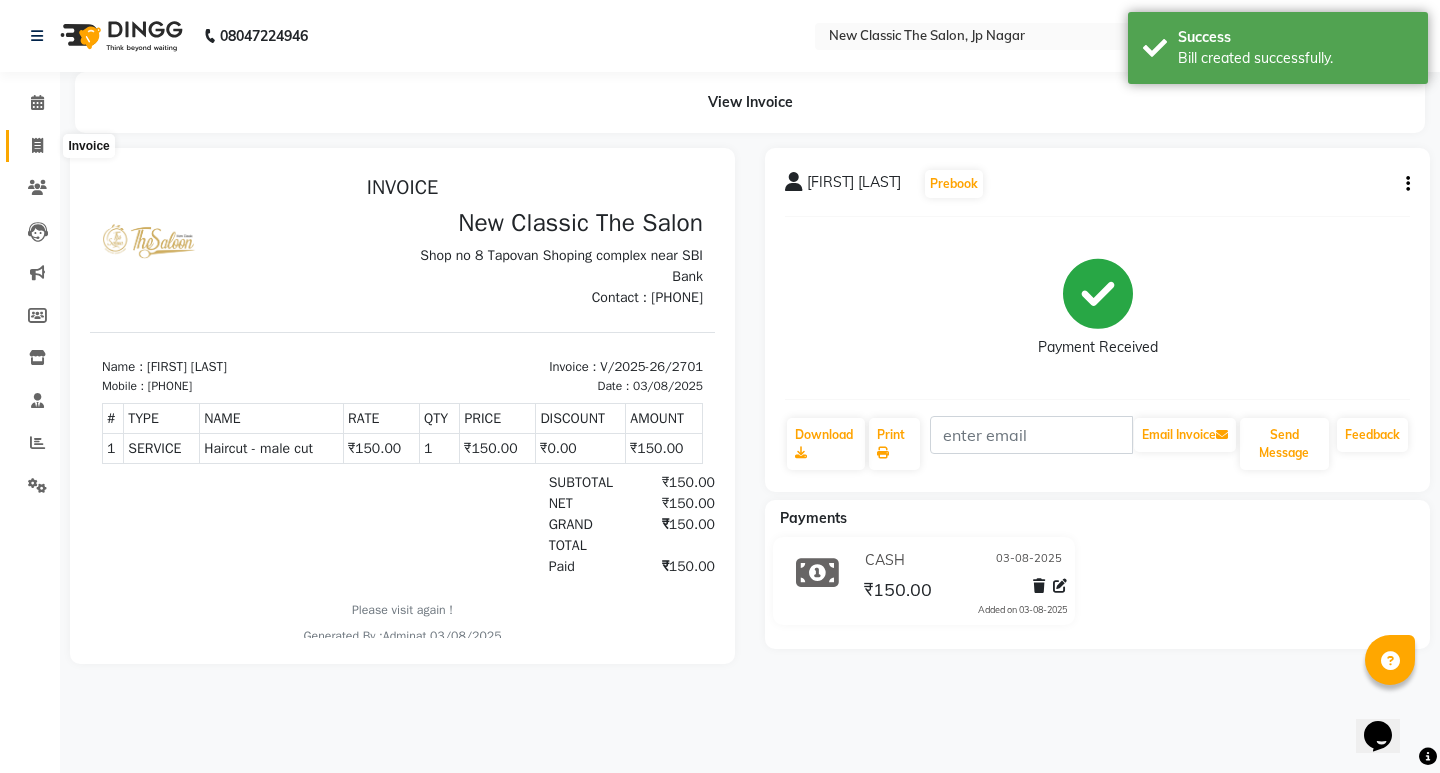 click 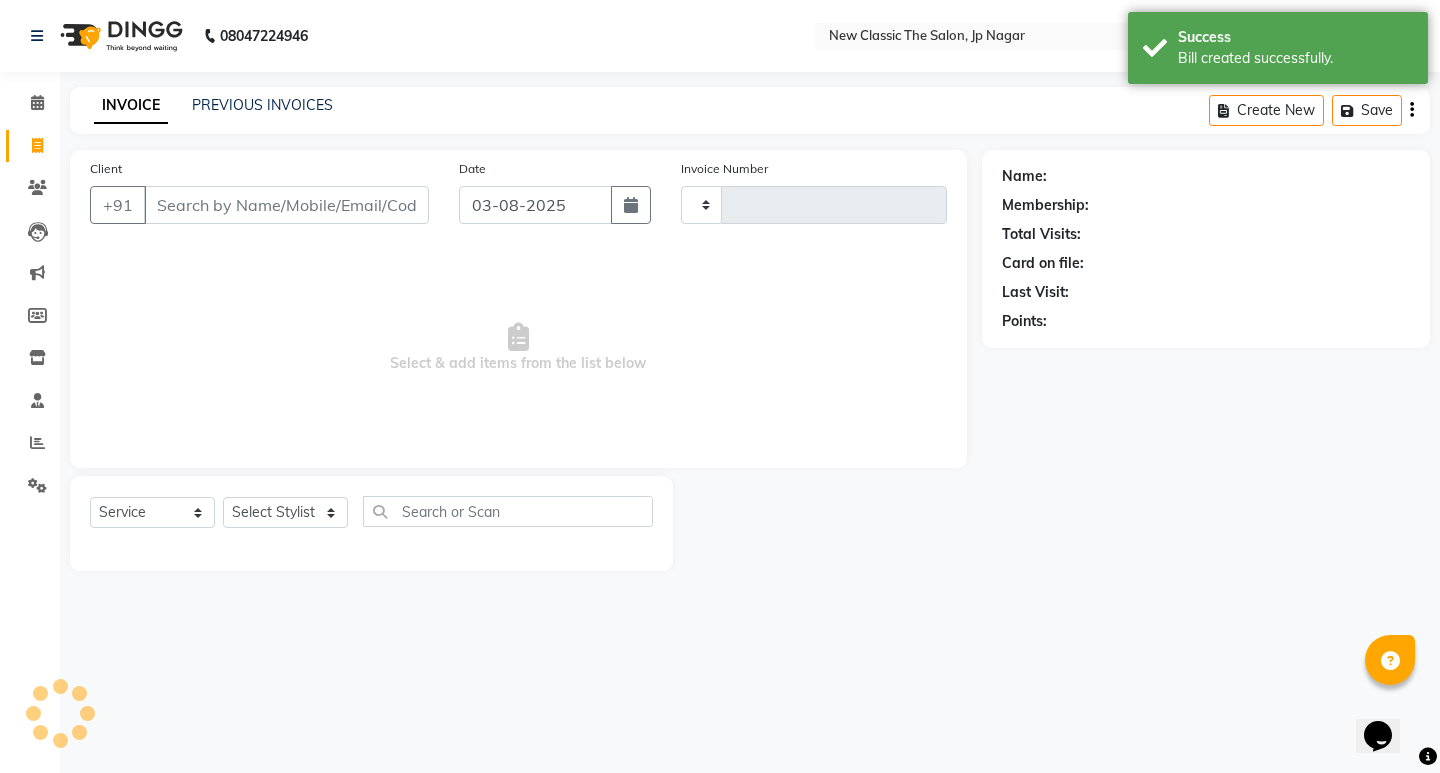type on "2702" 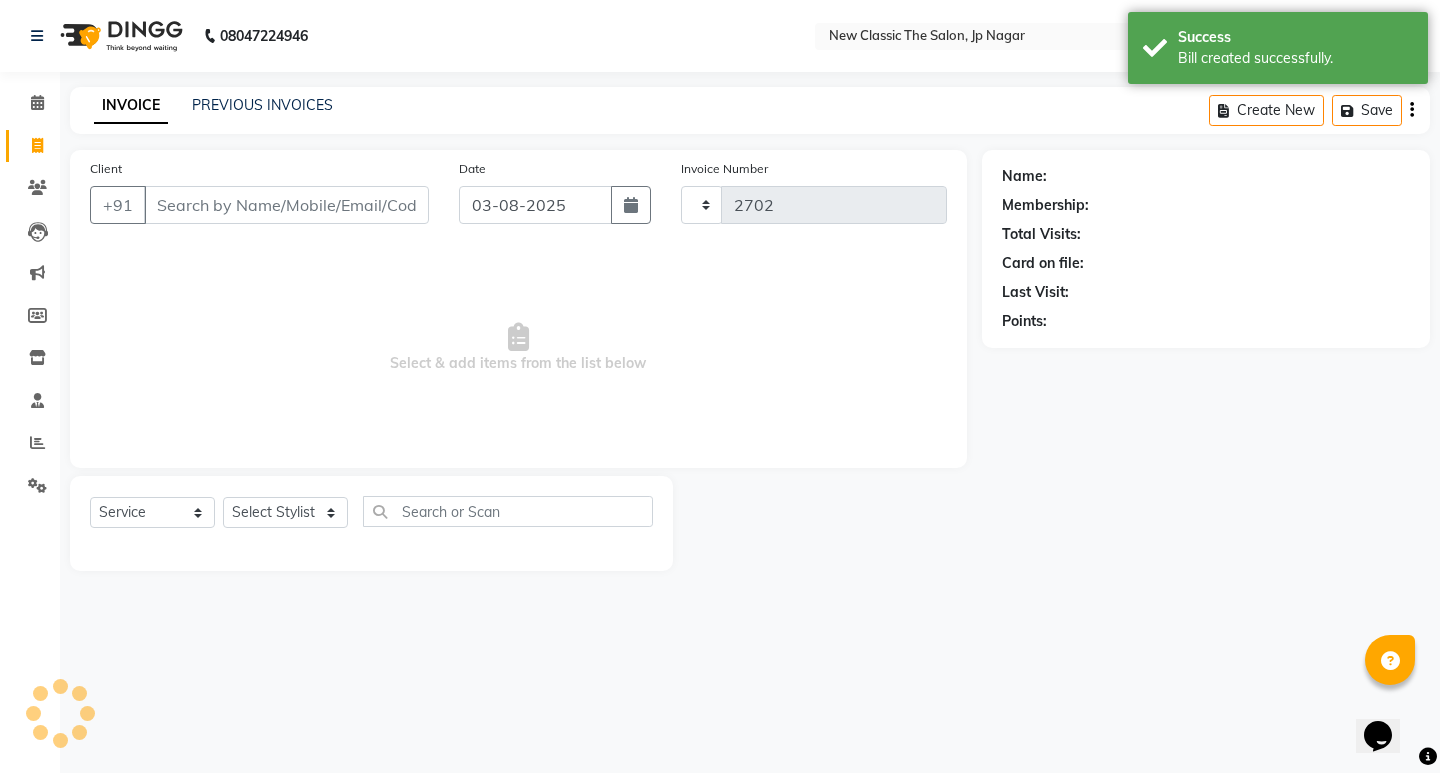 select on "4678" 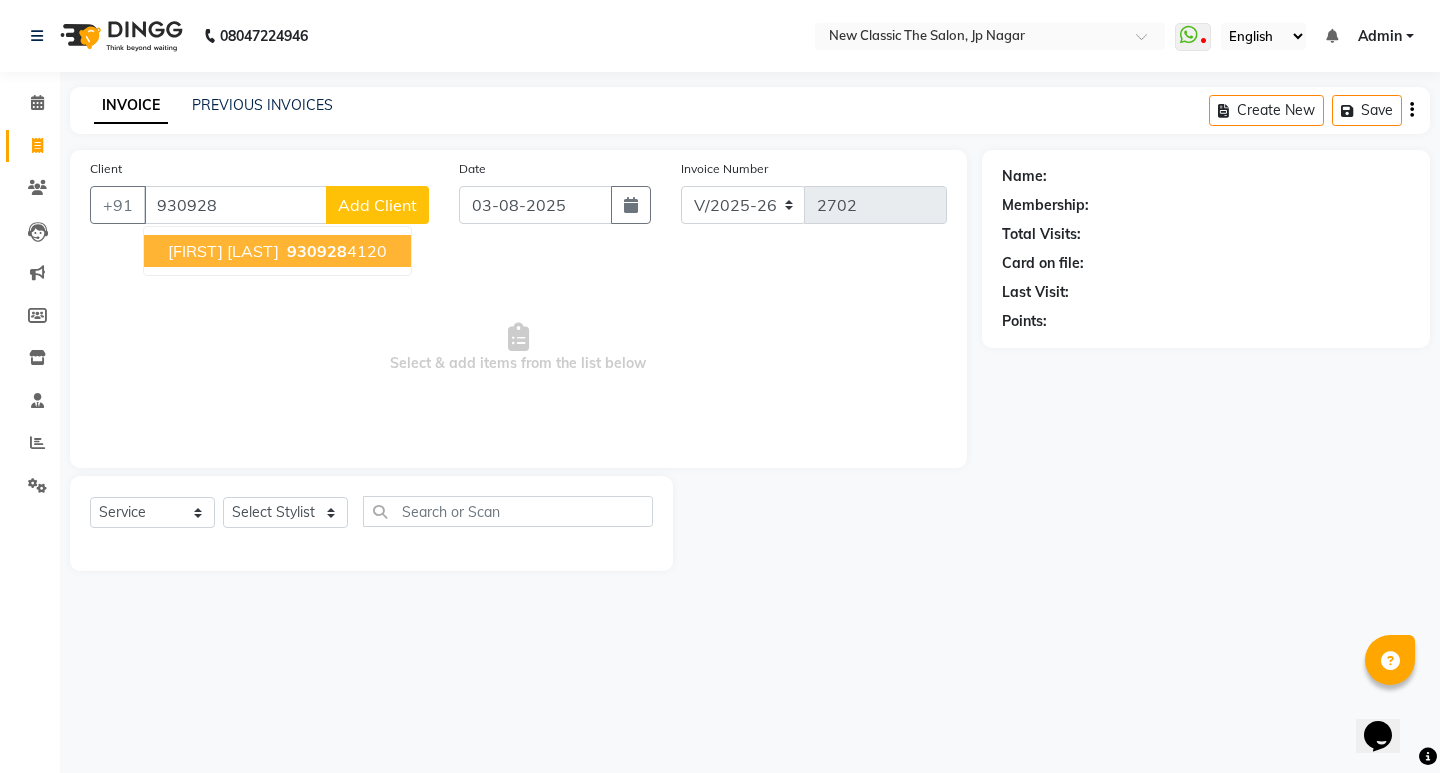 click on "[FIRST] [LAST]" at bounding box center (223, 251) 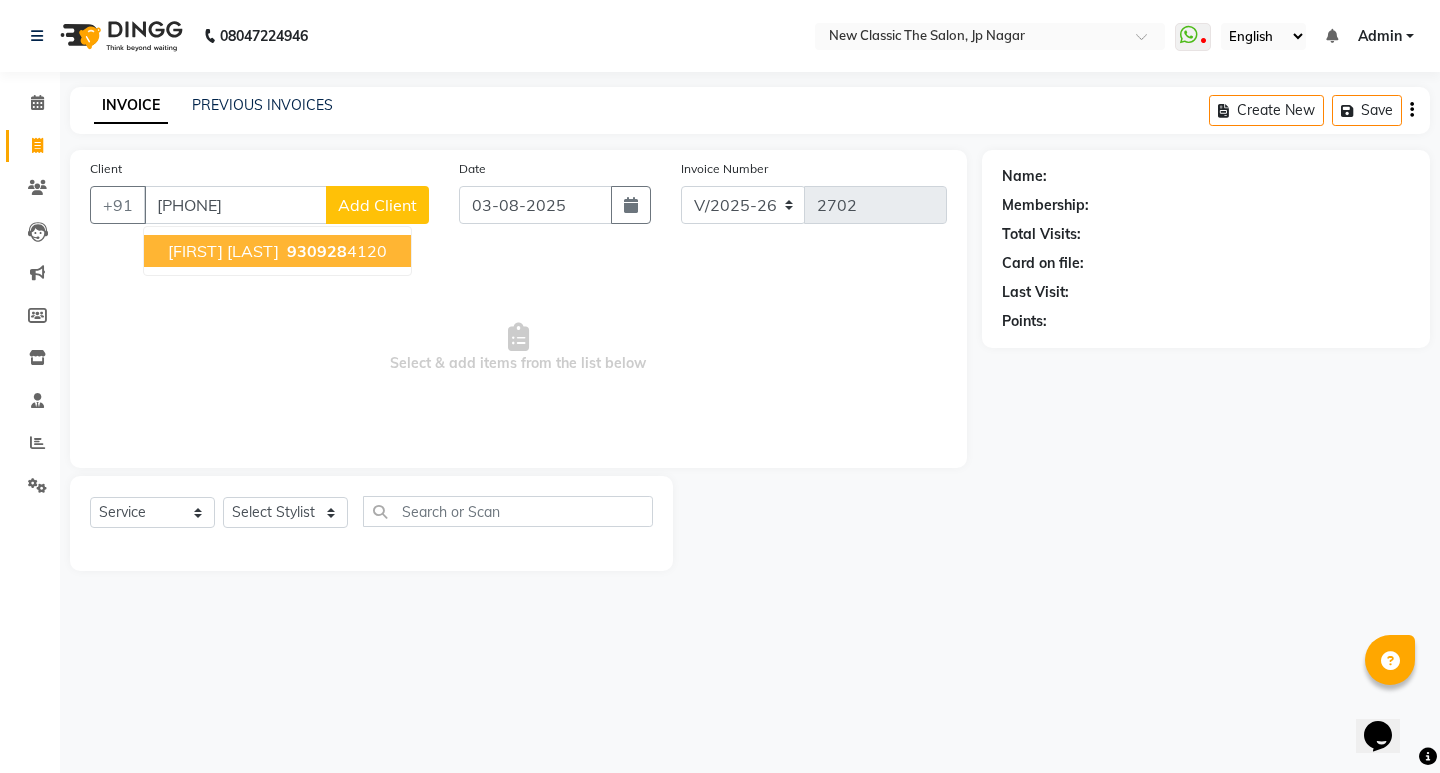 type on "[PHONE]" 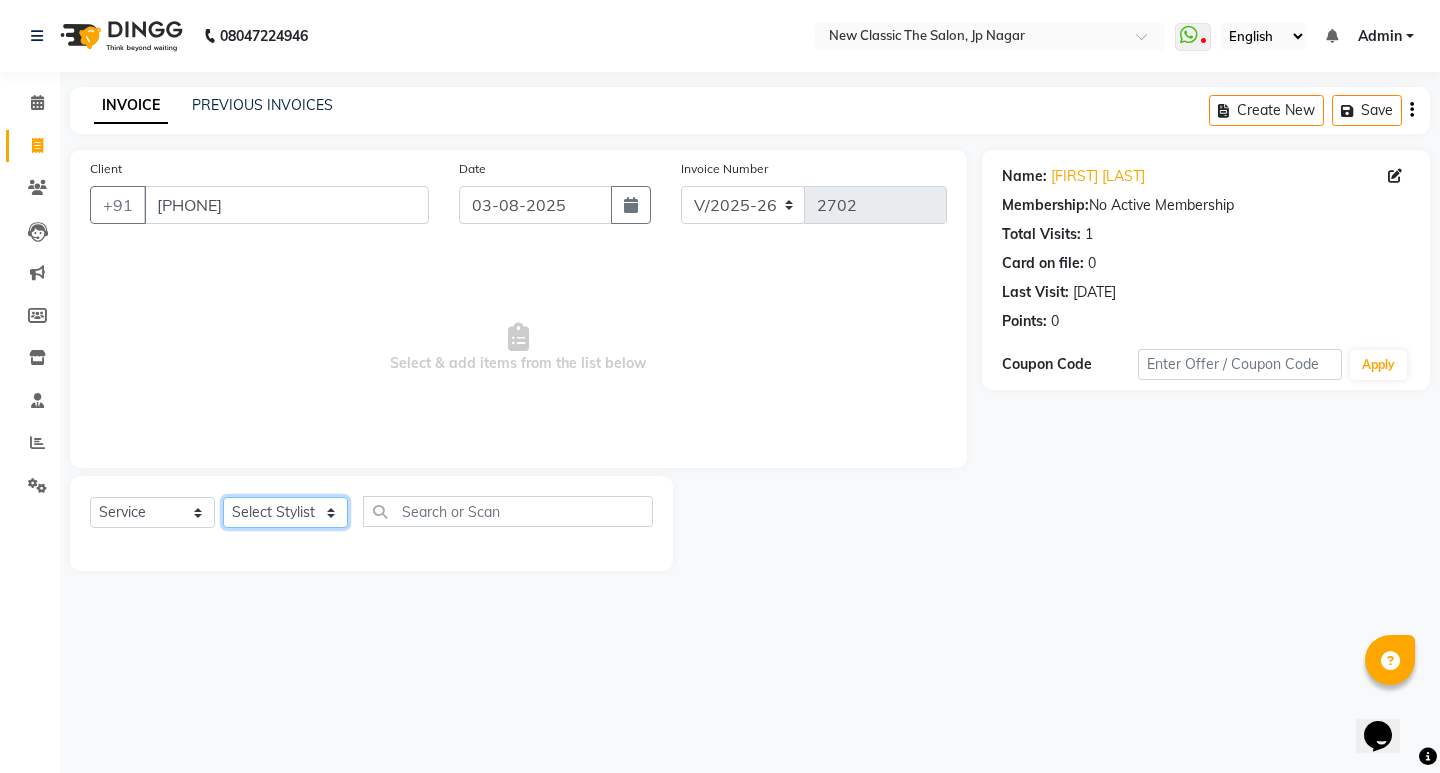 click on "Select Stylist [FIRST] [FIRST] [FIRST] [FIRST] [FIRST] [FIRST] [FIRST] [FIRST] [FIRST] [FIRST]" 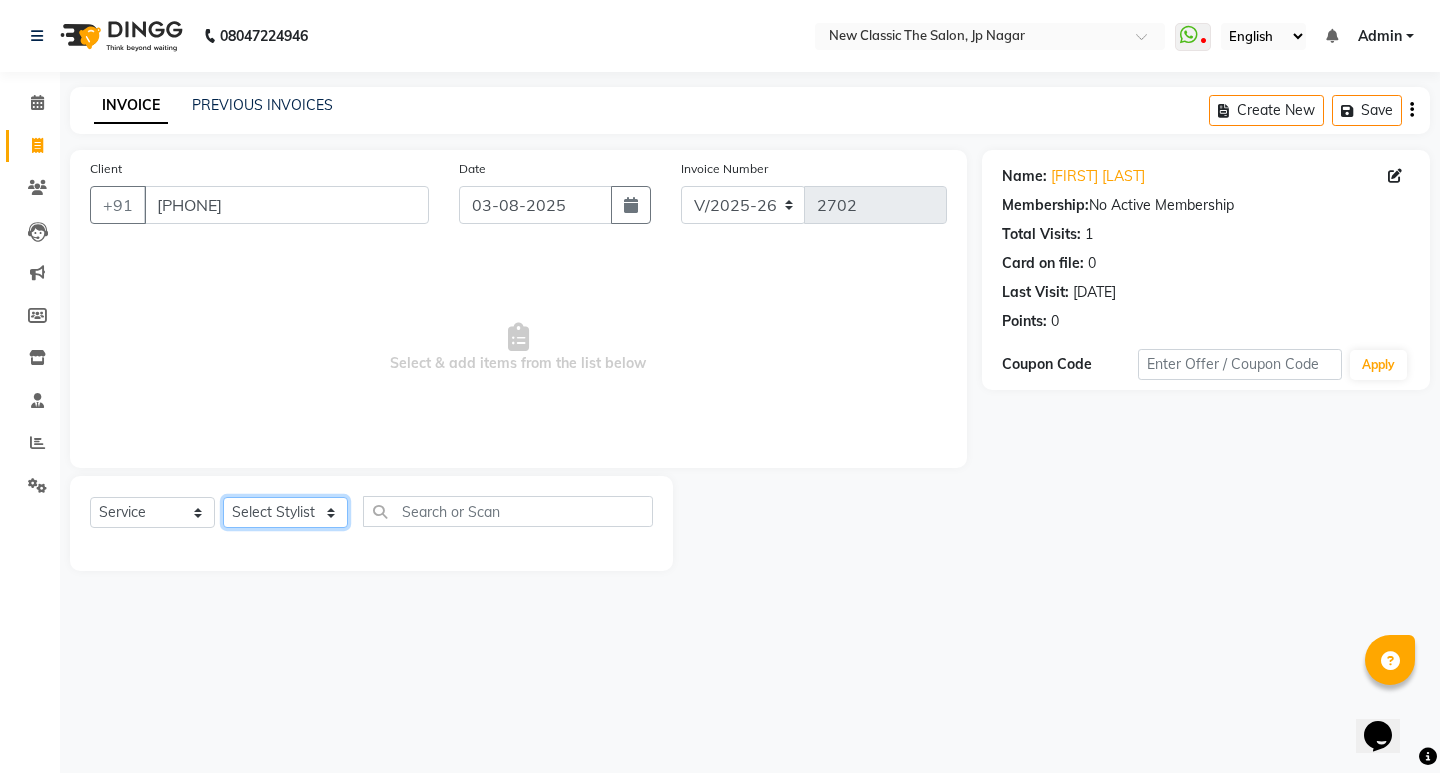 select on "27627" 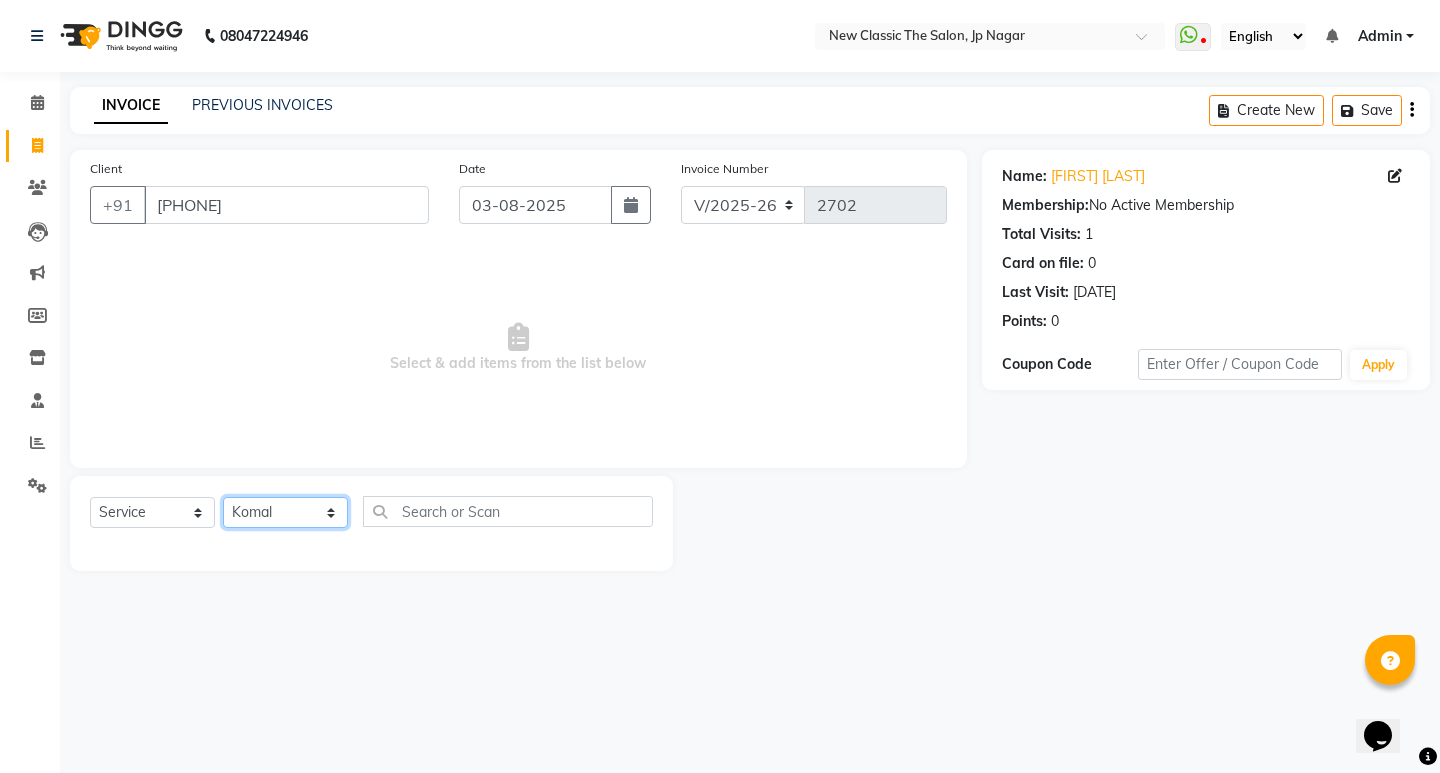 click on "Select Stylist [FIRST] [FIRST] [FIRST] [FIRST] [FIRST] [FIRST] [FIRST] [FIRST] [FIRST] [FIRST]" 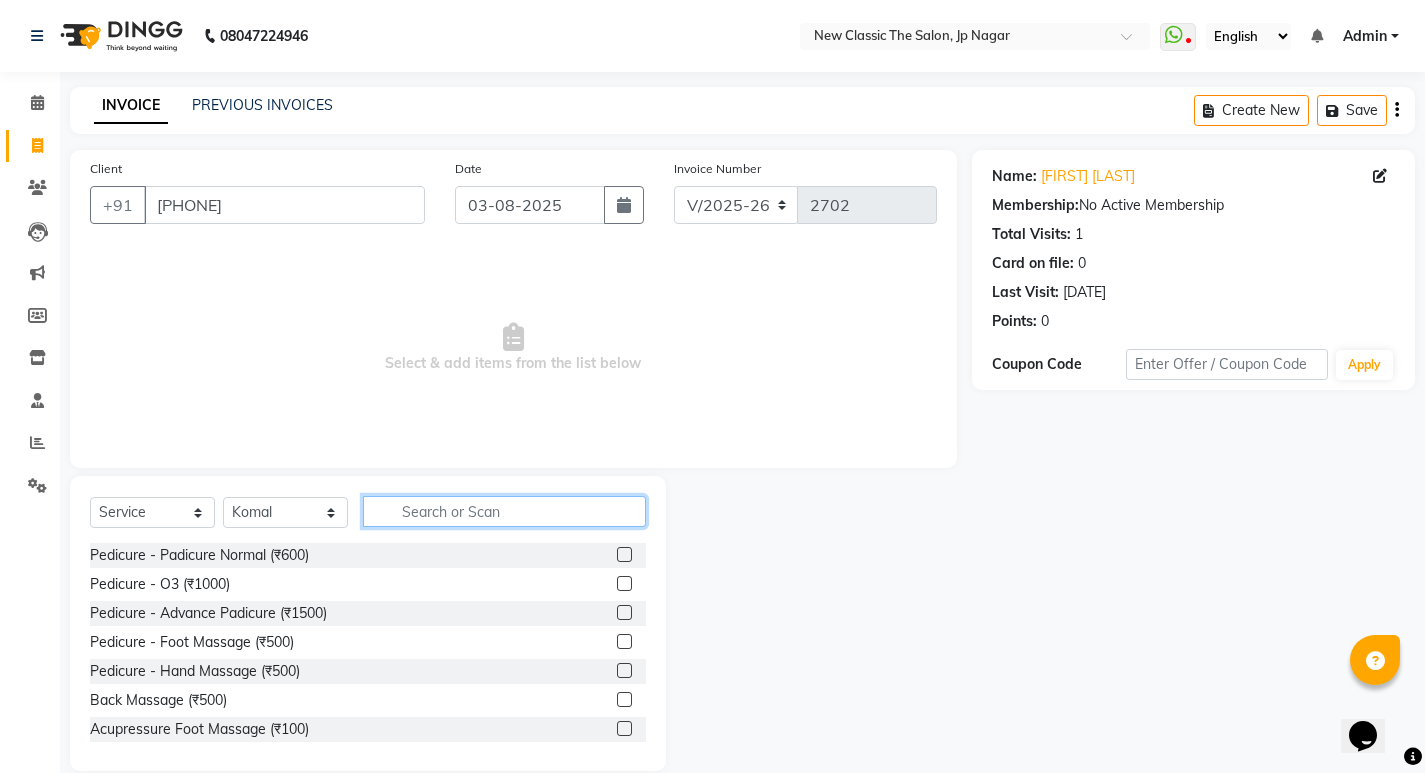 click 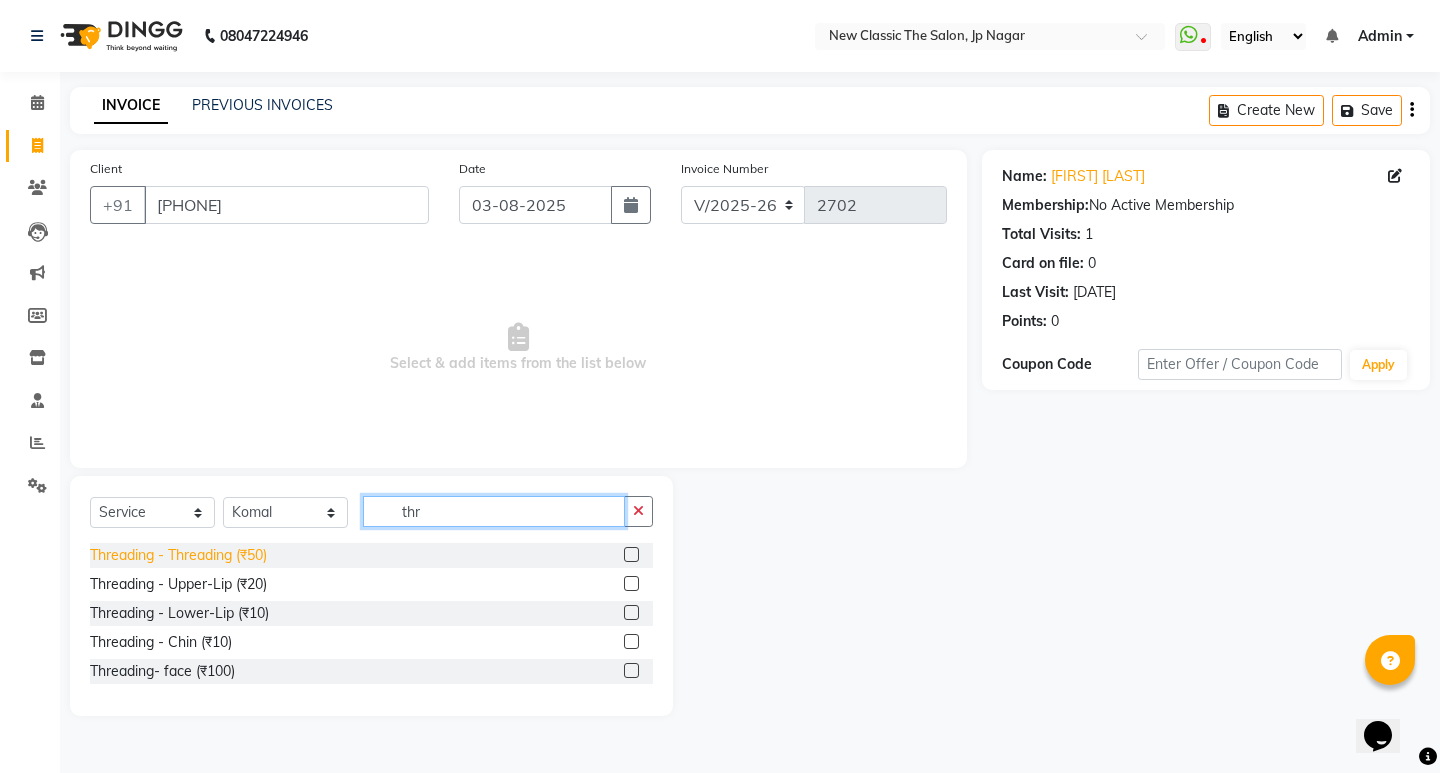 type on "thr" 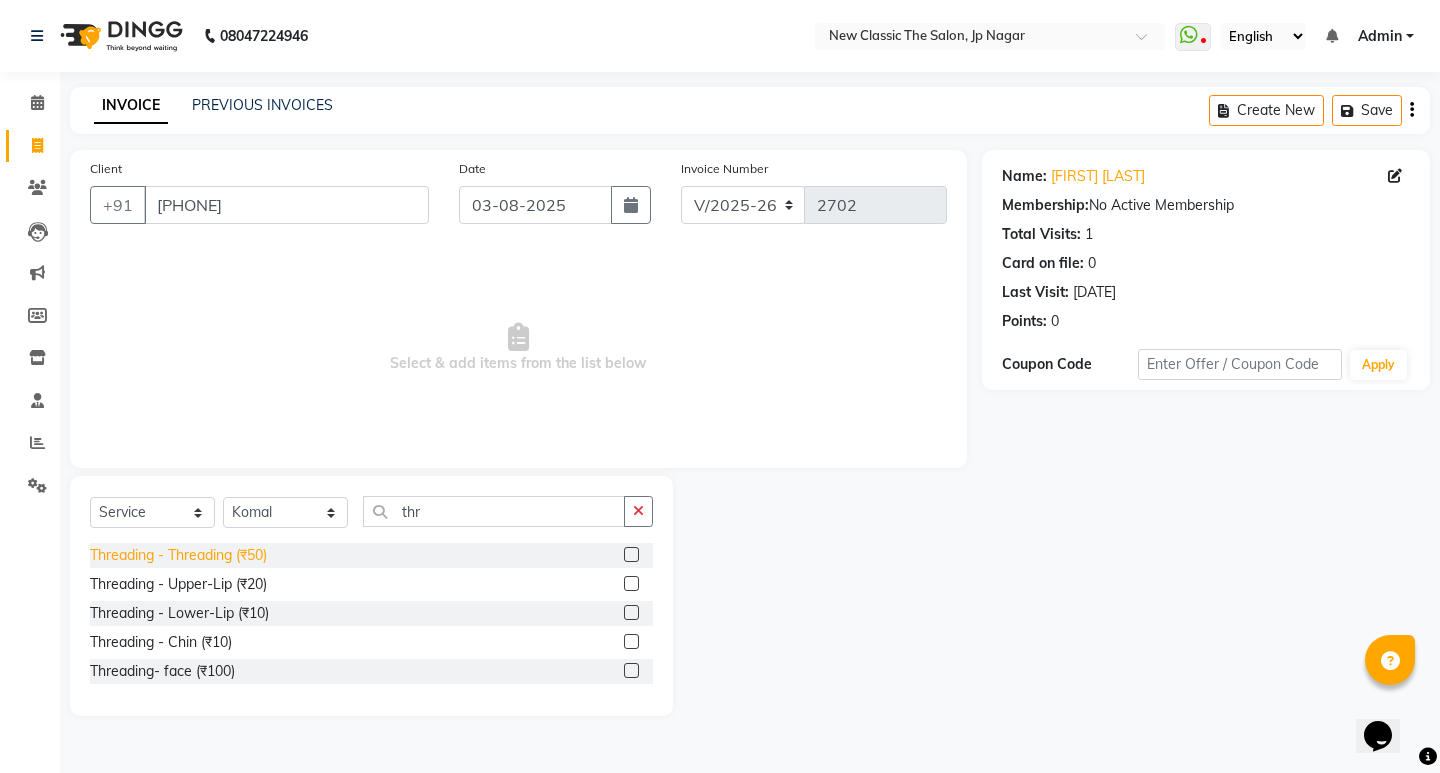 click on "Threading - Threading (₹50)" 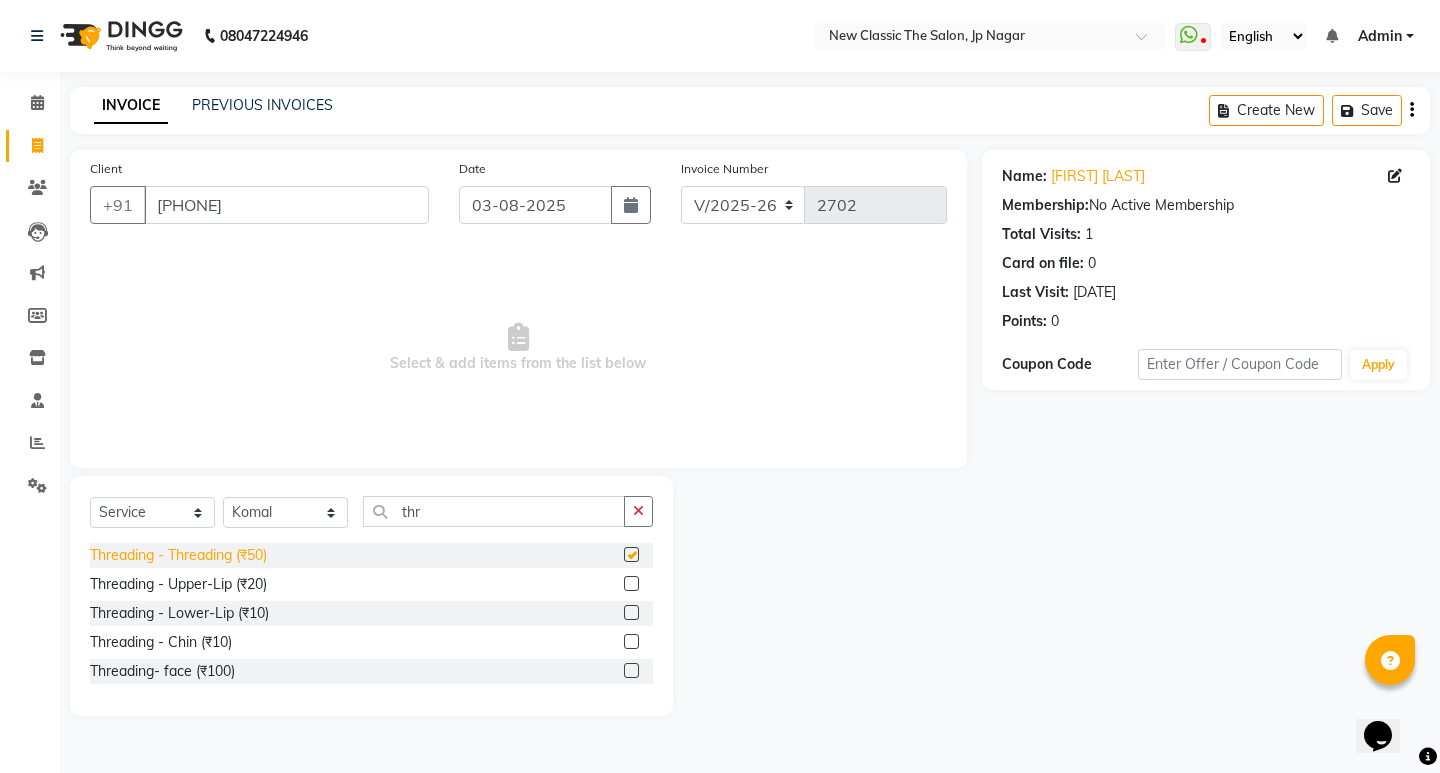 checkbox on "false" 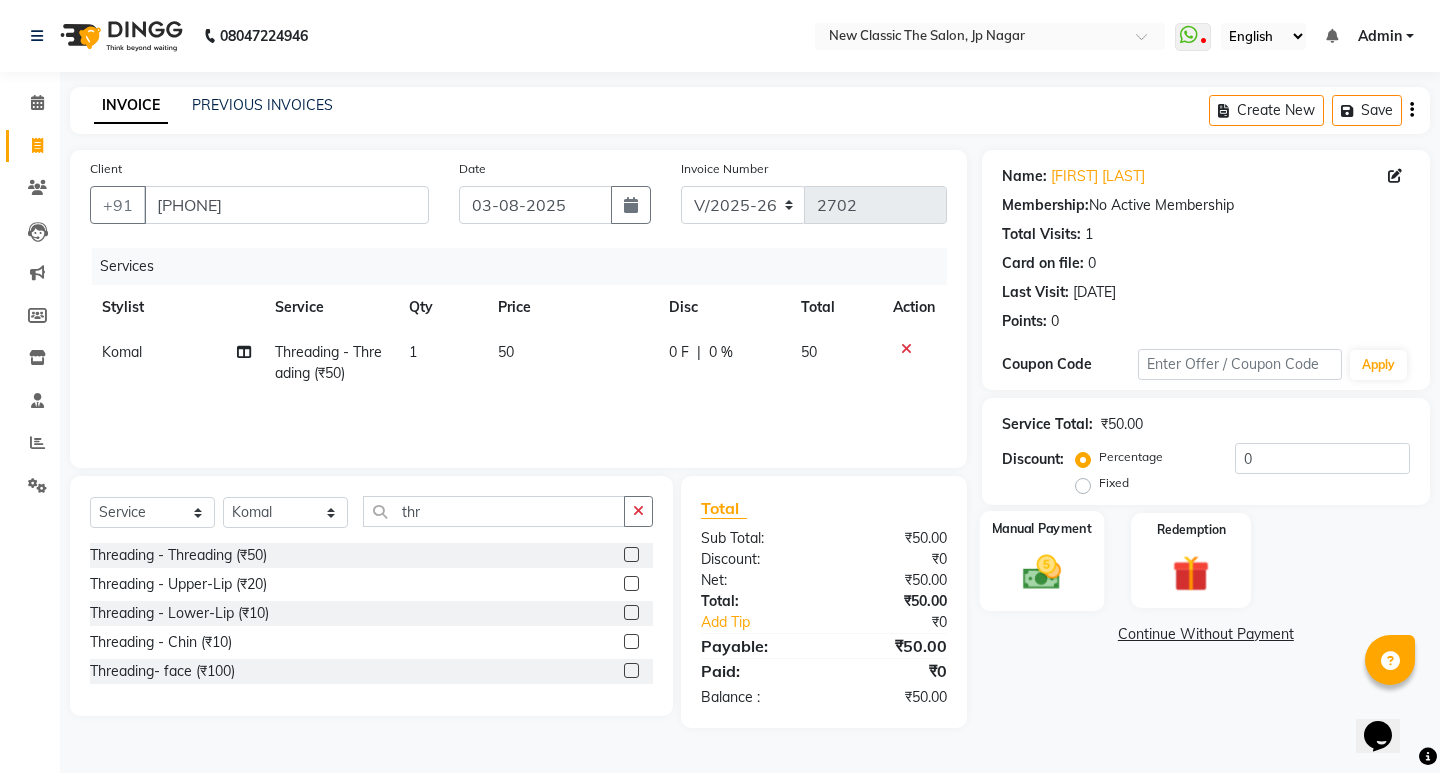 click 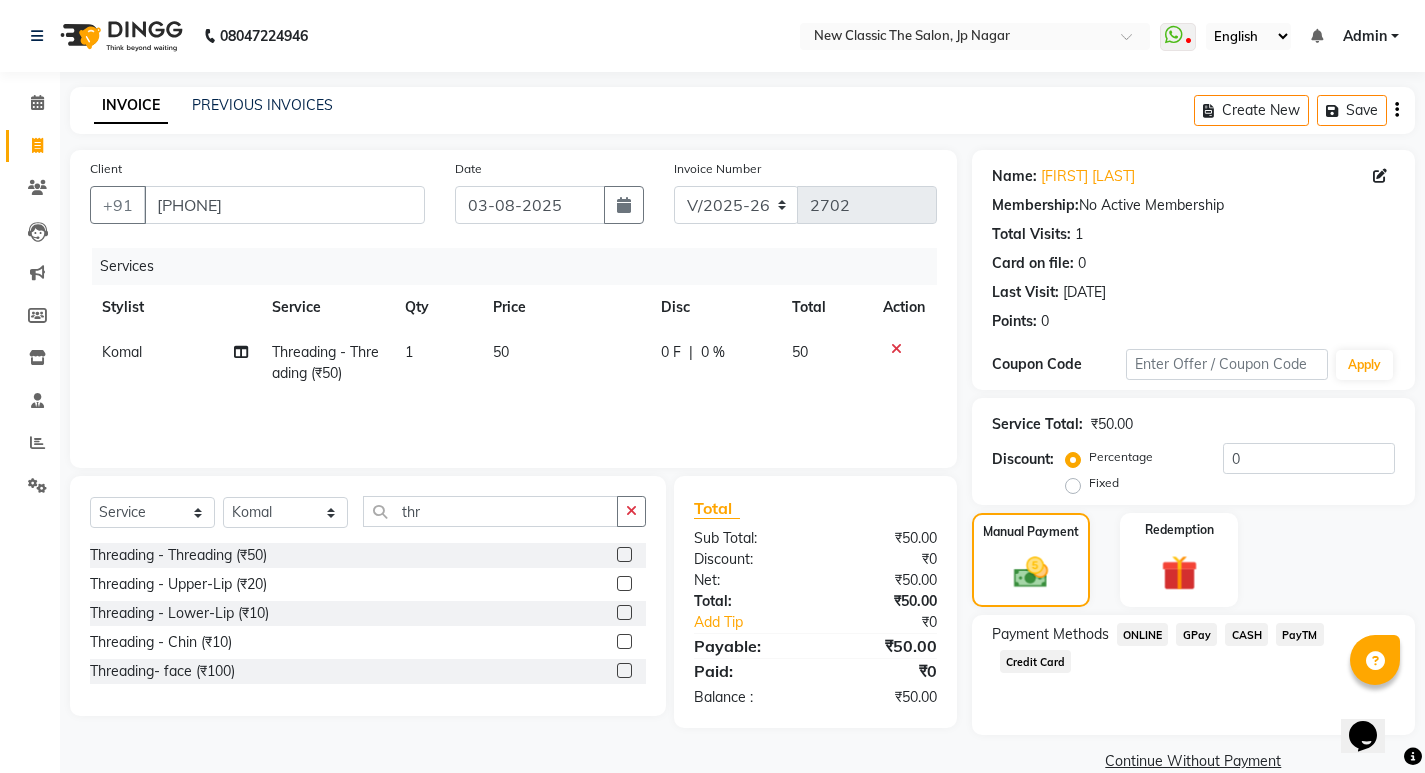 click on "CASH" 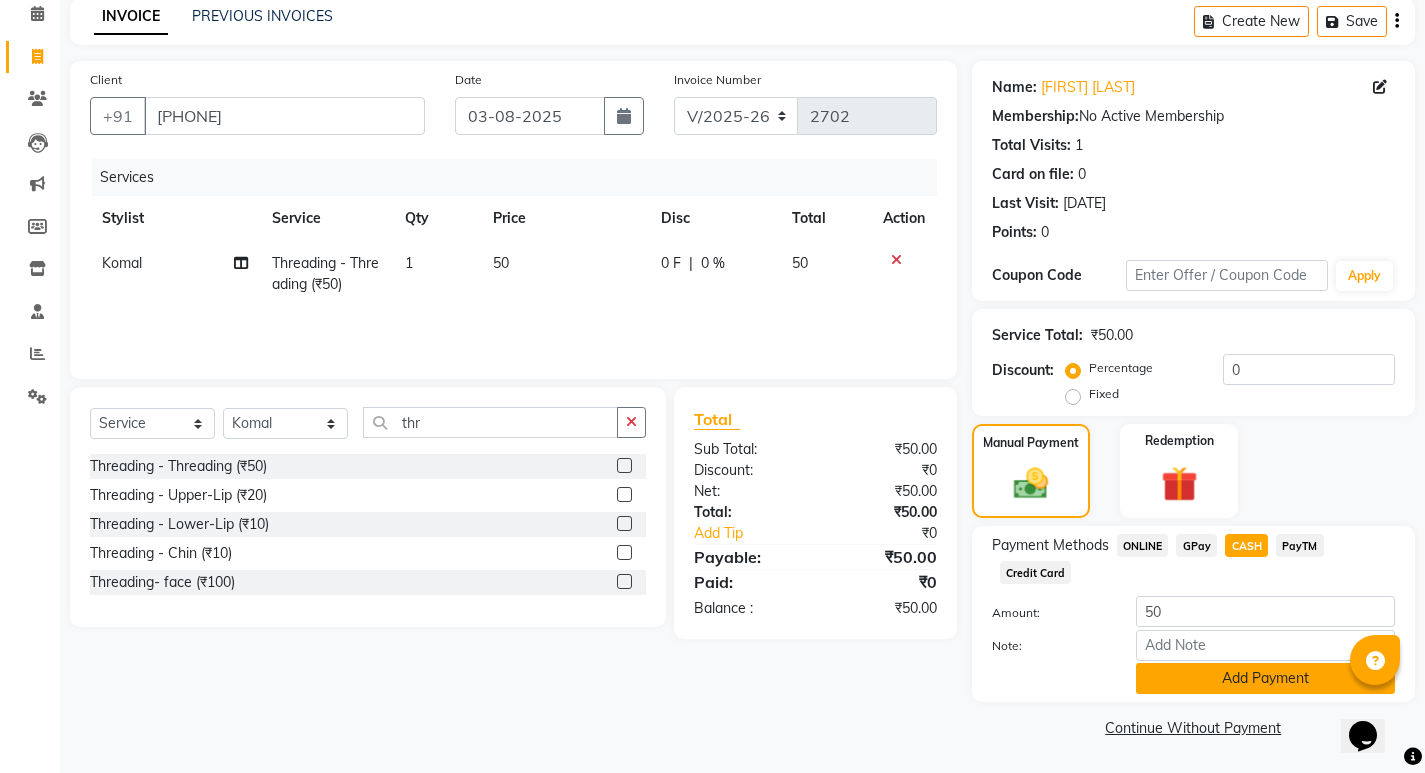click on "Add Payment" 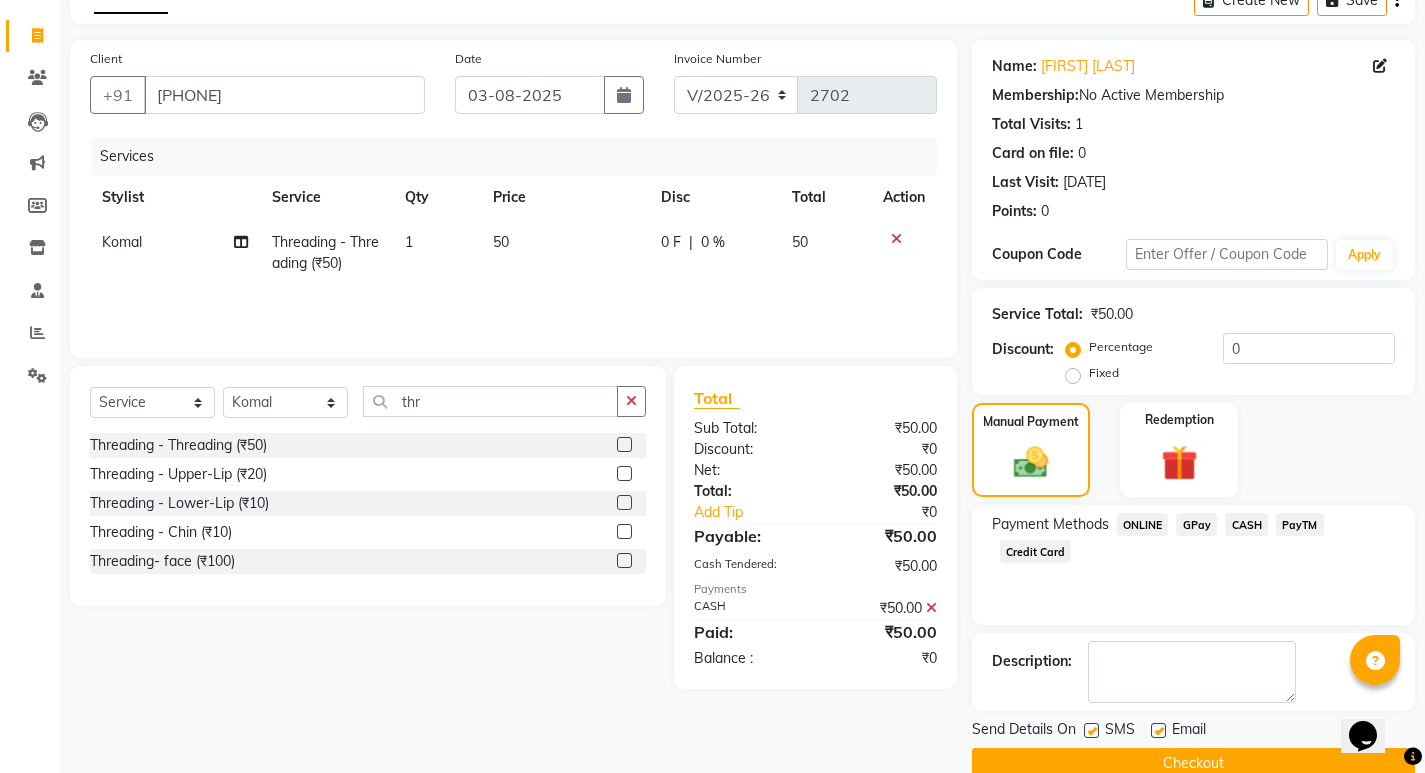 scroll, scrollTop: 146, scrollLeft: 0, axis: vertical 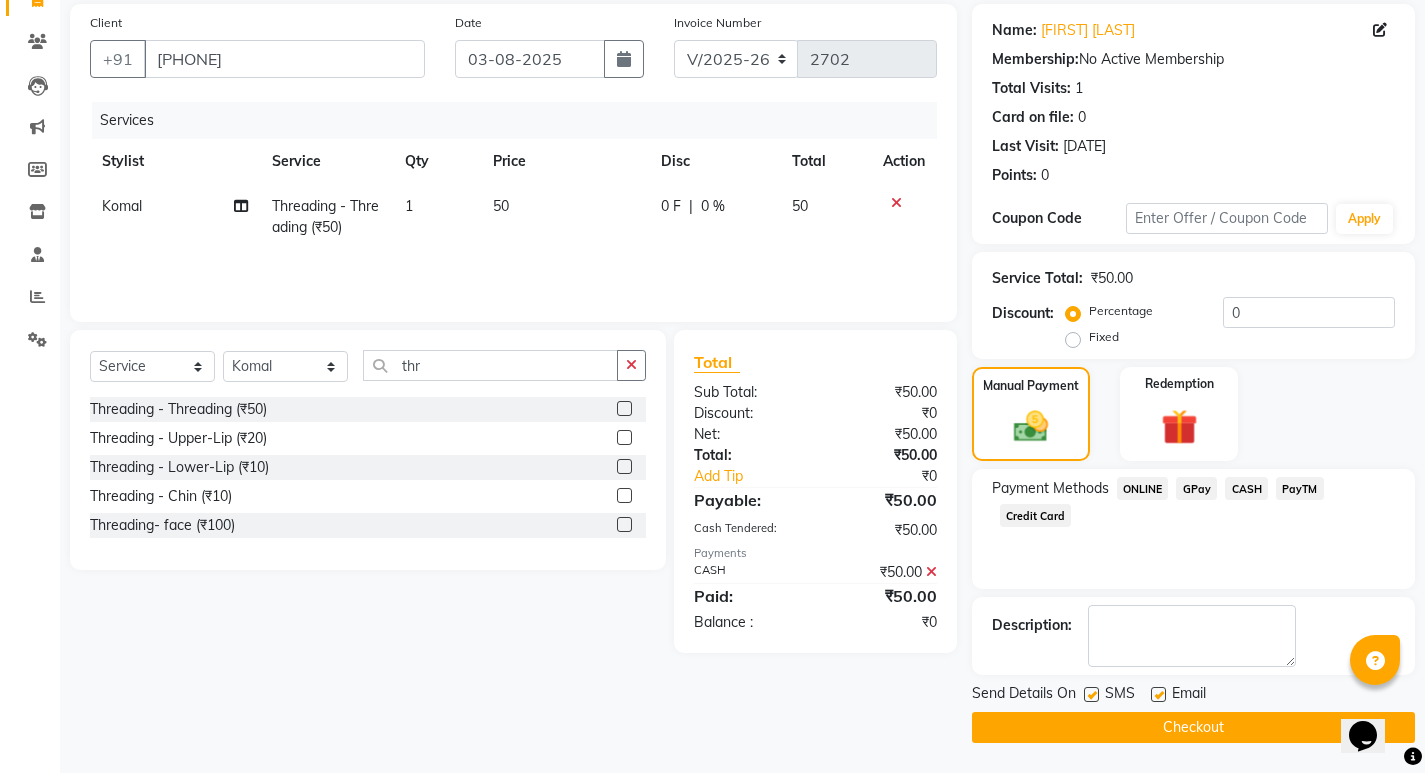 click on "Checkout" 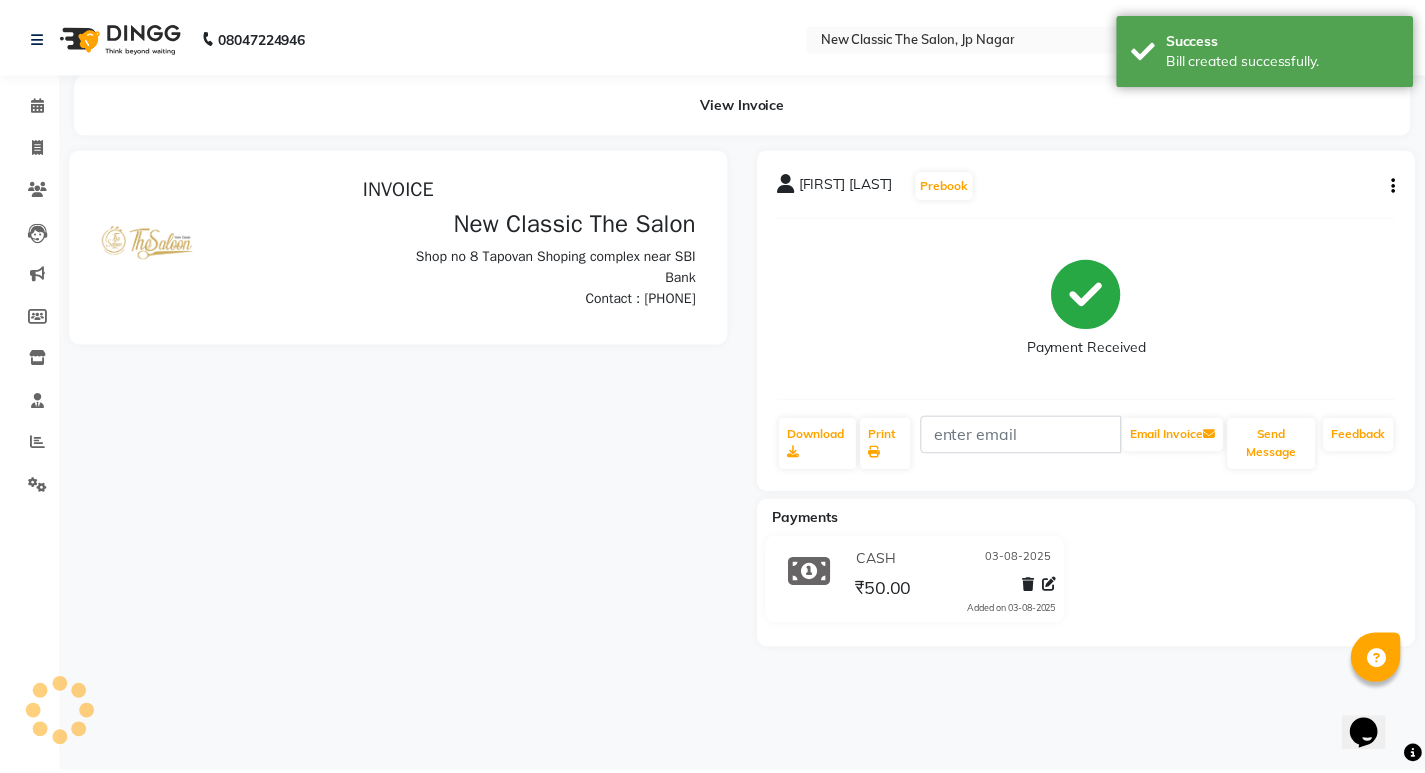 scroll, scrollTop: 0, scrollLeft: 0, axis: both 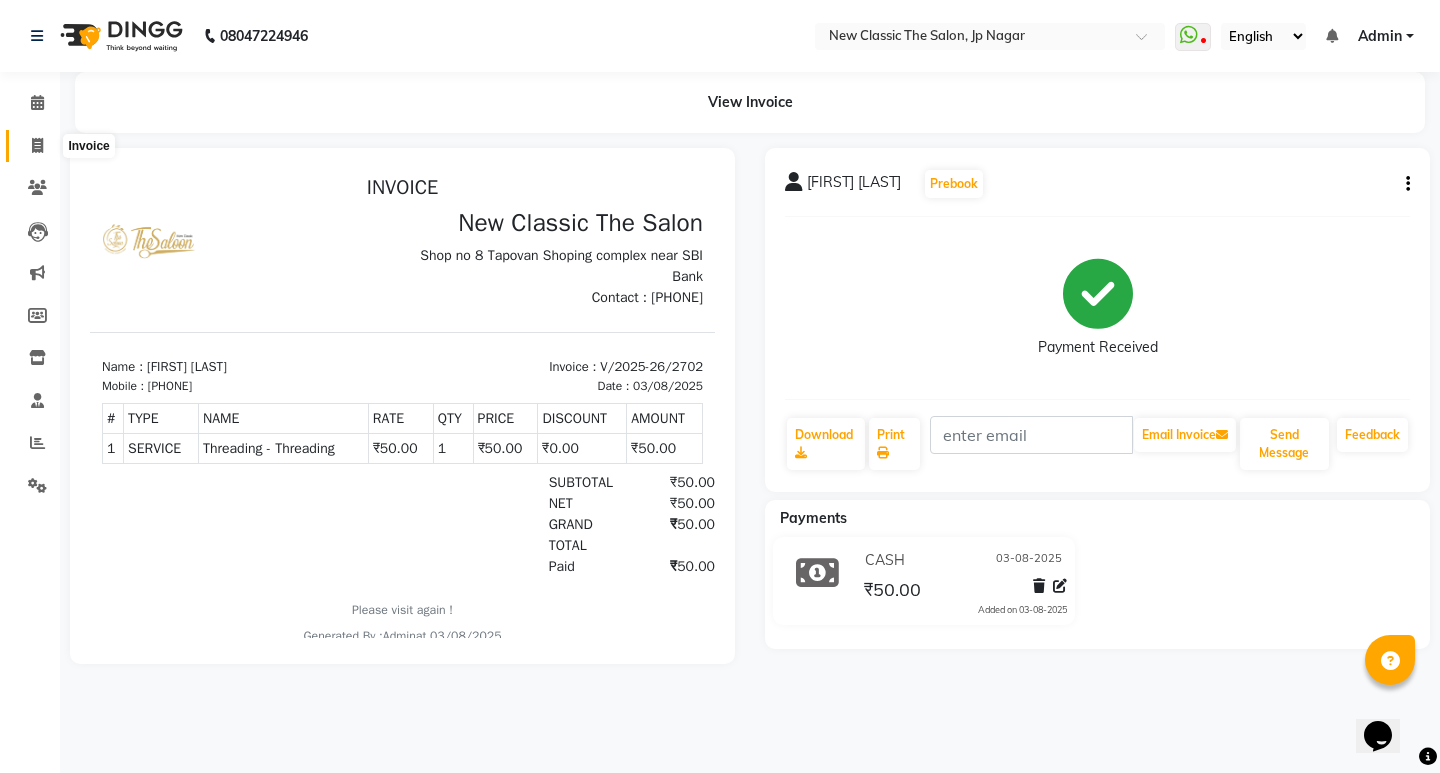 click 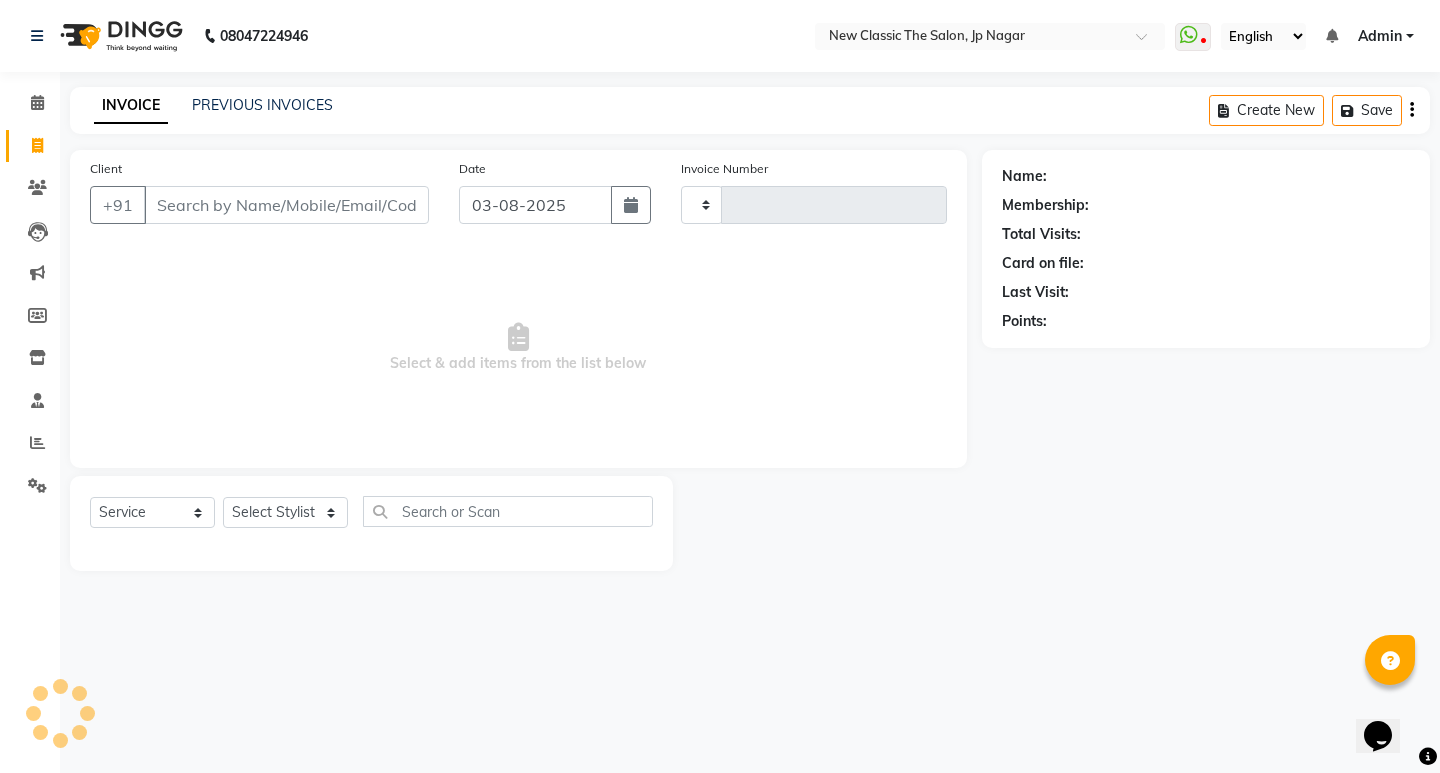 type on "2703" 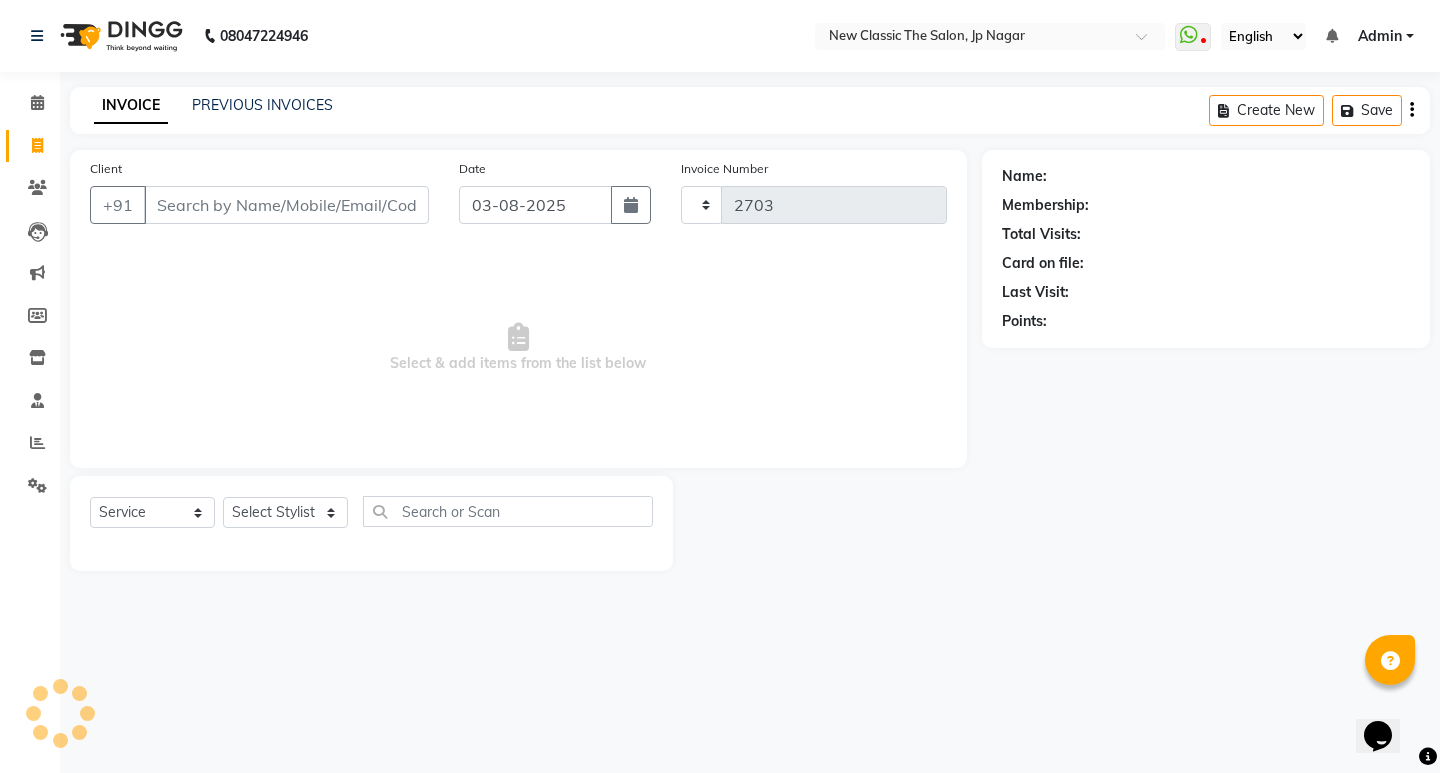 select on "4678" 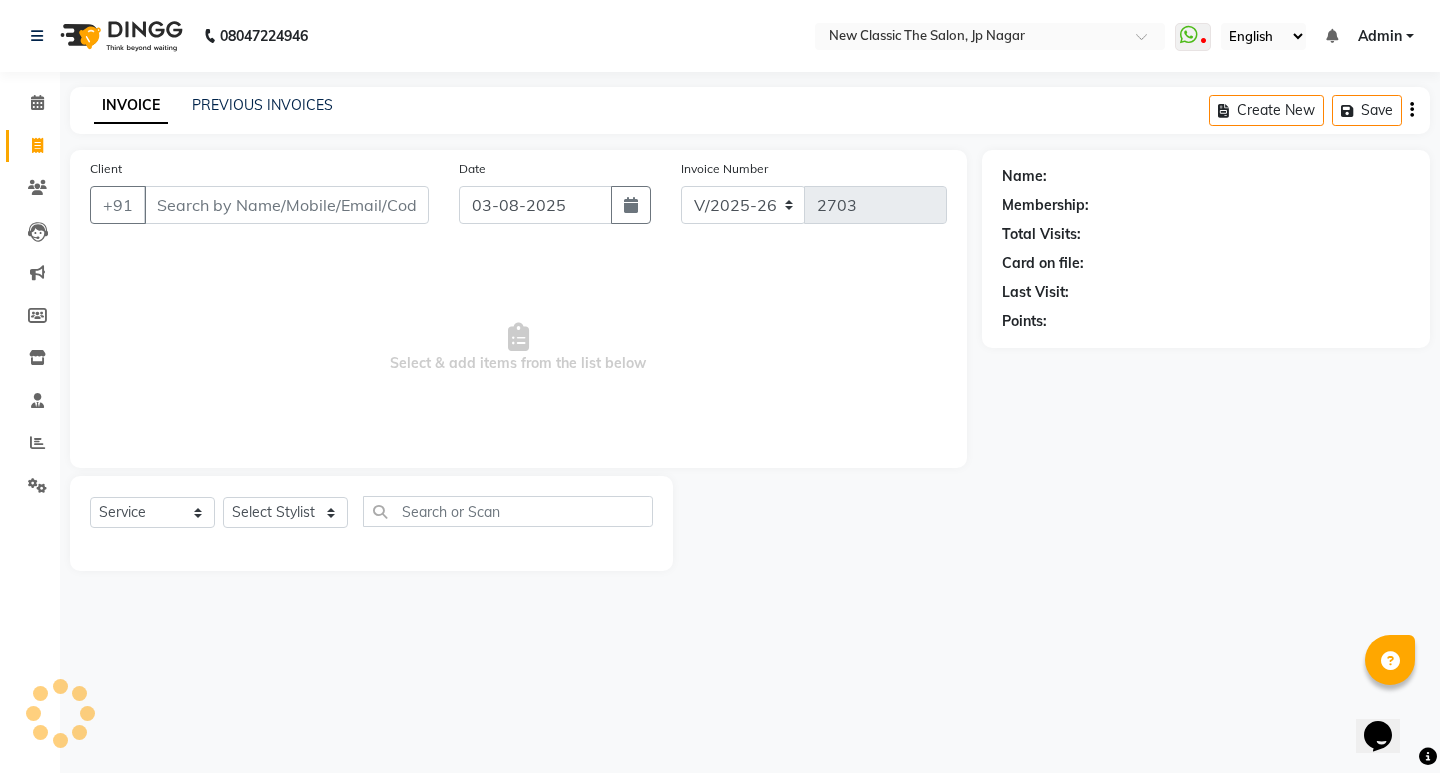 click on "Client" at bounding box center (286, 205) 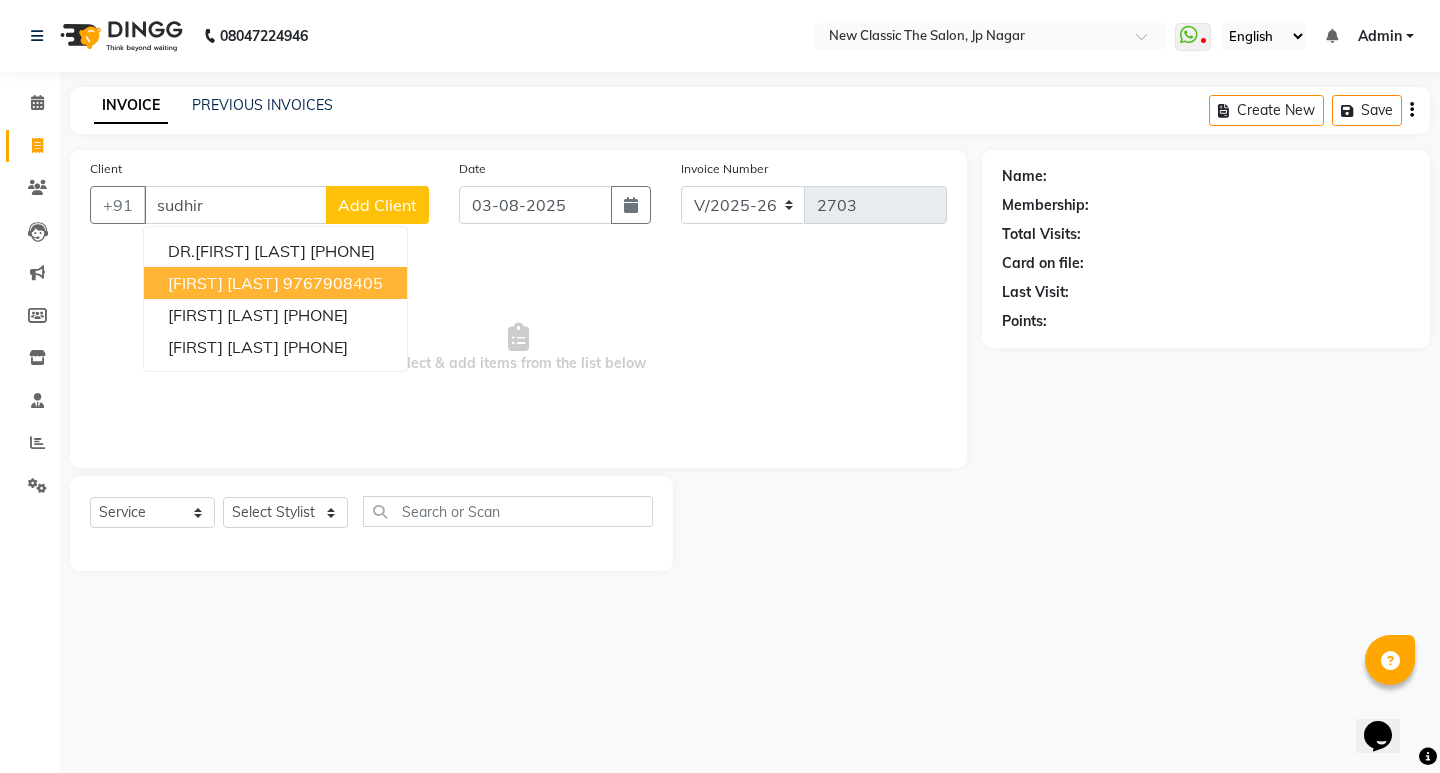click on "[FIRST] [LAST]" at bounding box center [223, 283] 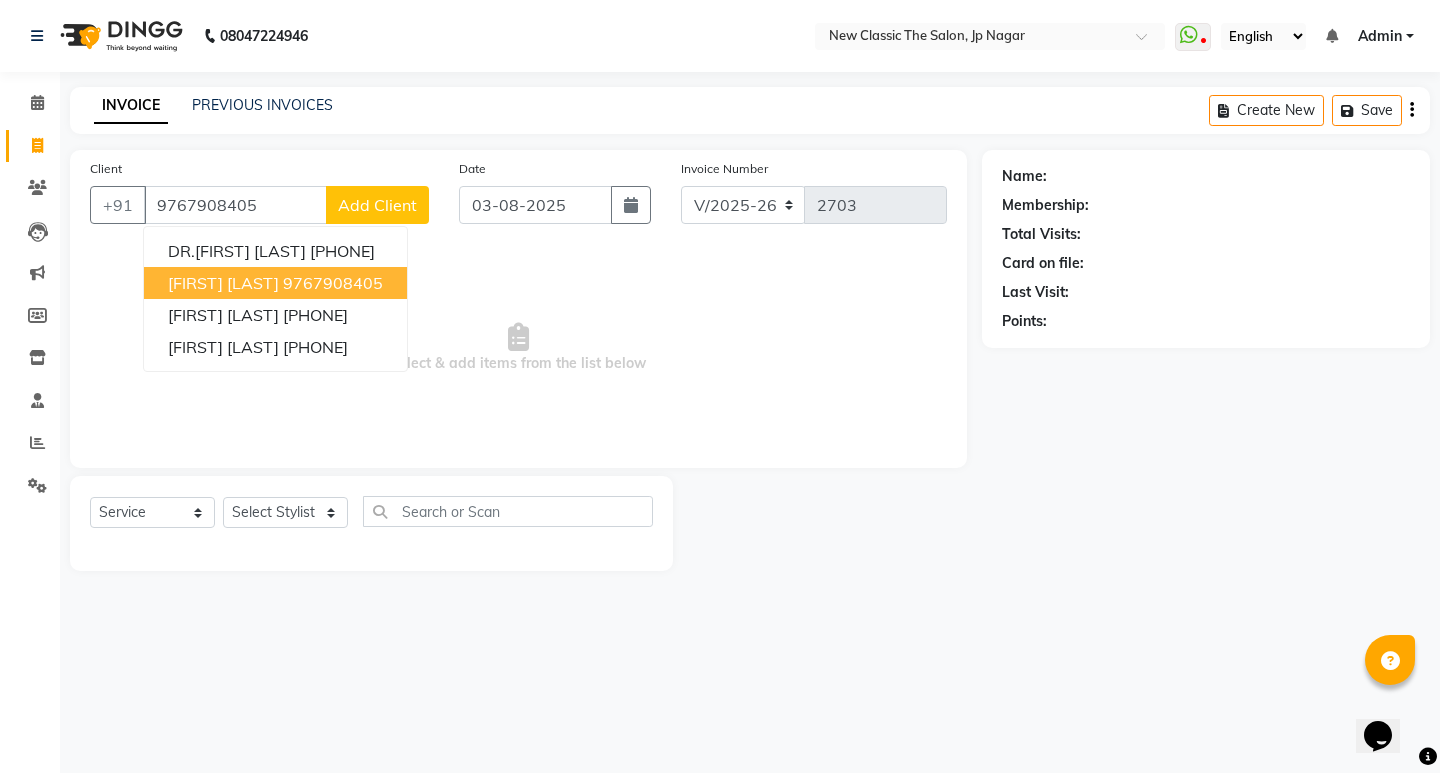 type on "9767908405" 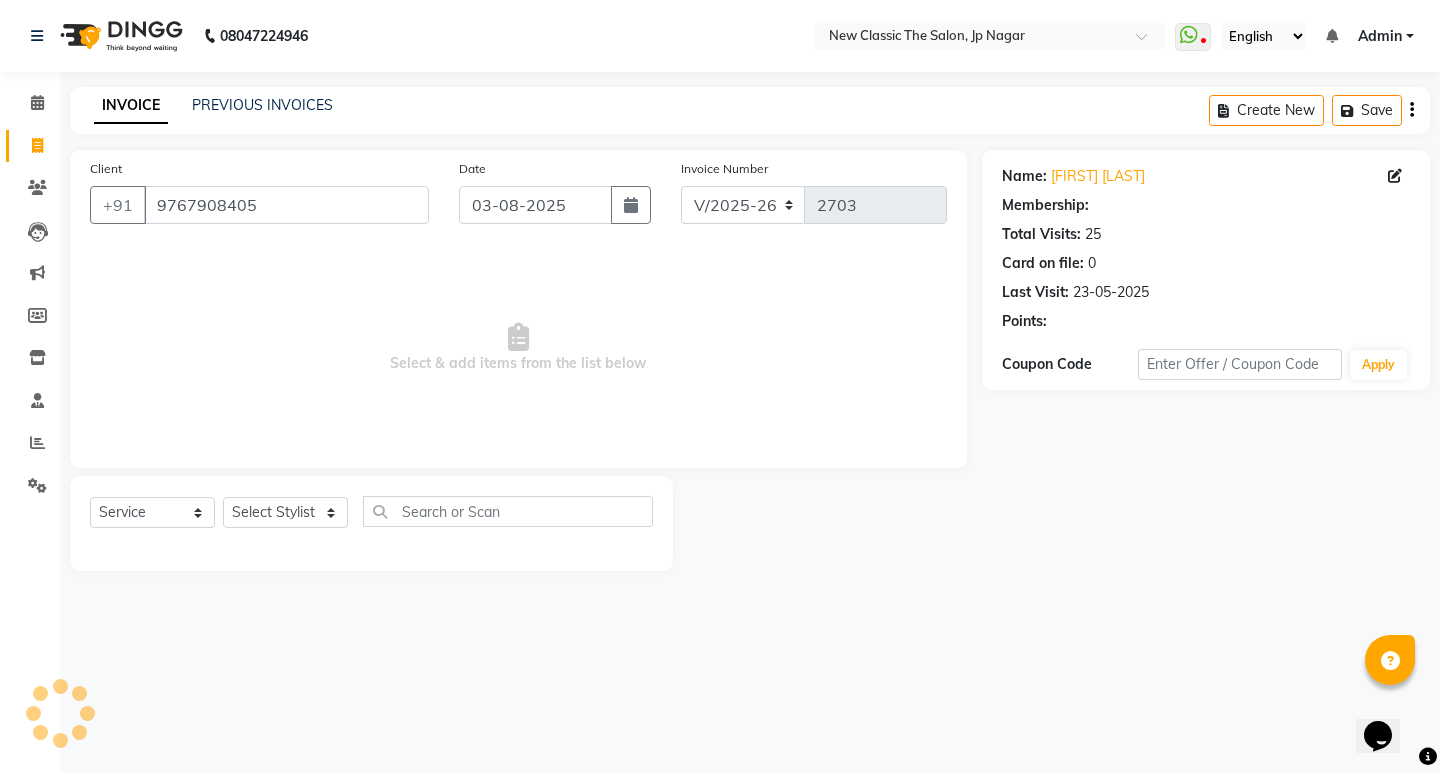 select on "1: Object" 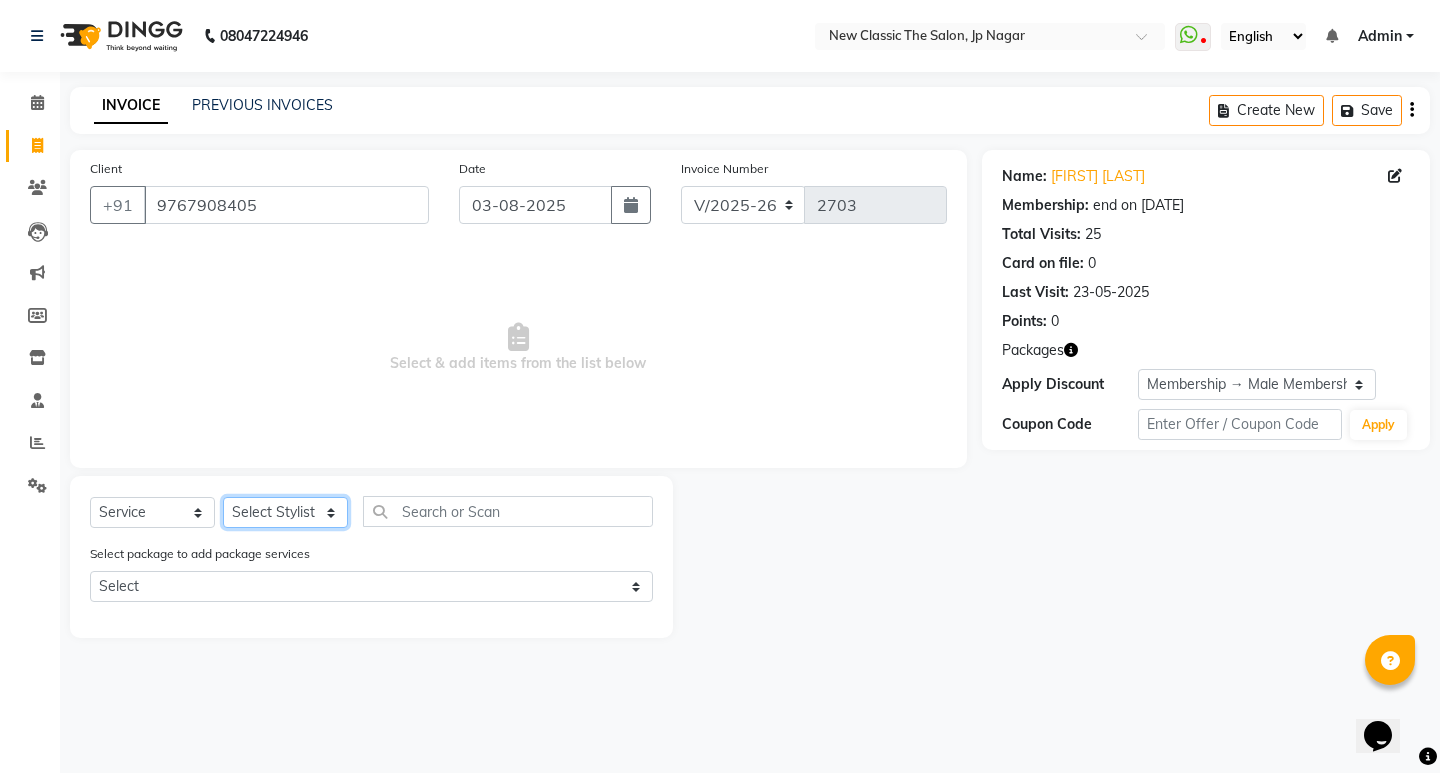 click on "Select Stylist [FIRST] [FIRST] [FIRST] [FIRST] [FIRST] [FIRST] [FIRST] [FIRST] [FIRST] [FIRST]" 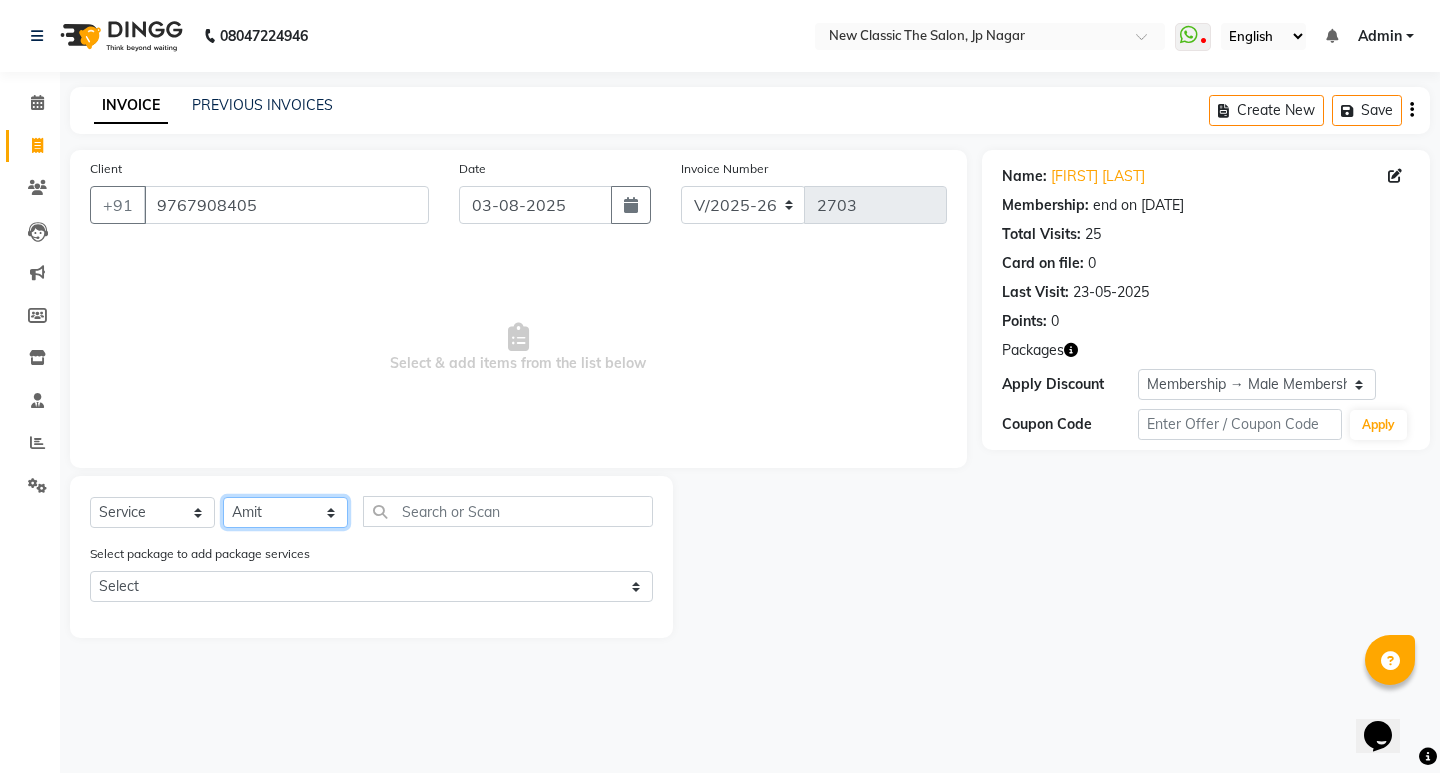 click on "Select Stylist [FIRST] [FIRST] [FIRST] [FIRST] [FIRST] [FIRST] [FIRST] [FIRST] [FIRST] [FIRST]" 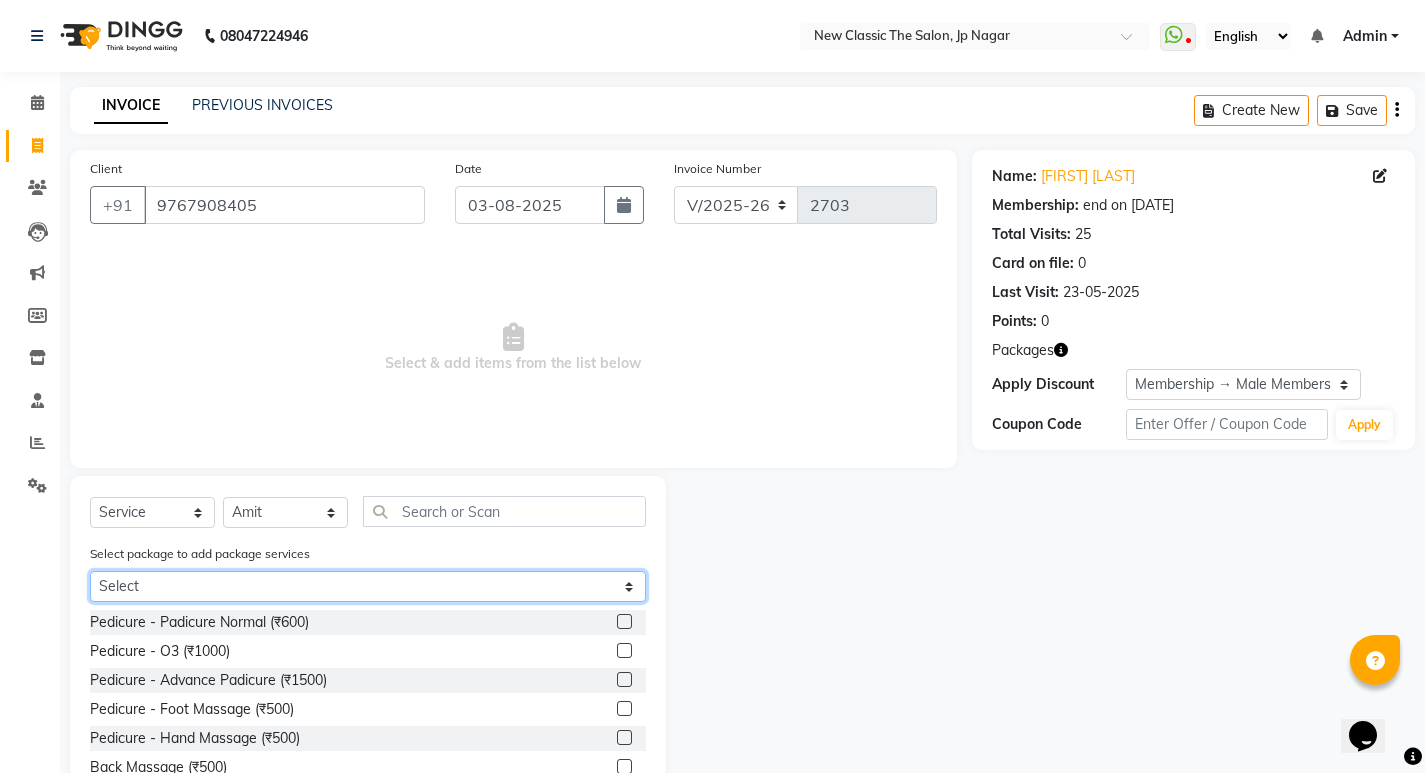click on "Select male membership 1200" 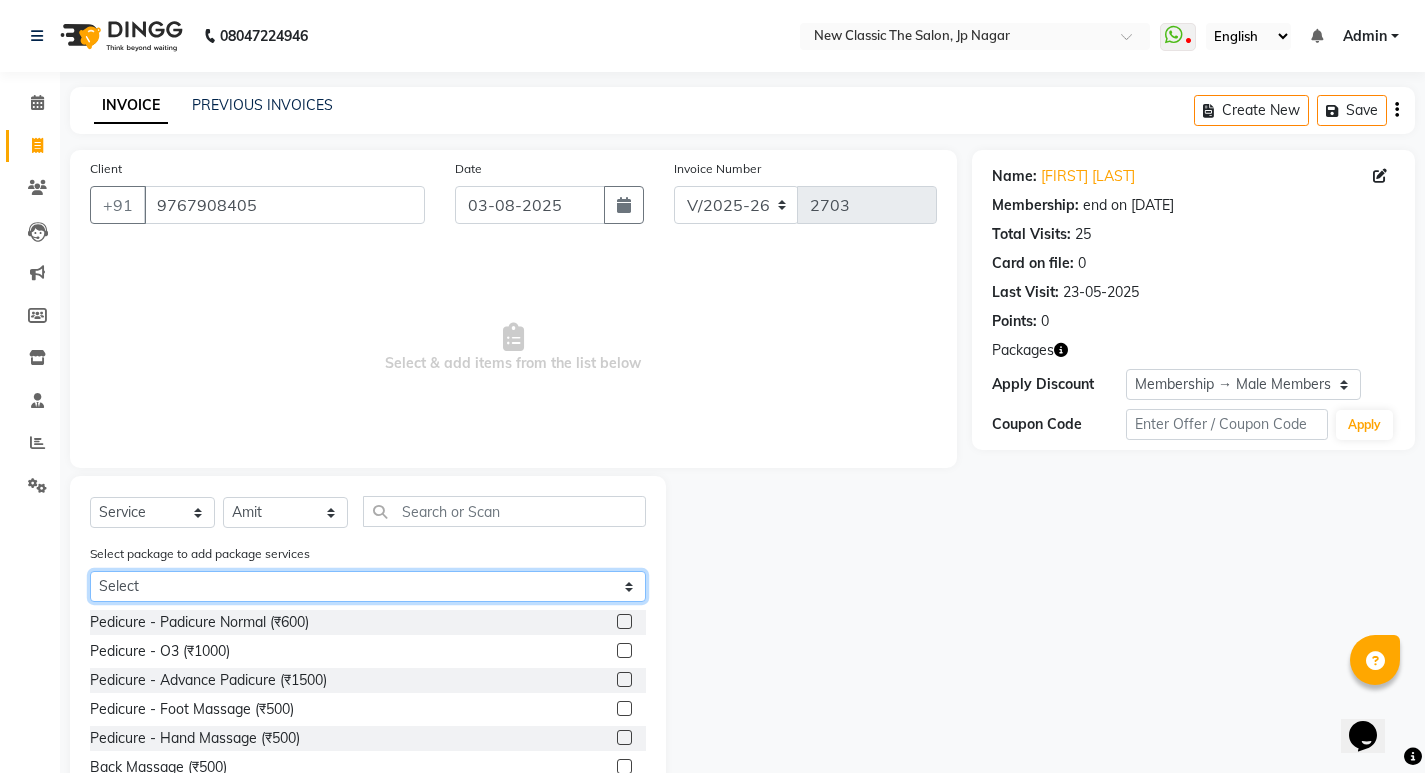 select on "1: Object" 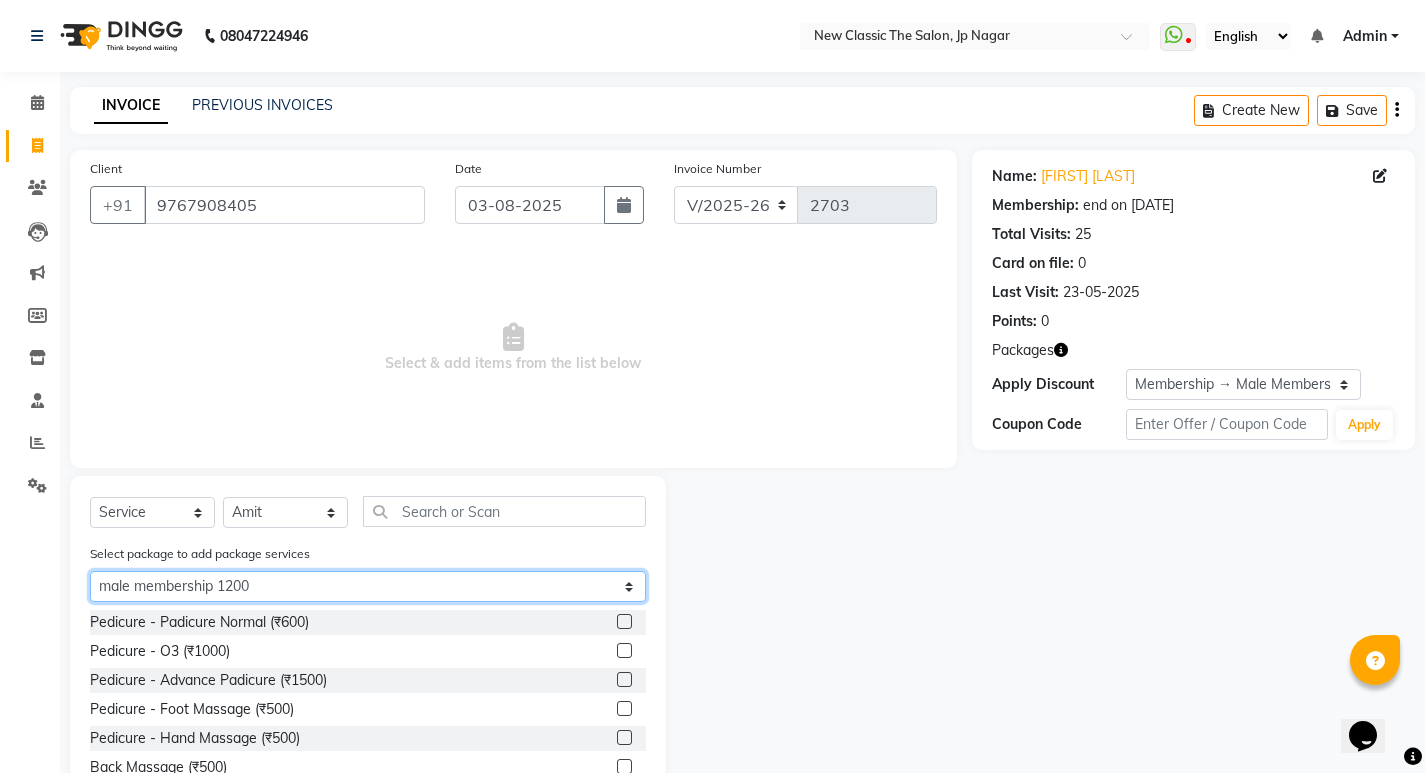 click on "Select male membership 1200" 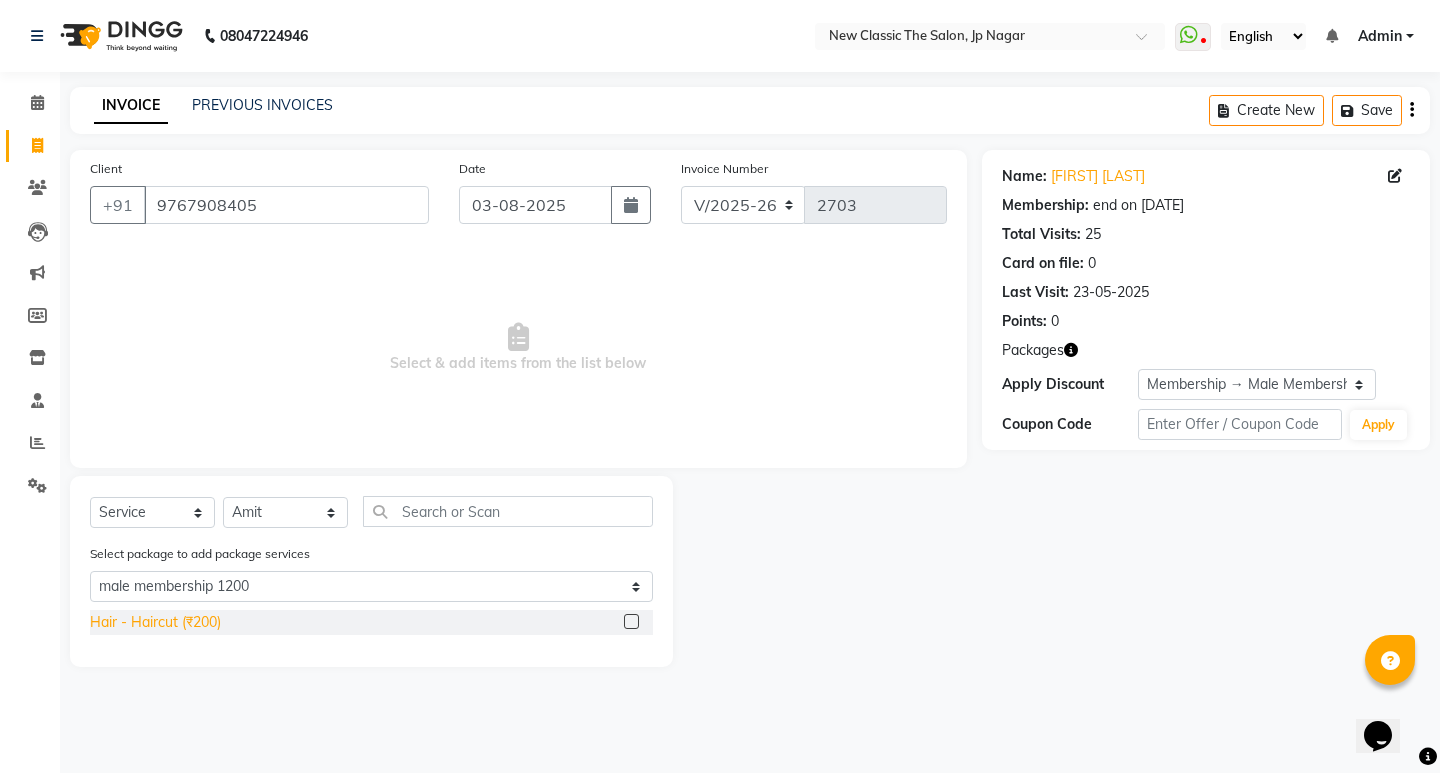click on "Hair - Haircut (₹200)" 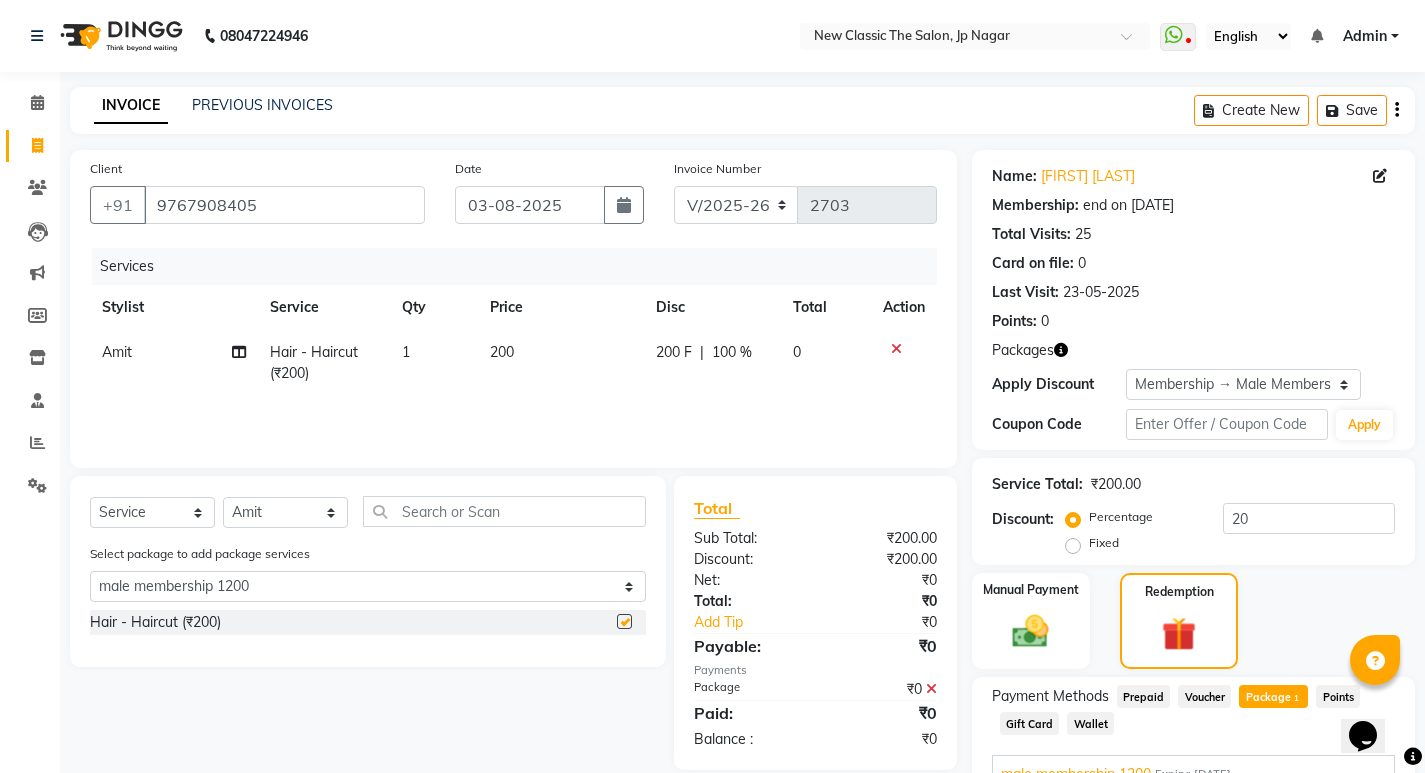 checkbox on "false" 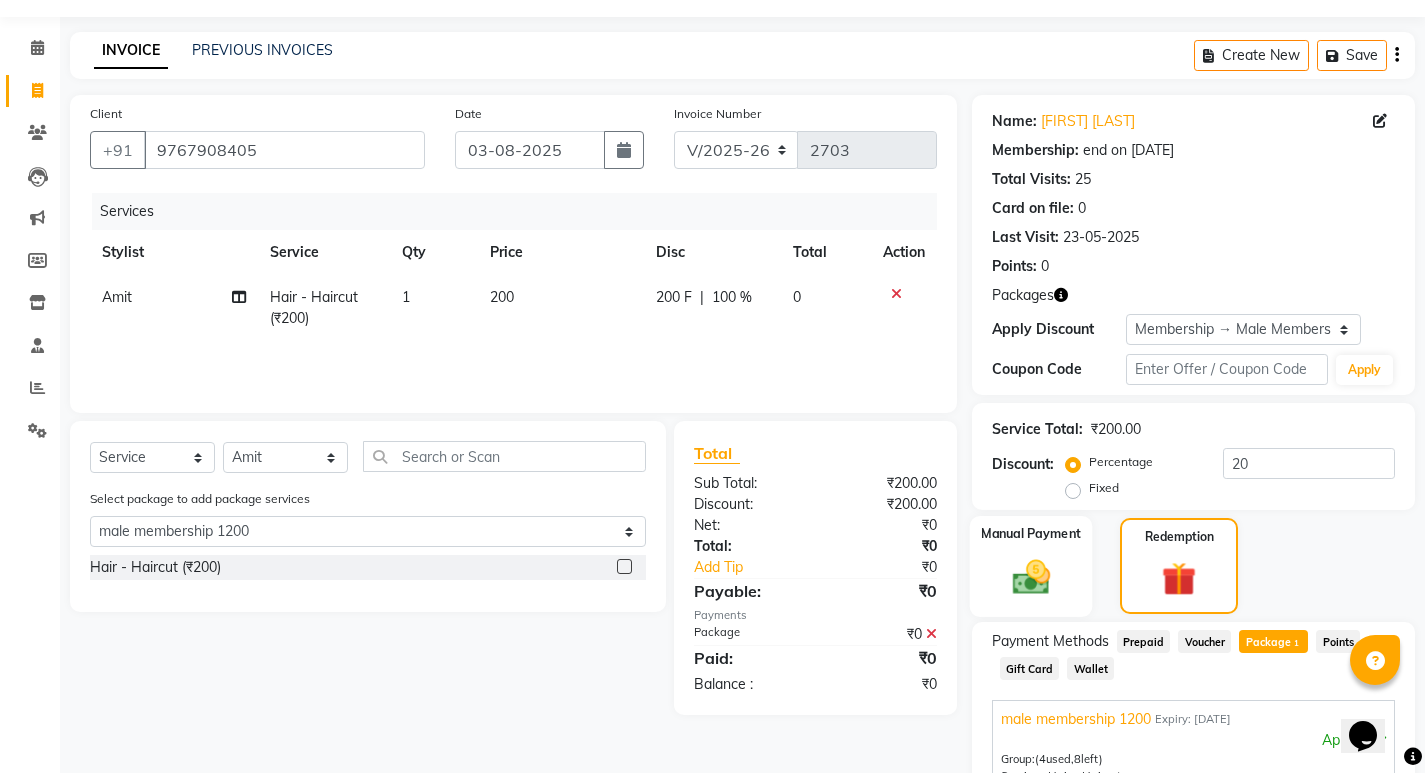 scroll, scrollTop: 285, scrollLeft: 0, axis: vertical 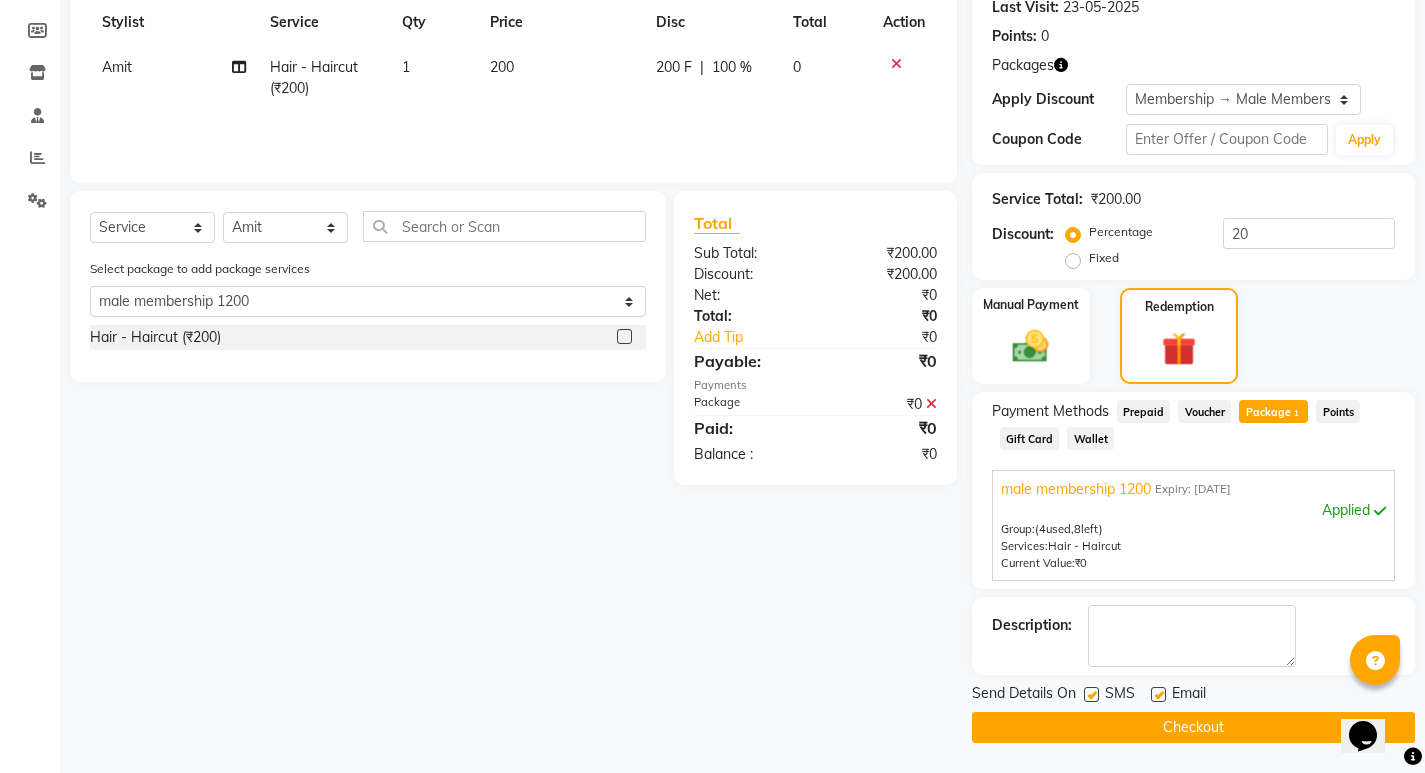 click on "Checkout" 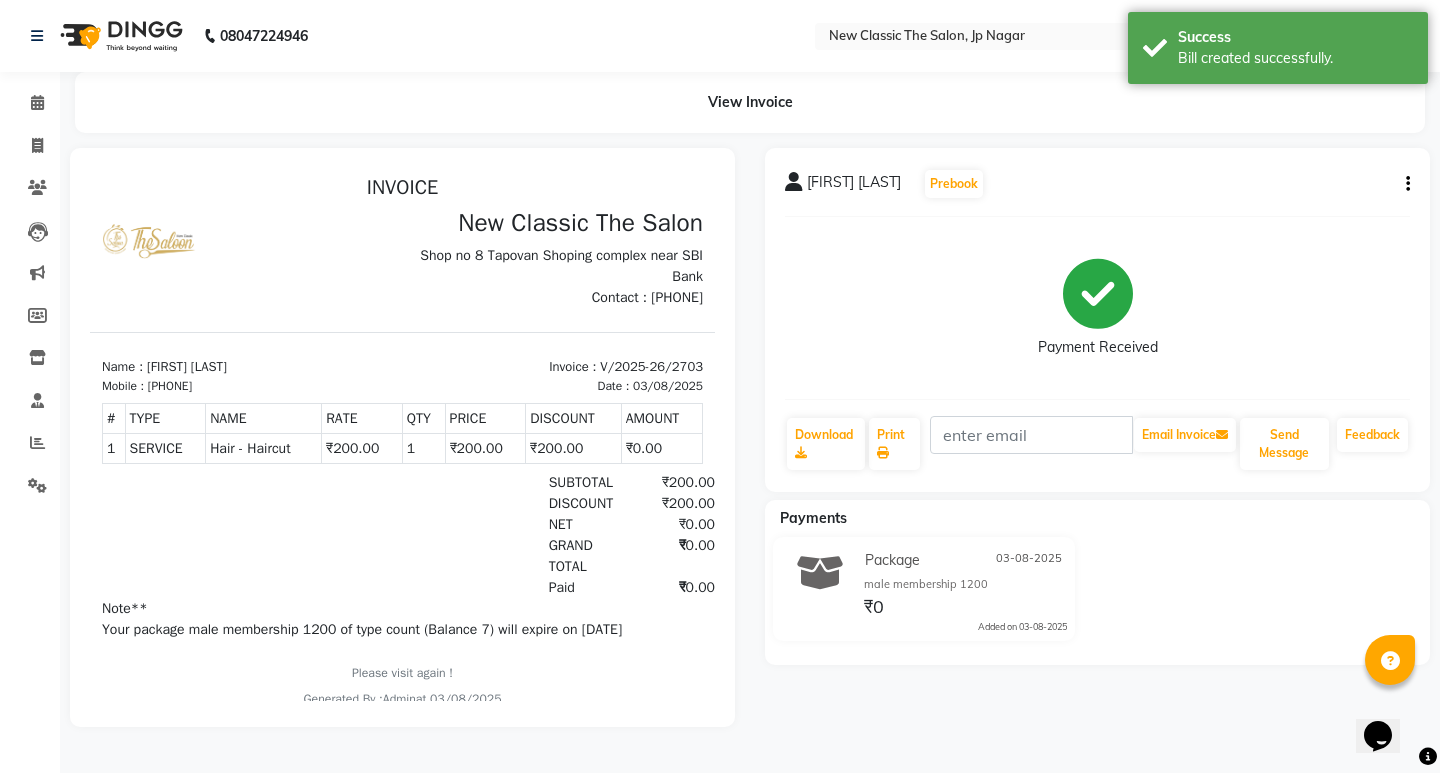 scroll, scrollTop: 0, scrollLeft: 0, axis: both 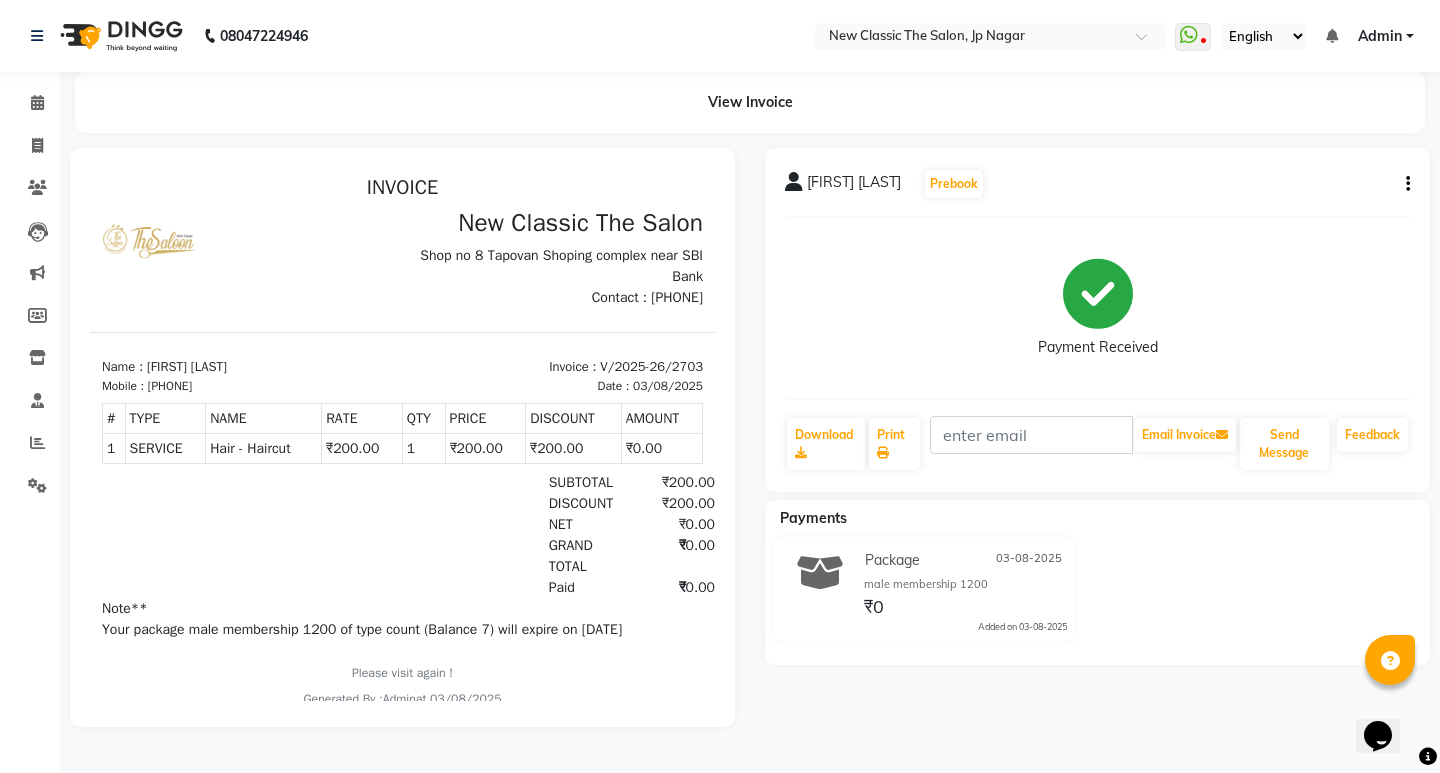 drag, startPoint x: 288, startPoint y: 366, endPoint x: 152, endPoint y: 374, distance: 136.23509 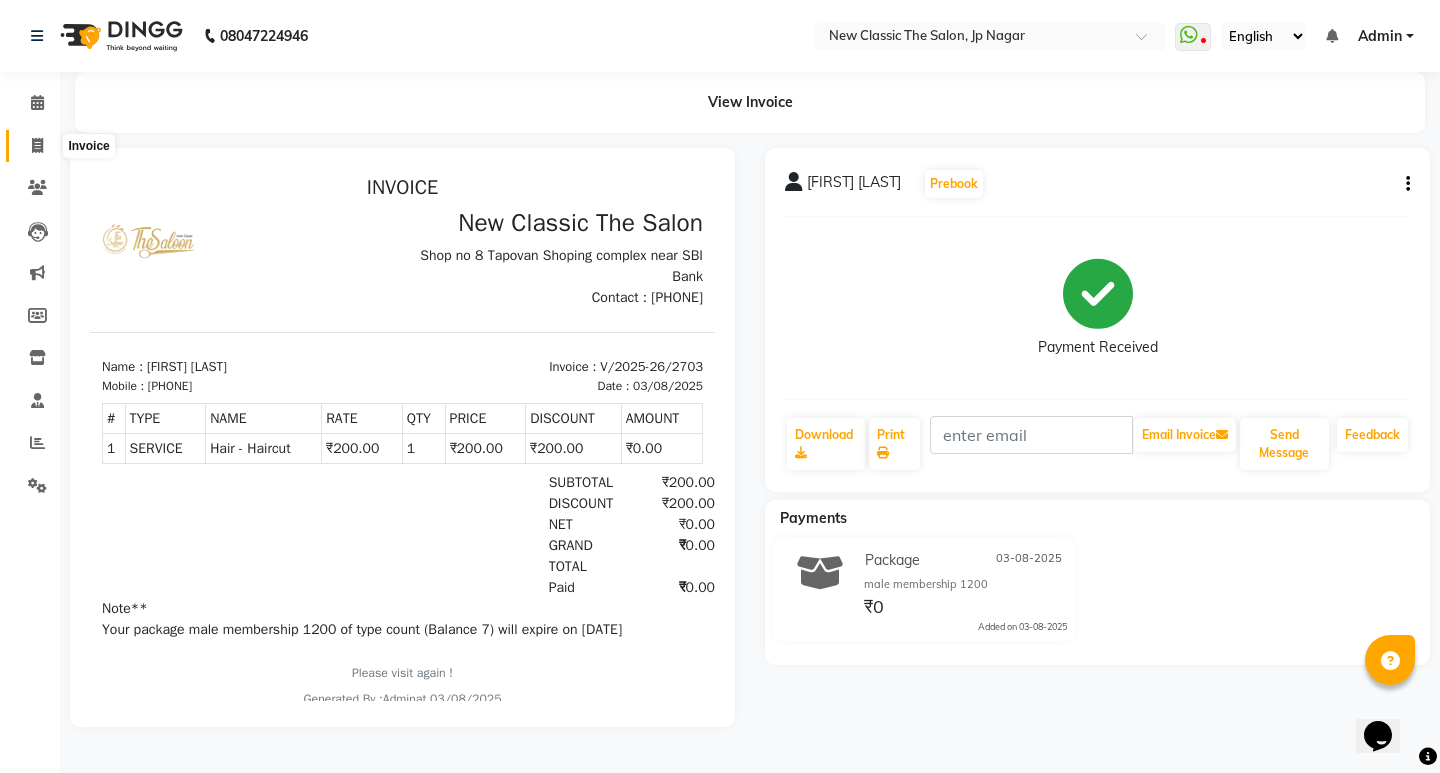 click 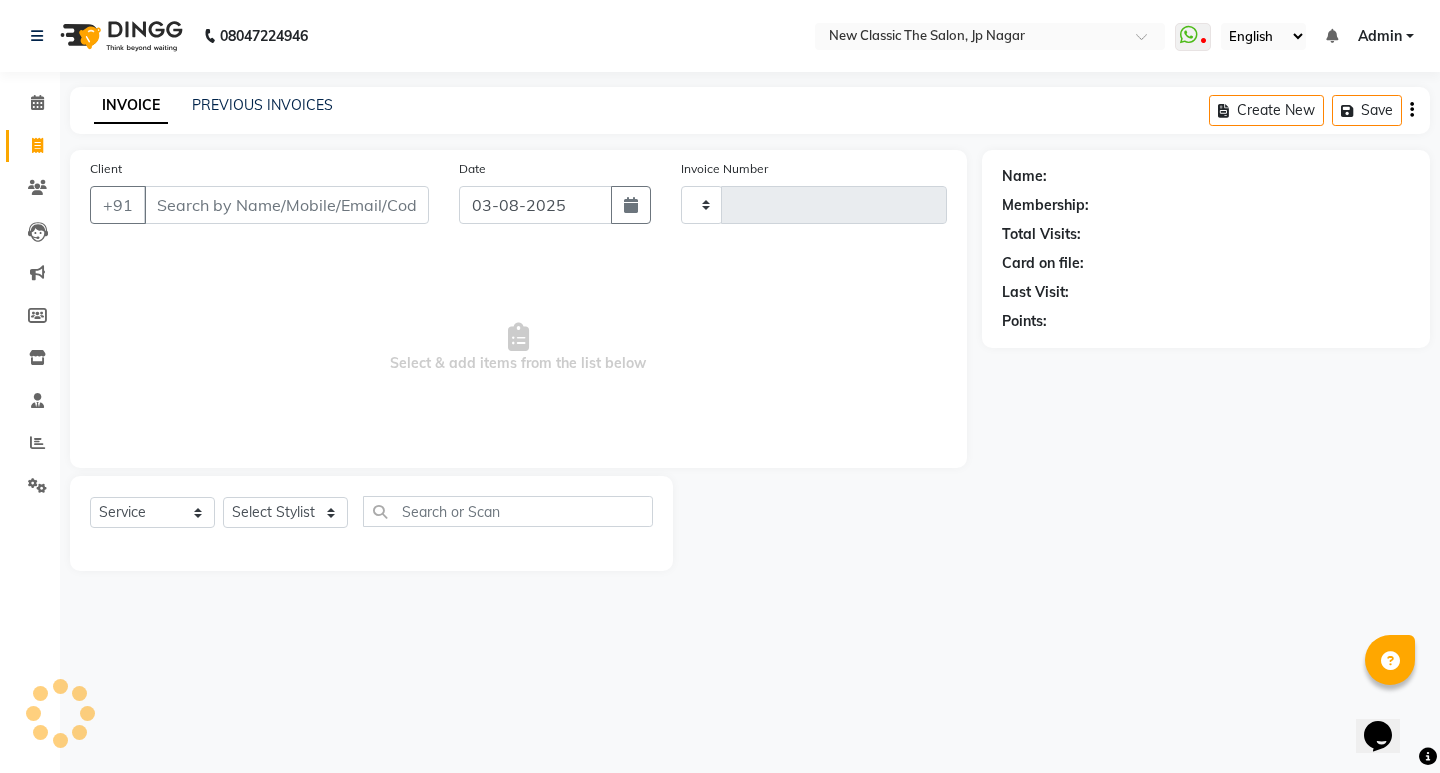 type on "2704" 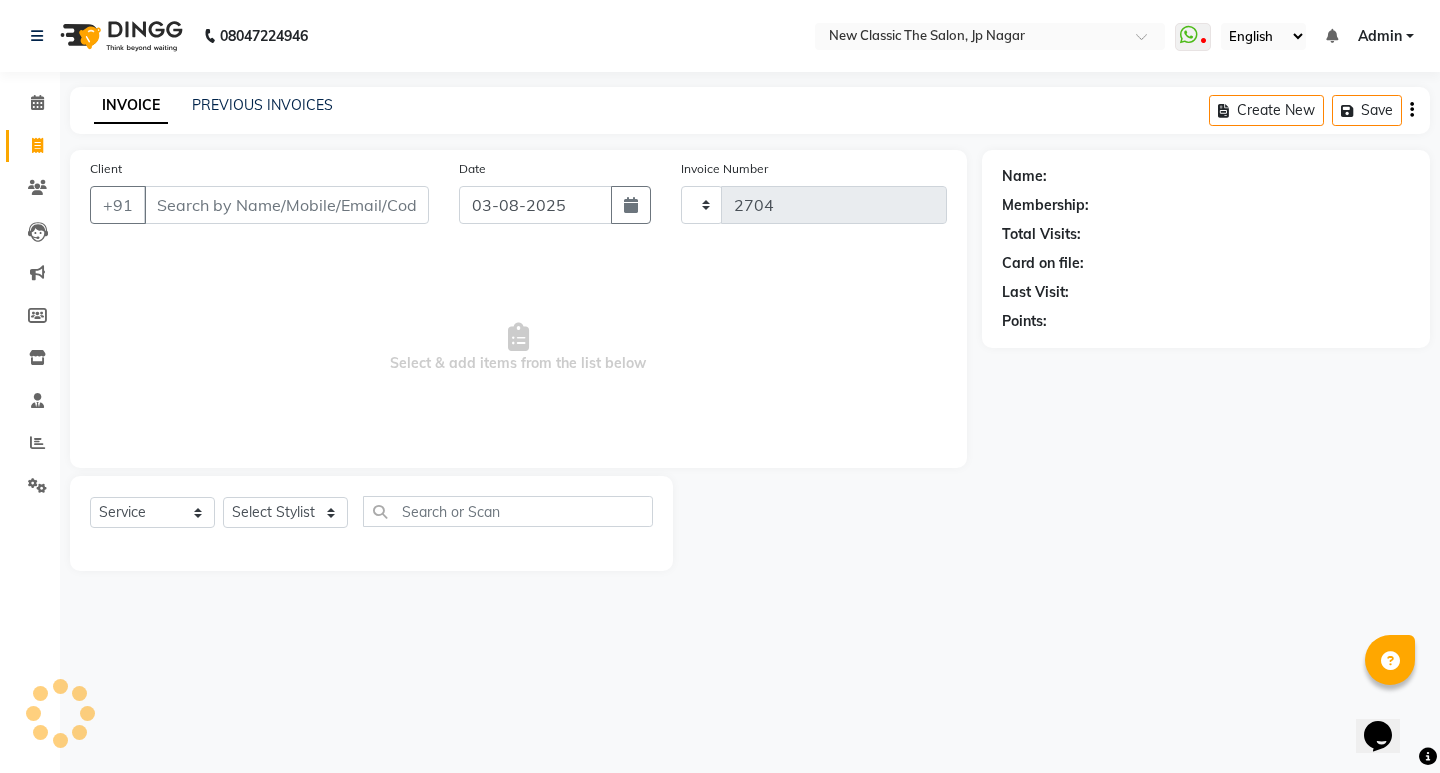 select on "4678" 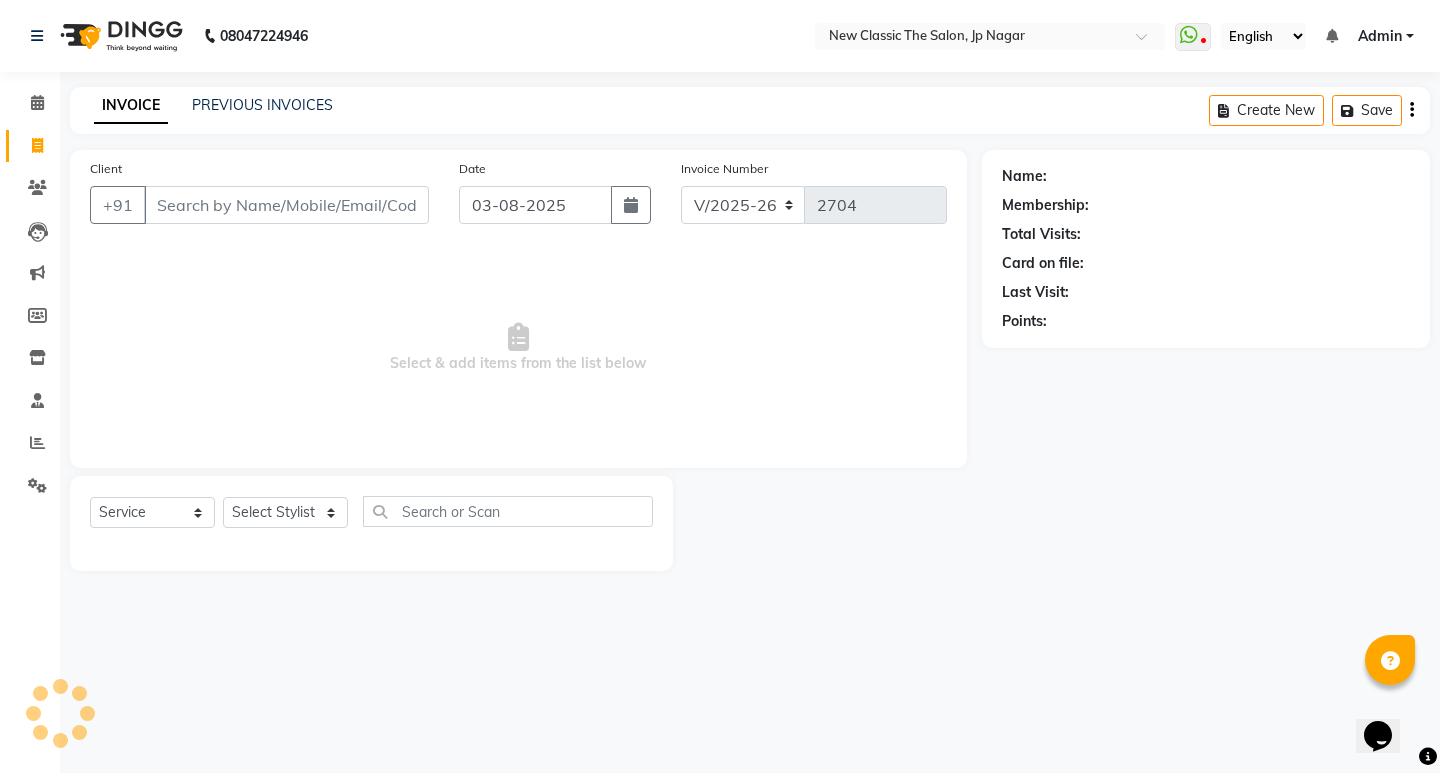 click on "Client" at bounding box center [286, 205] 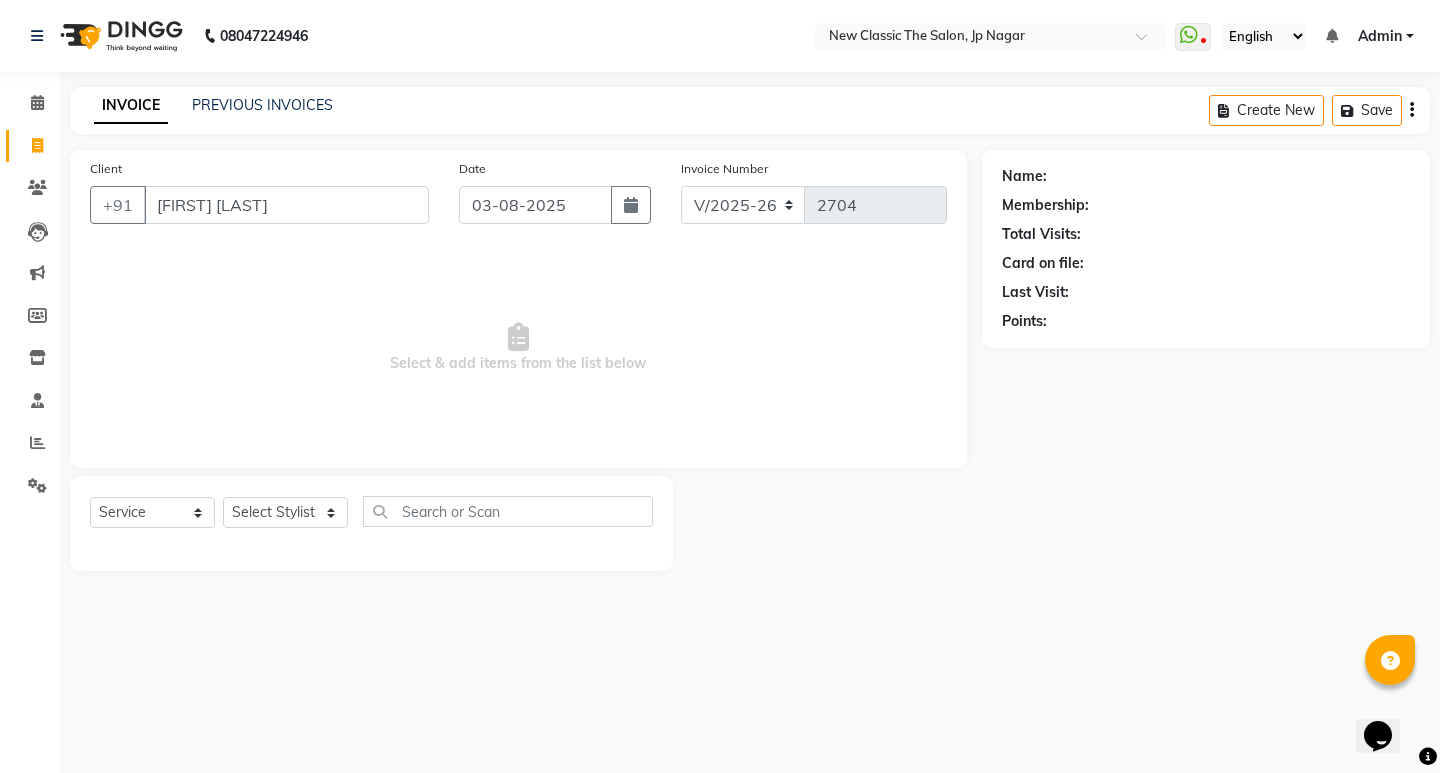 scroll, scrollTop: 0, scrollLeft: 3, axis: horizontal 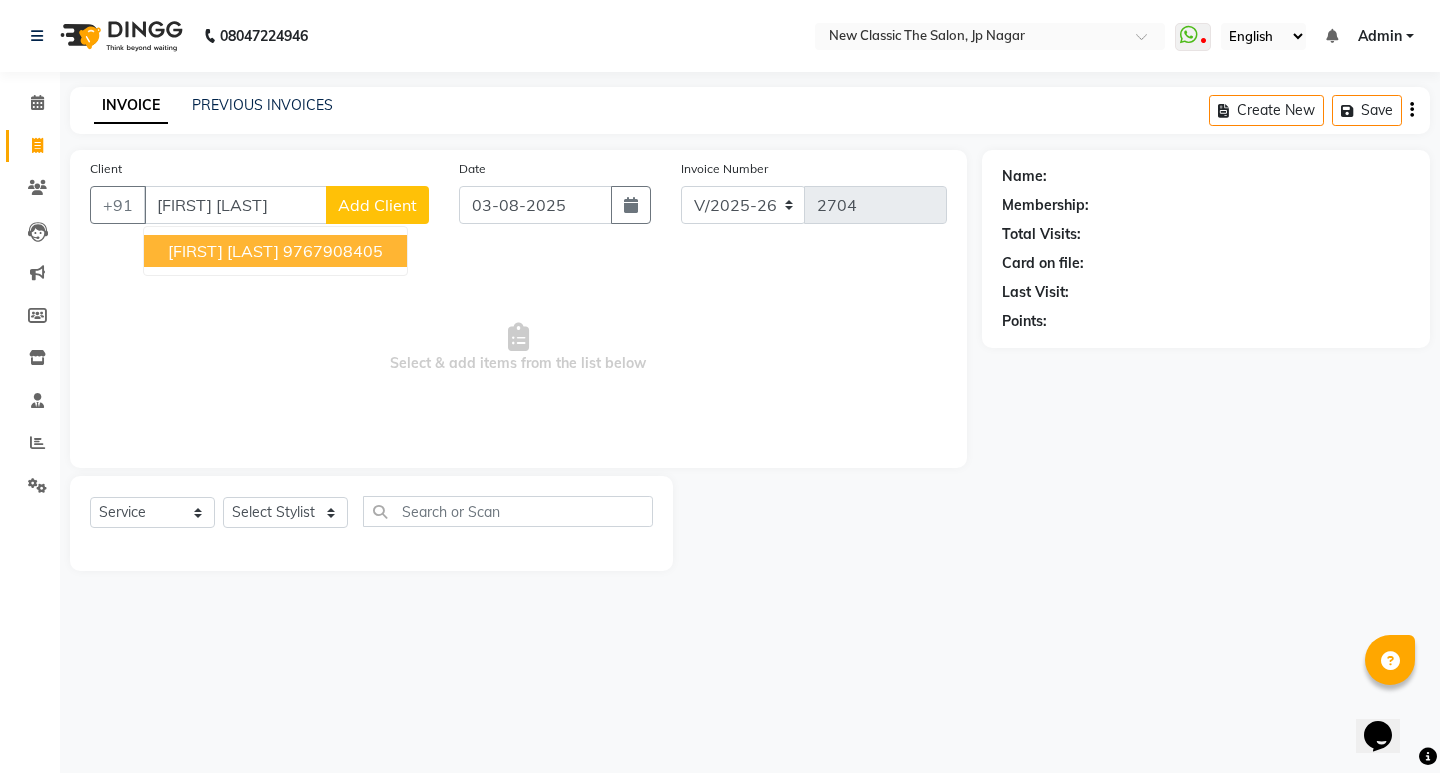 click on "[FIRST] [LAST]" at bounding box center [223, 251] 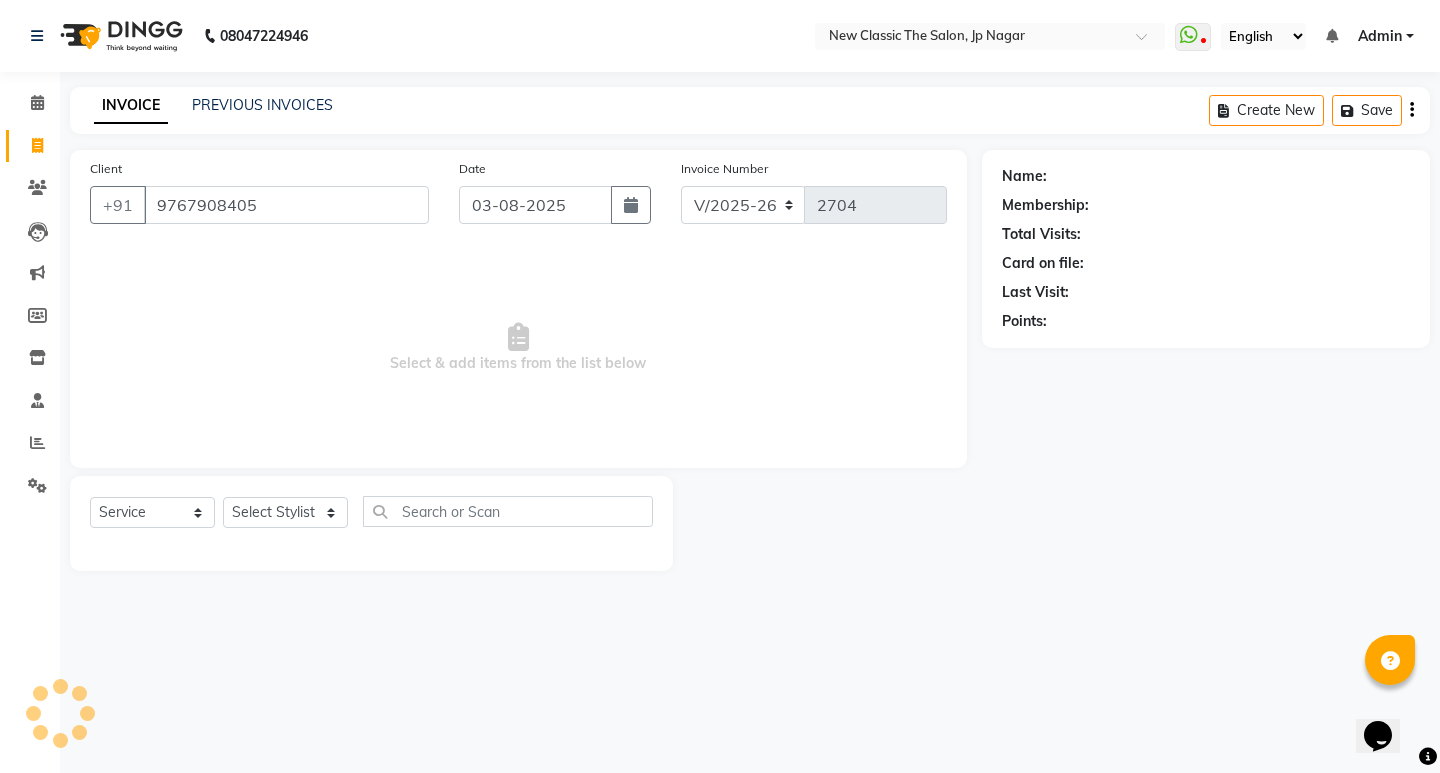 type on "9767908405" 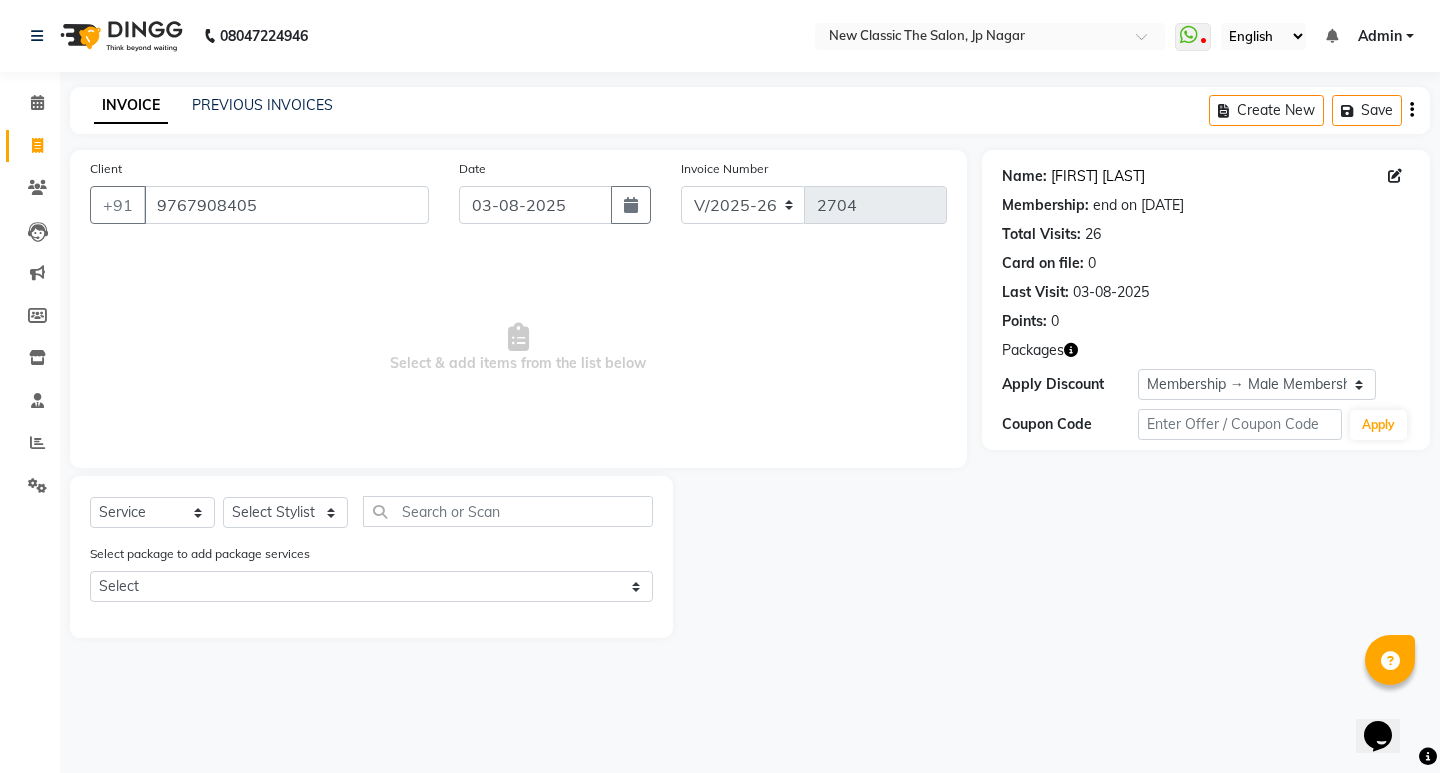 click on "[FIRST] [LAST]" 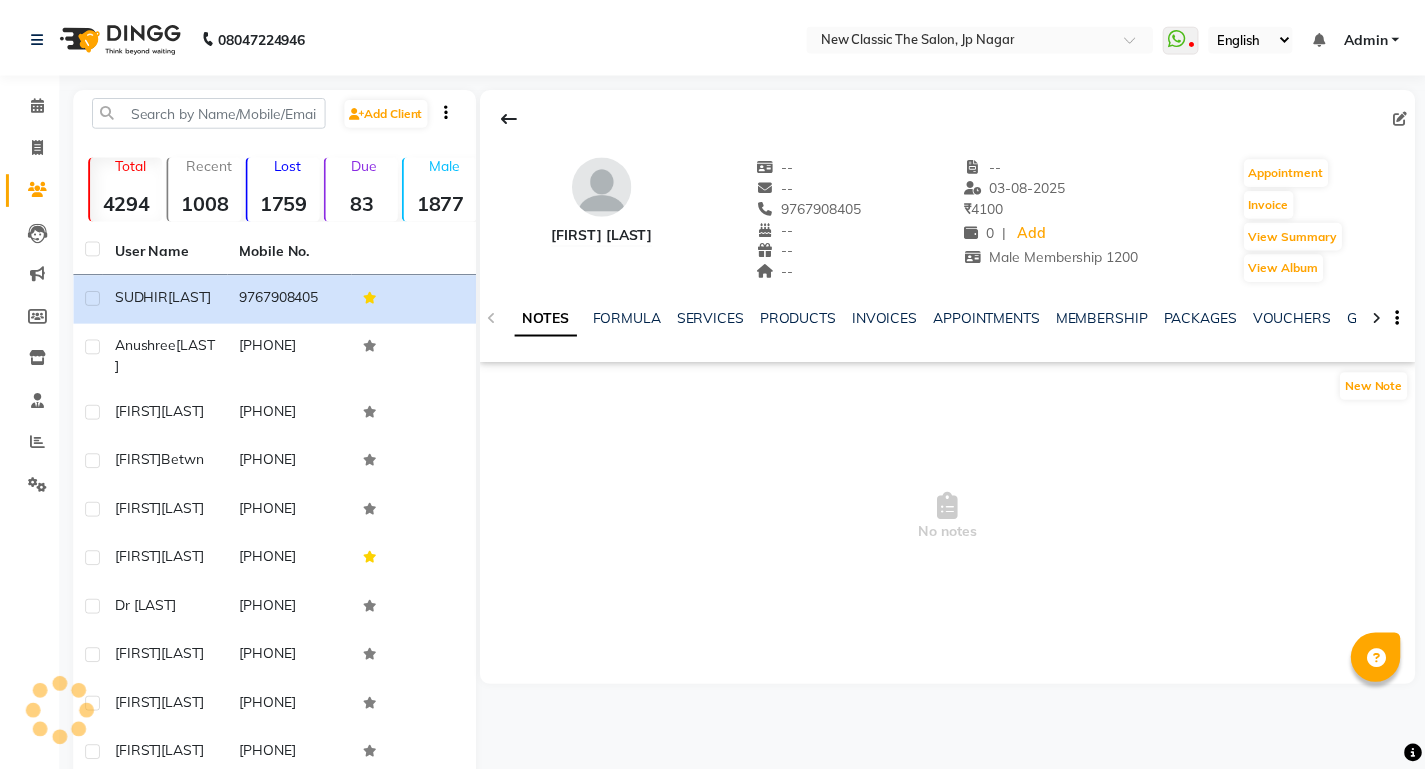 scroll, scrollTop: 0, scrollLeft: 0, axis: both 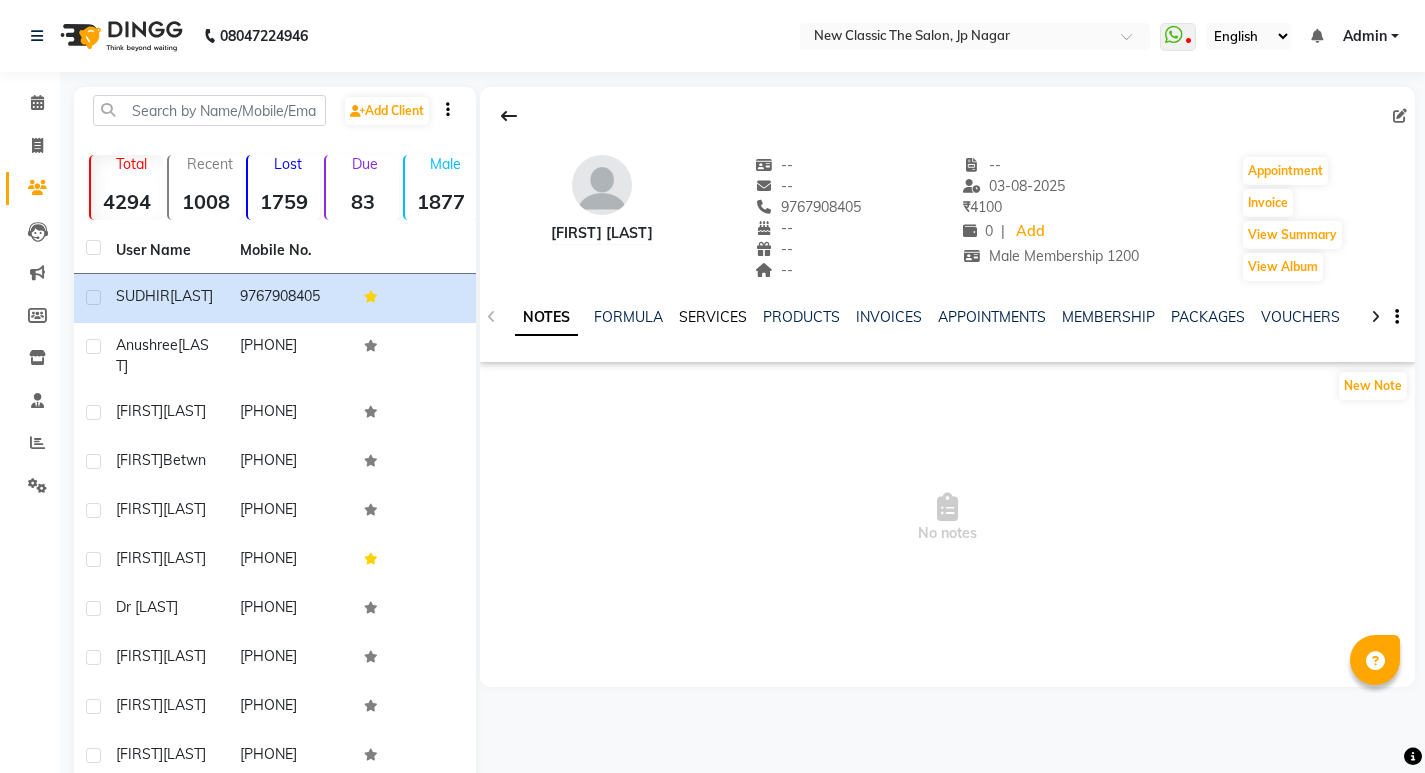click on "SERVICES" 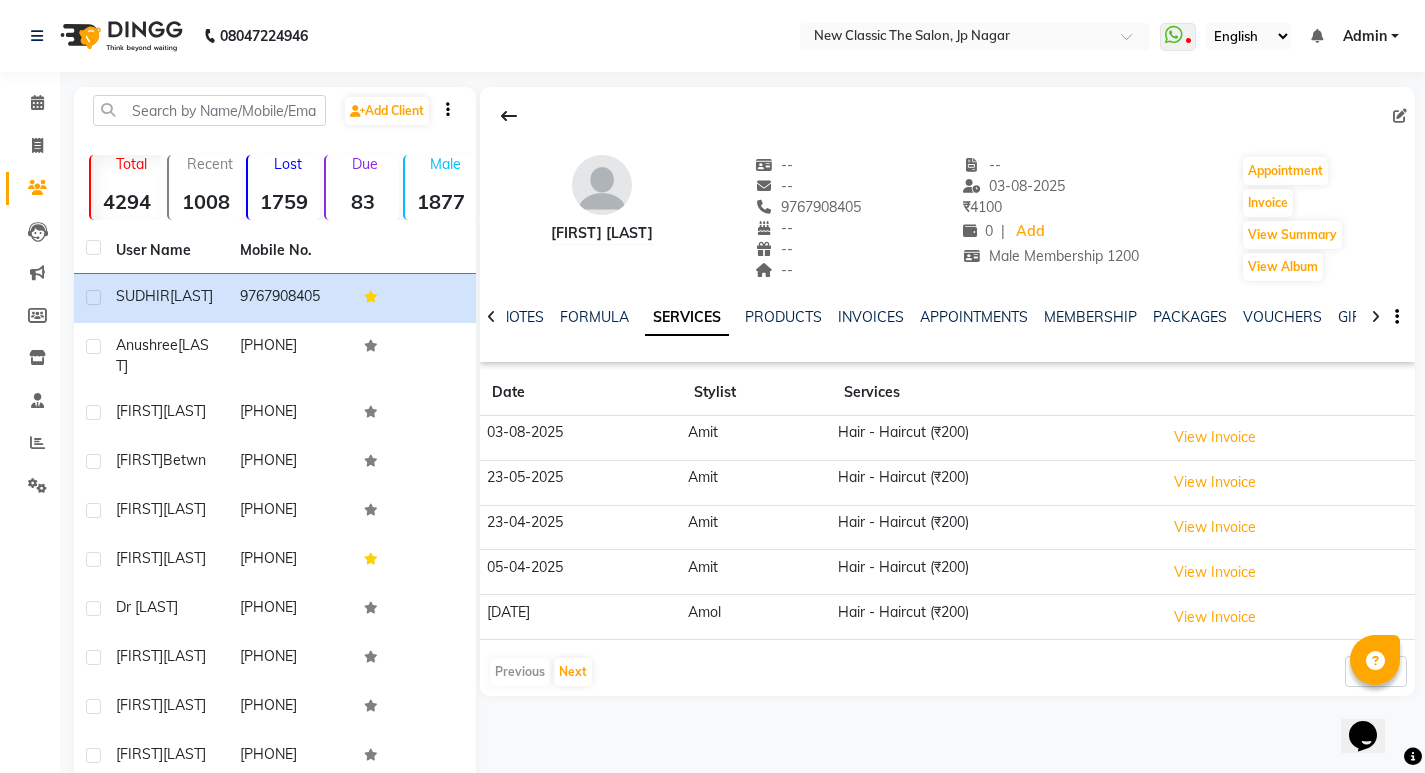 scroll, scrollTop: 0, scrollLeft: 0, axis: both 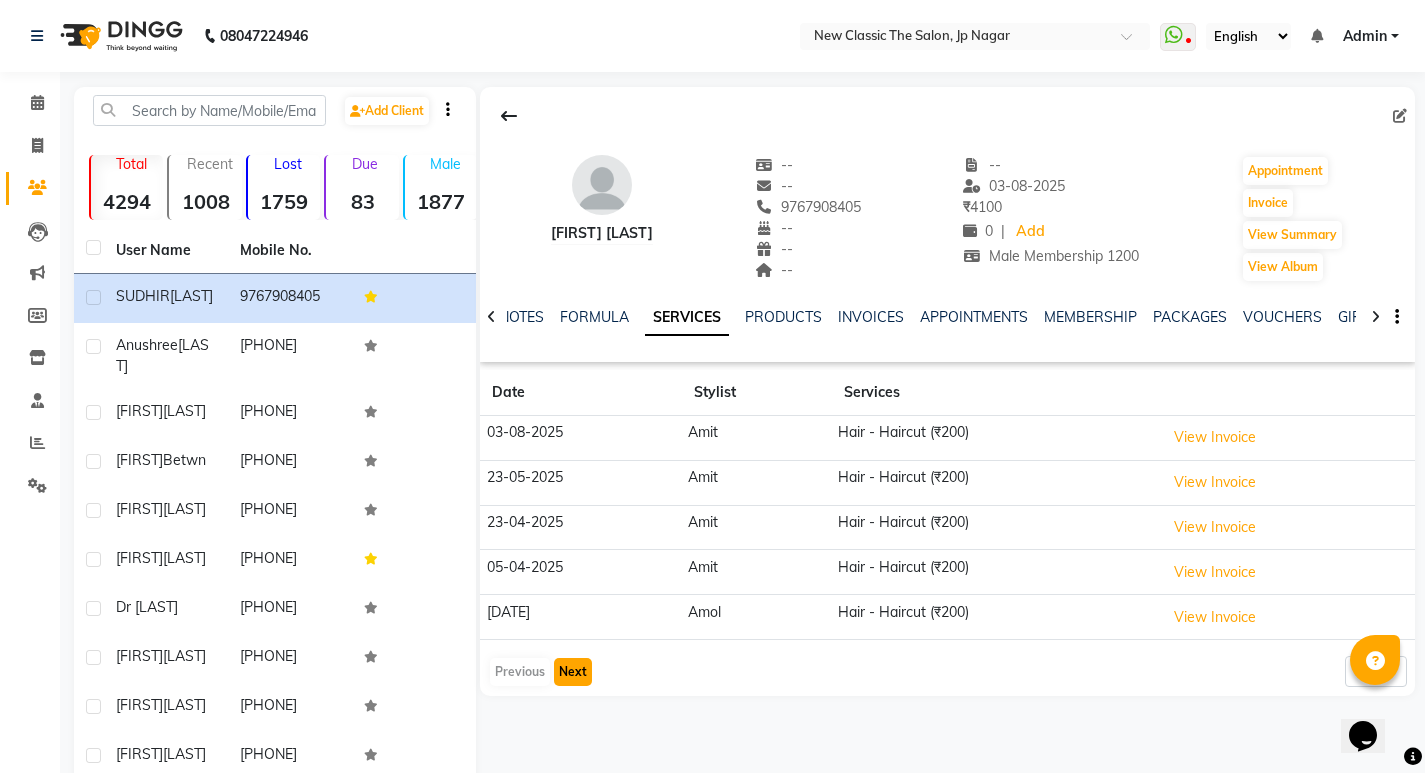 click on "Next" 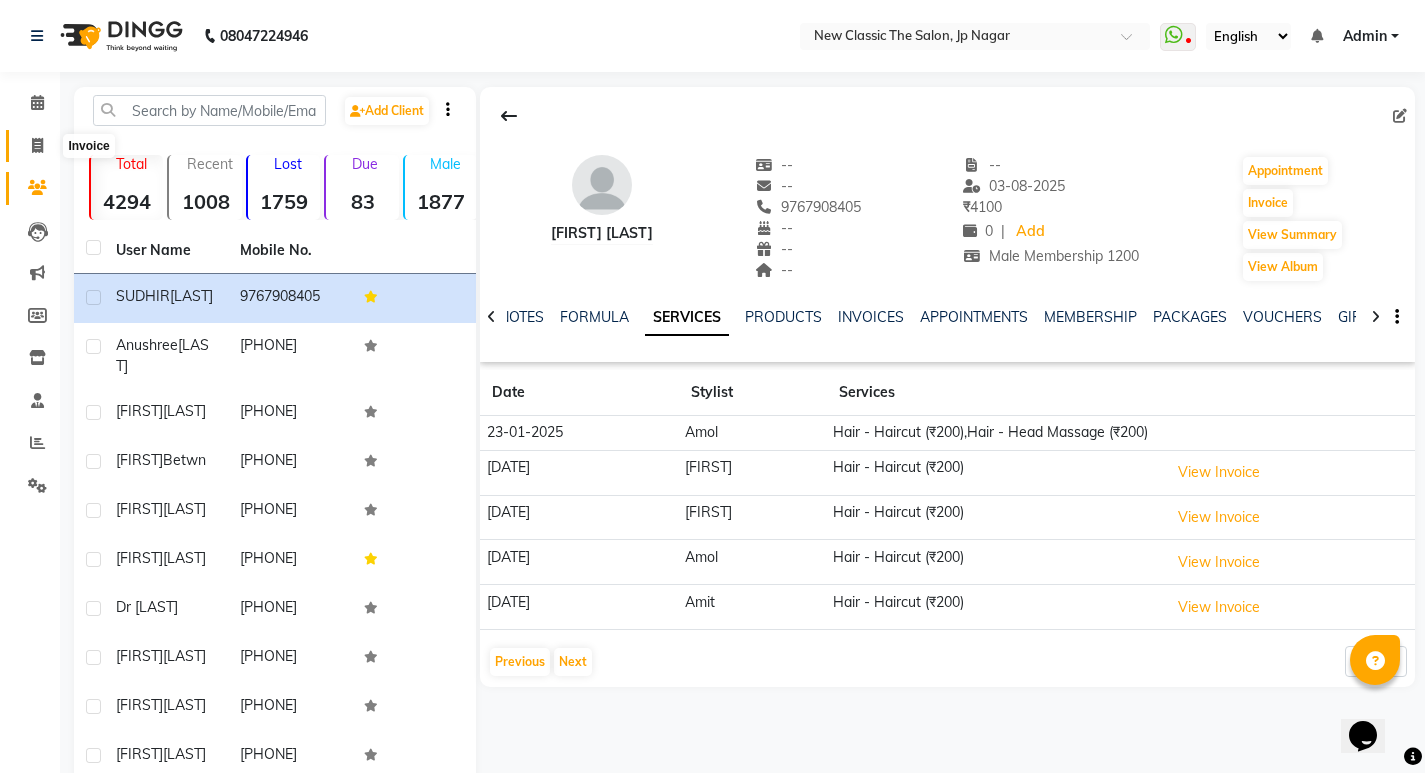 click 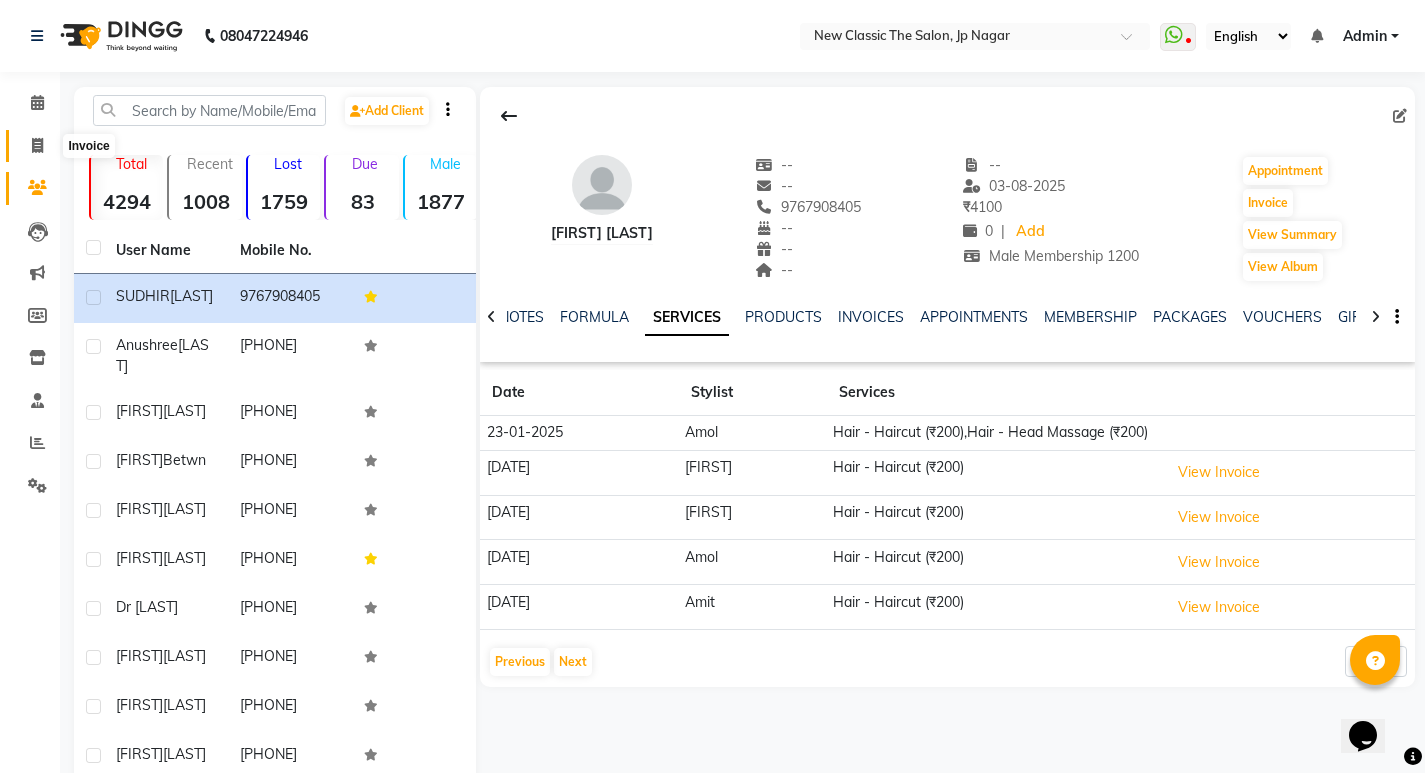 select on "service" 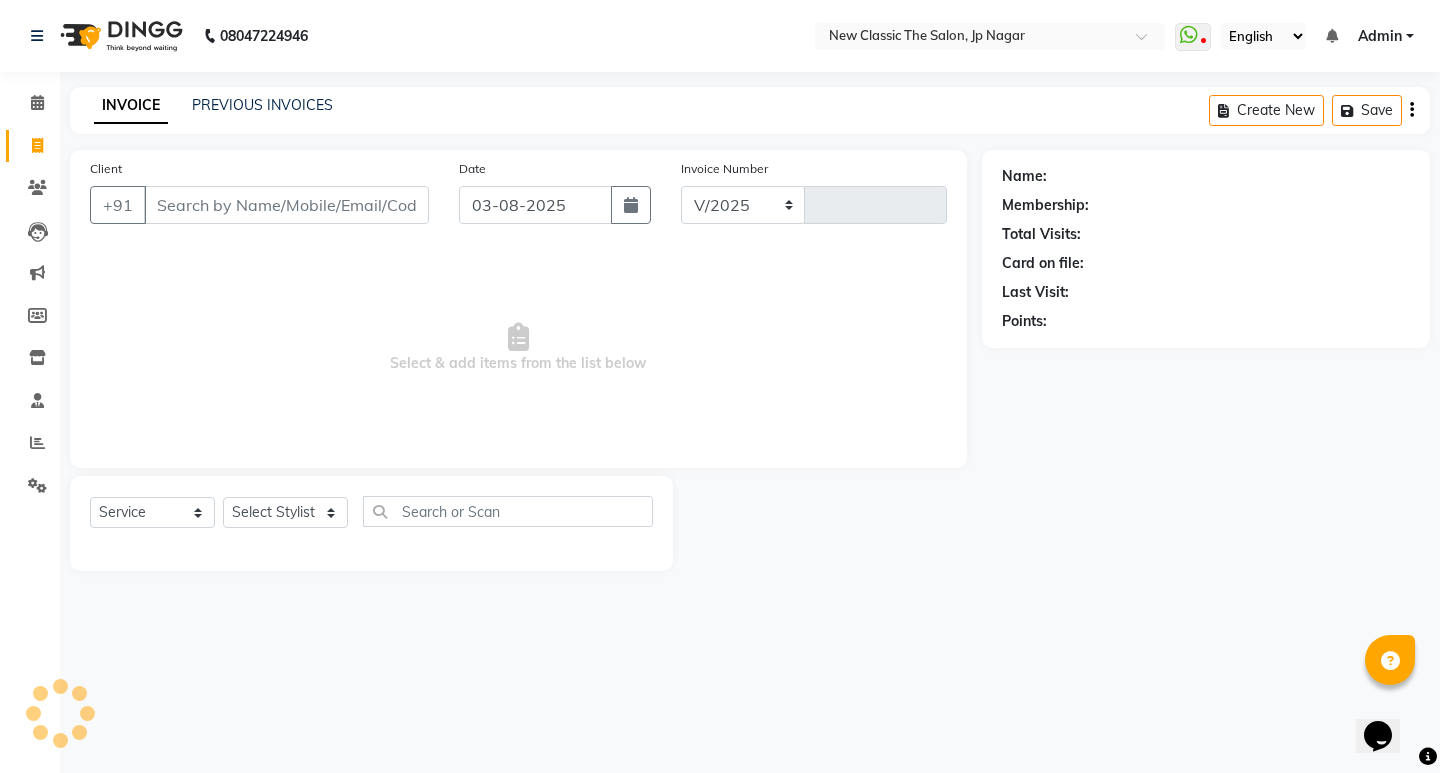 select on "4678" 